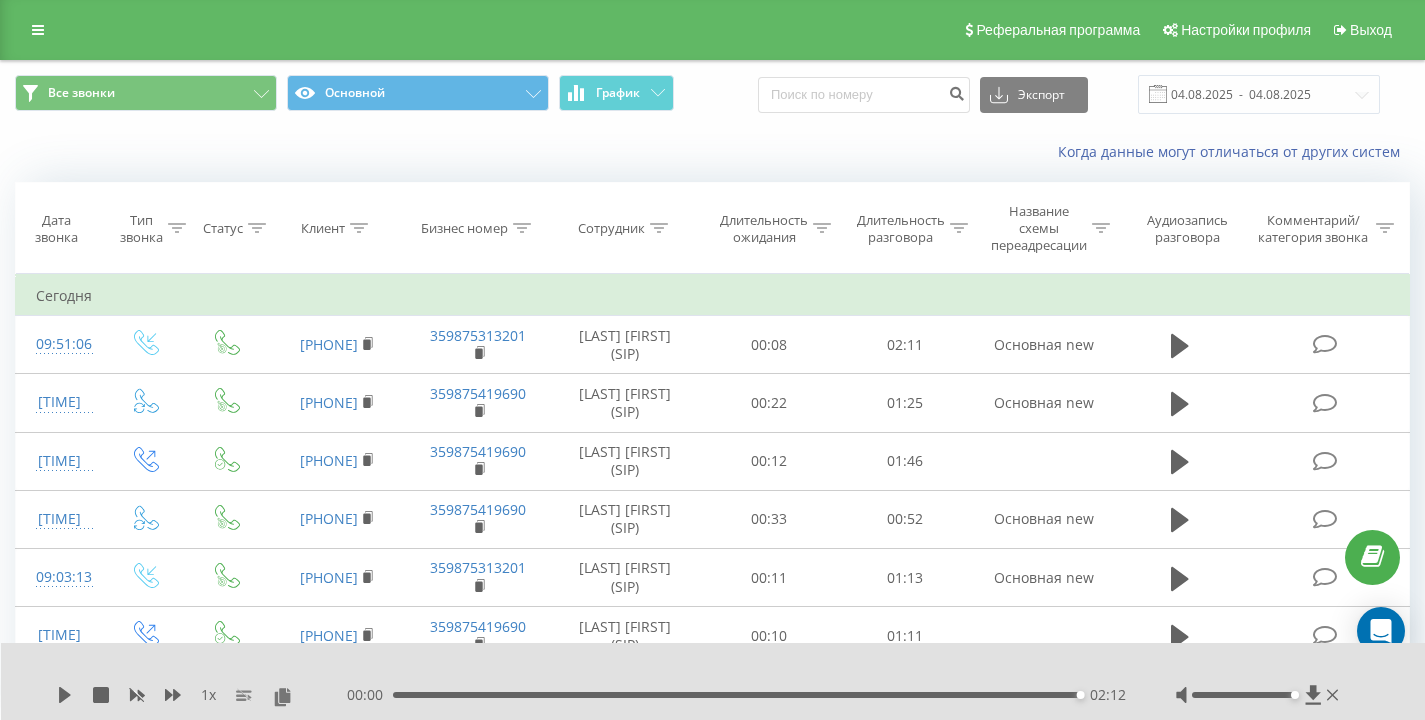 scroll, scrollTop: 0, scrollLeft: 0, axis: both 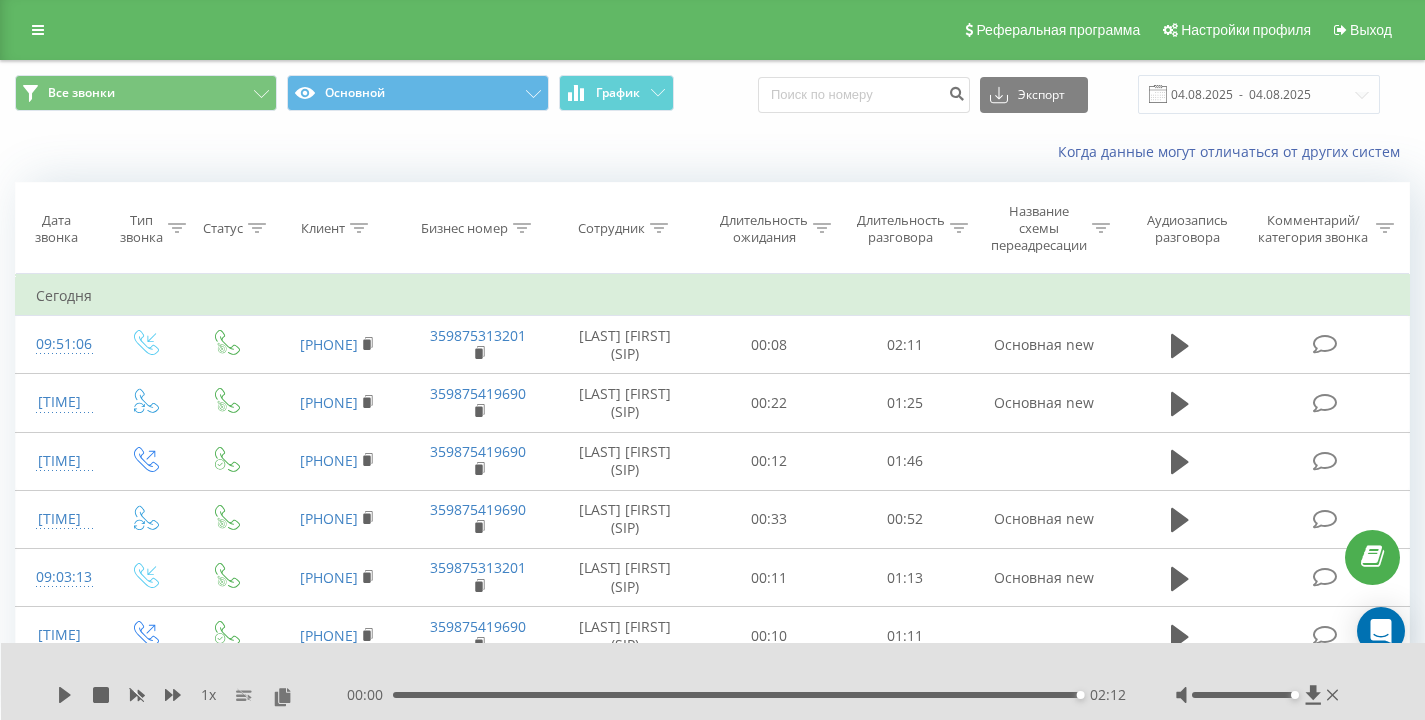 click on "Все звонки Основной График Экспорт .csv .xls .xlsx 04.08.2025  -  04.08.2025" at bounding box center (712, 94) 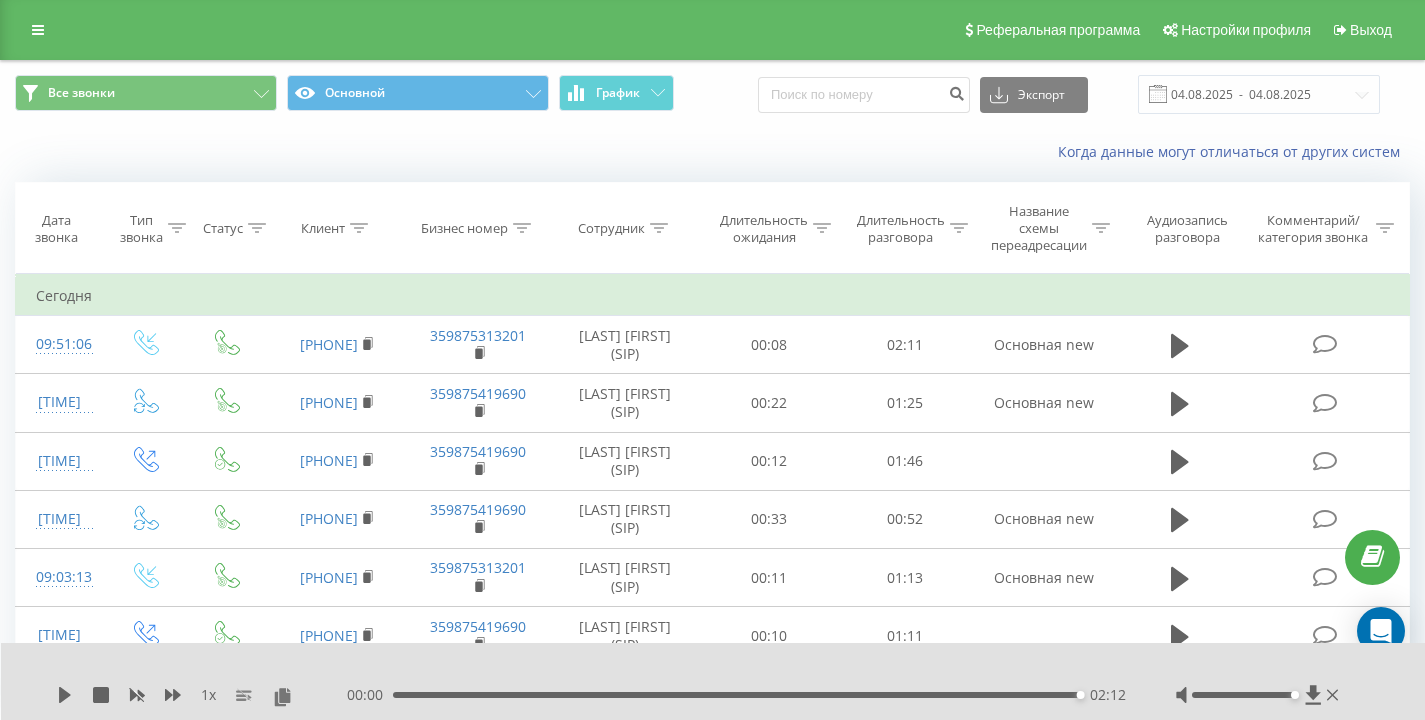 click on "Все звонки Основной График Экспорт .csv .xls .xlsx 04.08.2025  -  04.08.2025 Когда данные могут отличаться от других систем Дата звонка Тип звонка Статус Клиент Бизнес номер Сотрудник Длительность ожидания Длительность разговора Название схемы переадресации Аудиозапись разговора Комментарий/категория звонка Фильтровать по условию Равно Введите значение Отмена OK Фильтровать по условию Равно Введите значение Отмена OK Фильтровать по условию Содержит Отмена OK Фильтровать по условию Содержит Отмена OK Фильтровать по условию Содержит Отмена OK Фильтровать по условию OK OK" at bounding box center (712, 429) 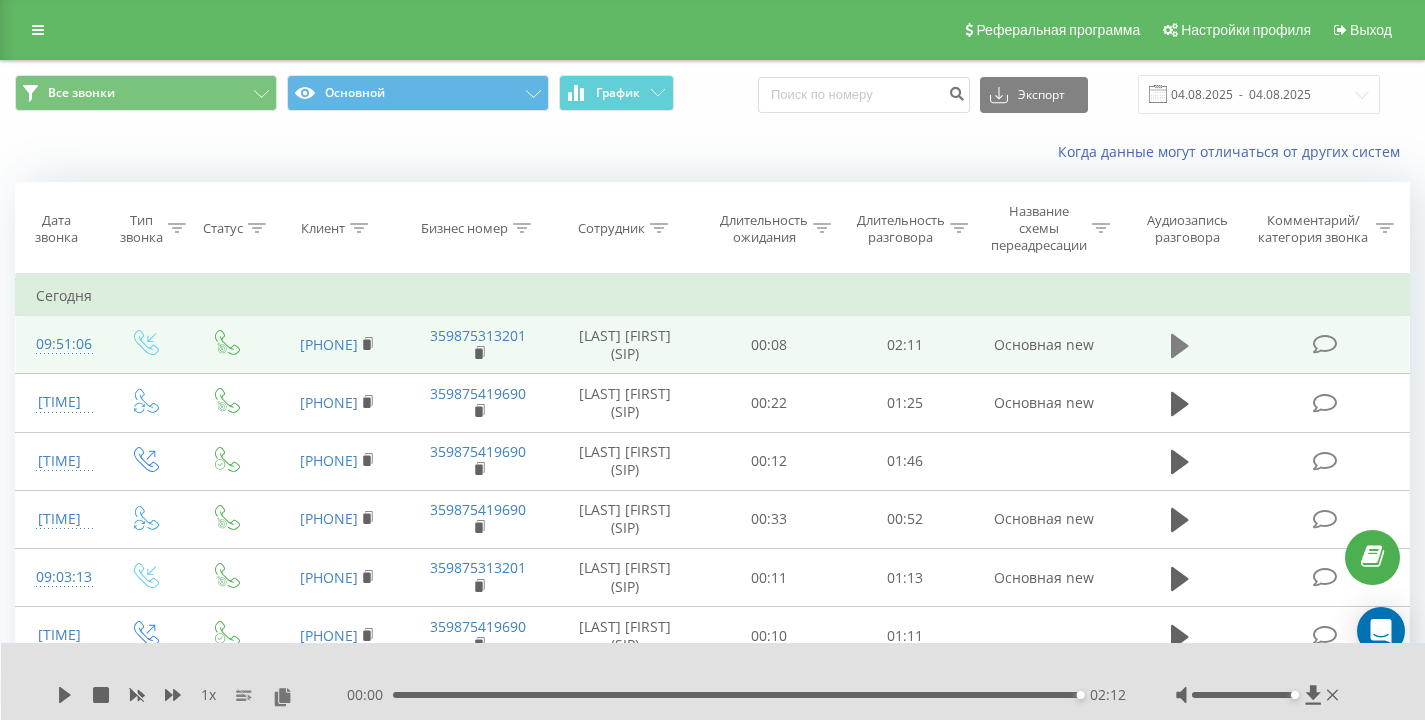 click at bounding box center (1180, 346) 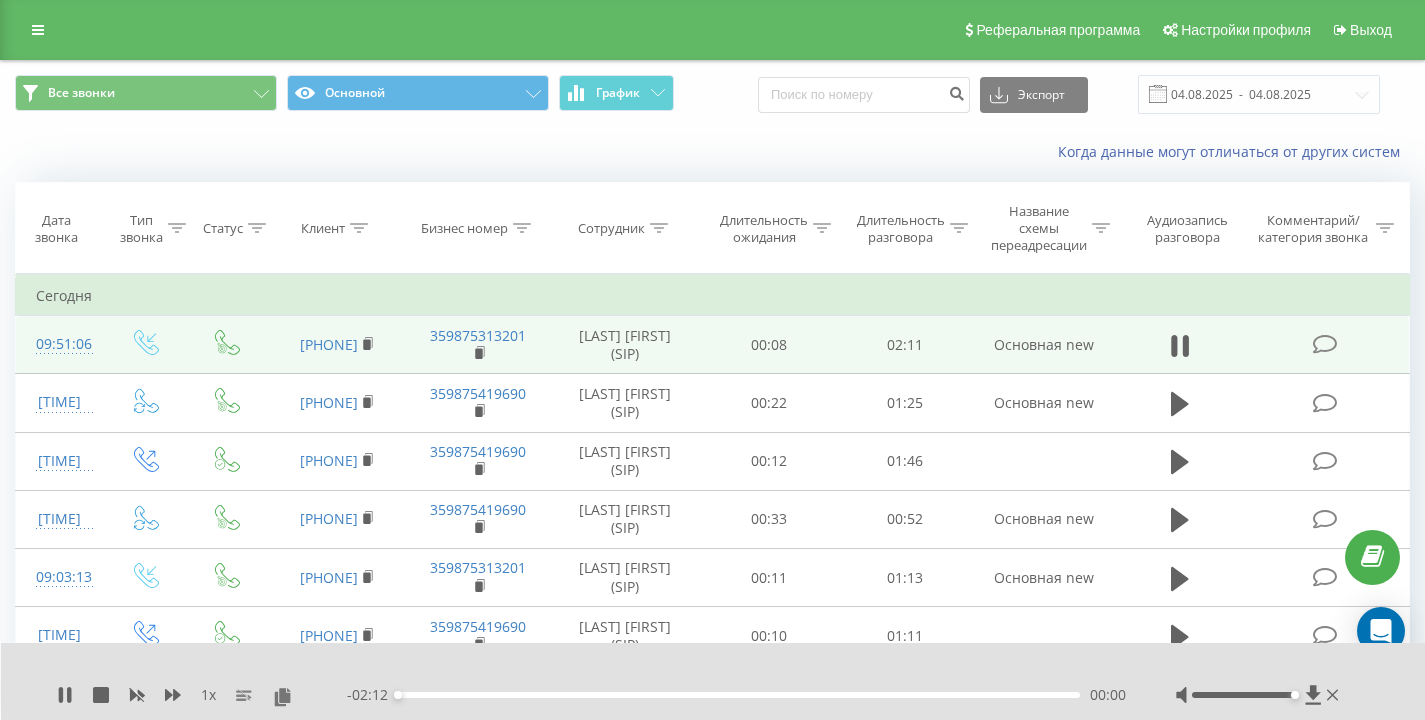 click on "Когда данные могут отличаться от других систем" at bounding box center [979, 152] 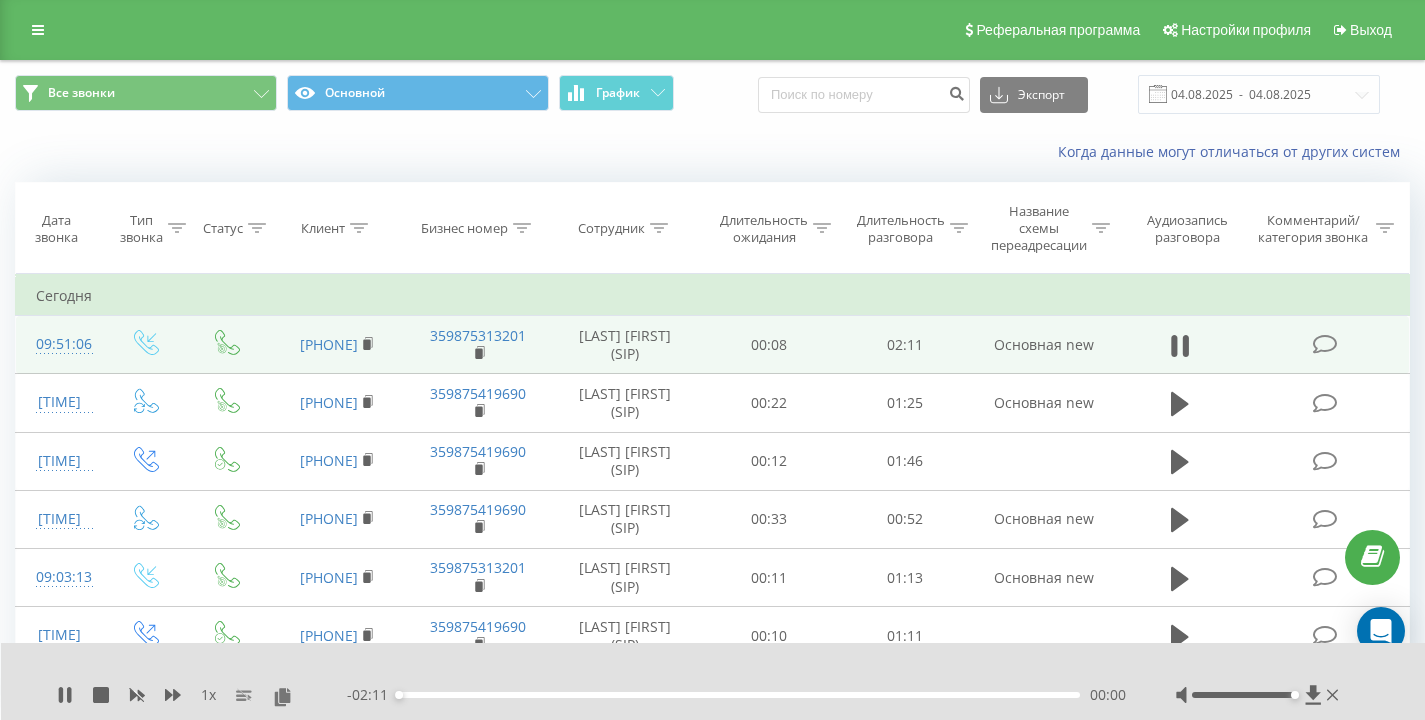 click on "Когда данные могут отличаться от других систем" at bounding box center [979, 152] 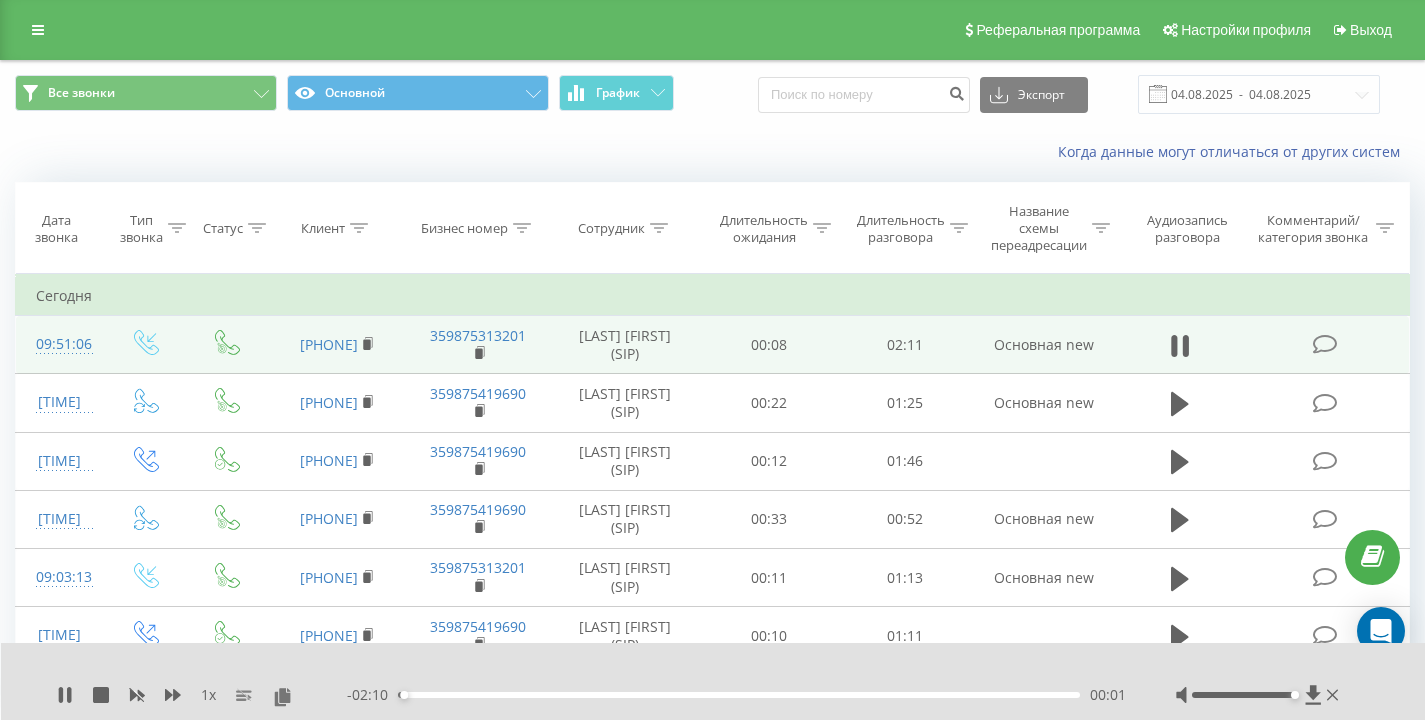 click on "Когда данные могут отличаться от других систем" at bounding box center (979, 152) 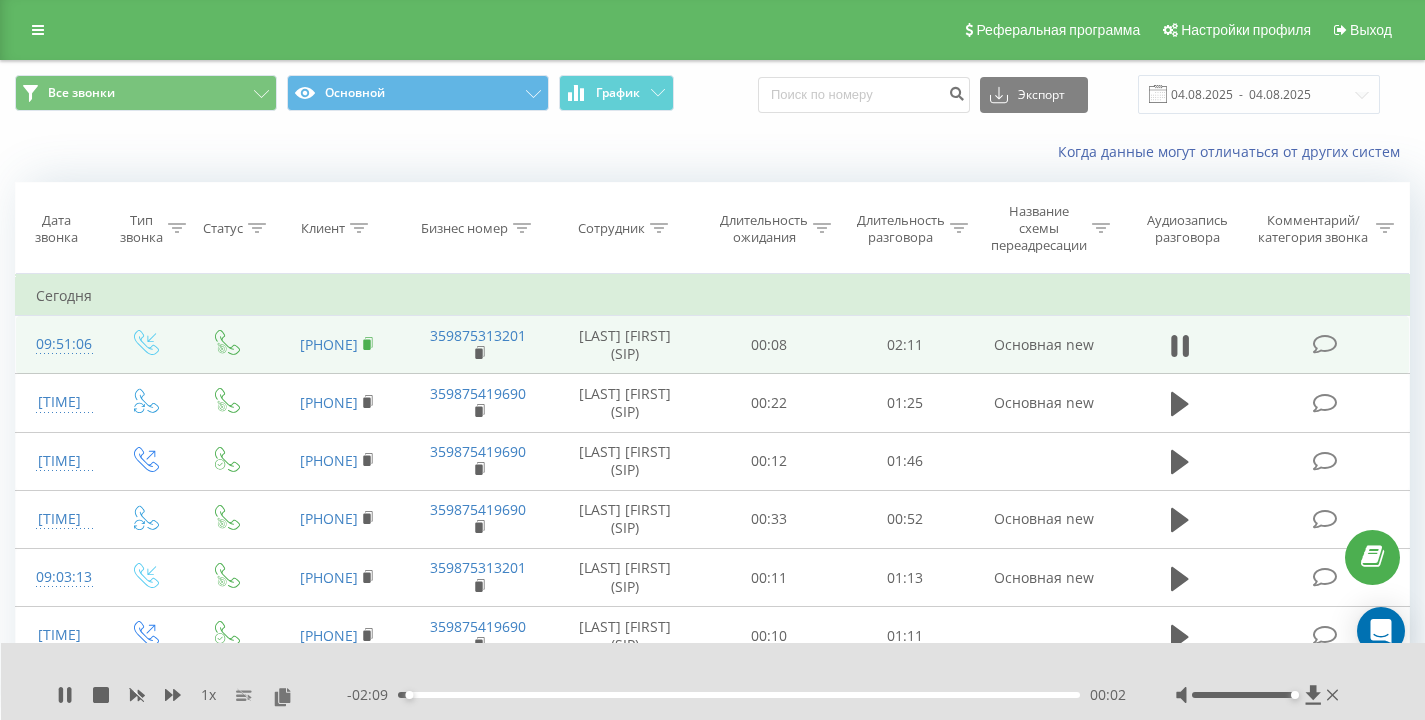 click 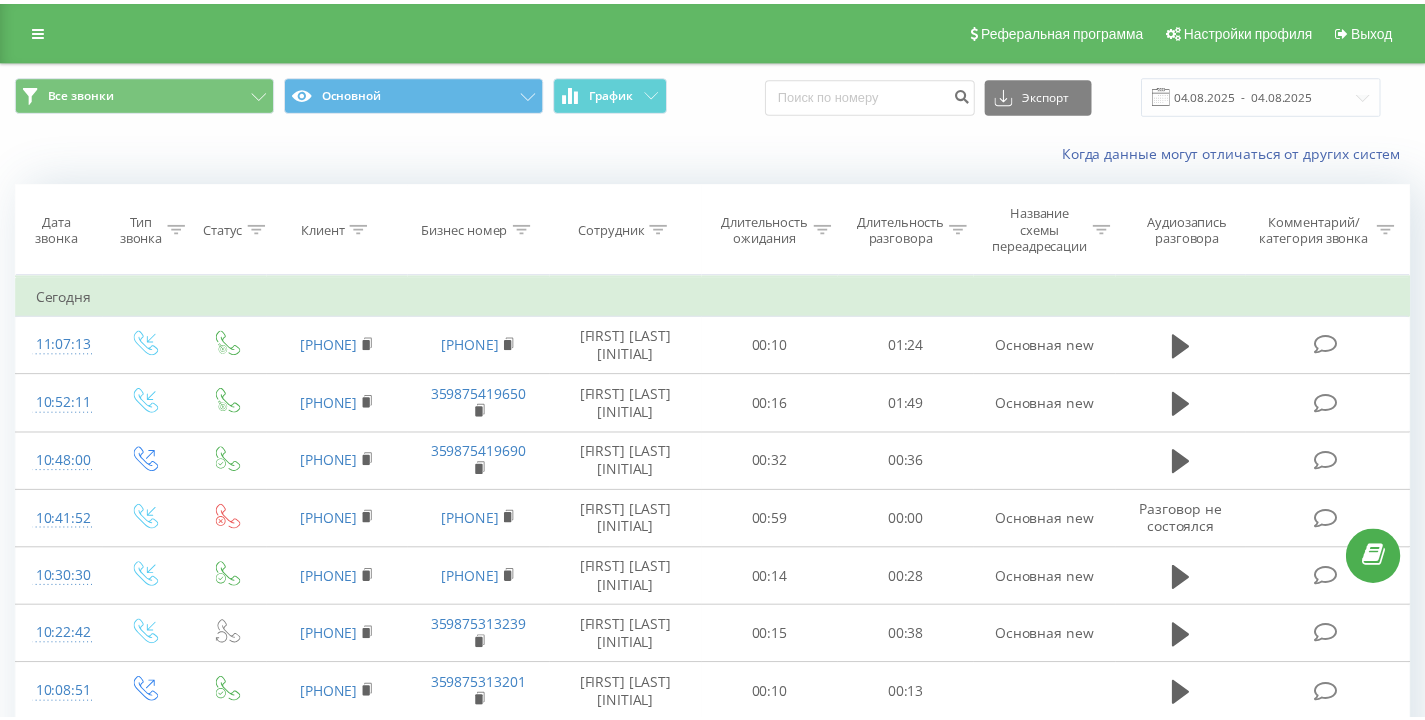 scroll, scrollTop: 0, scrollLeft: 0, axis: both 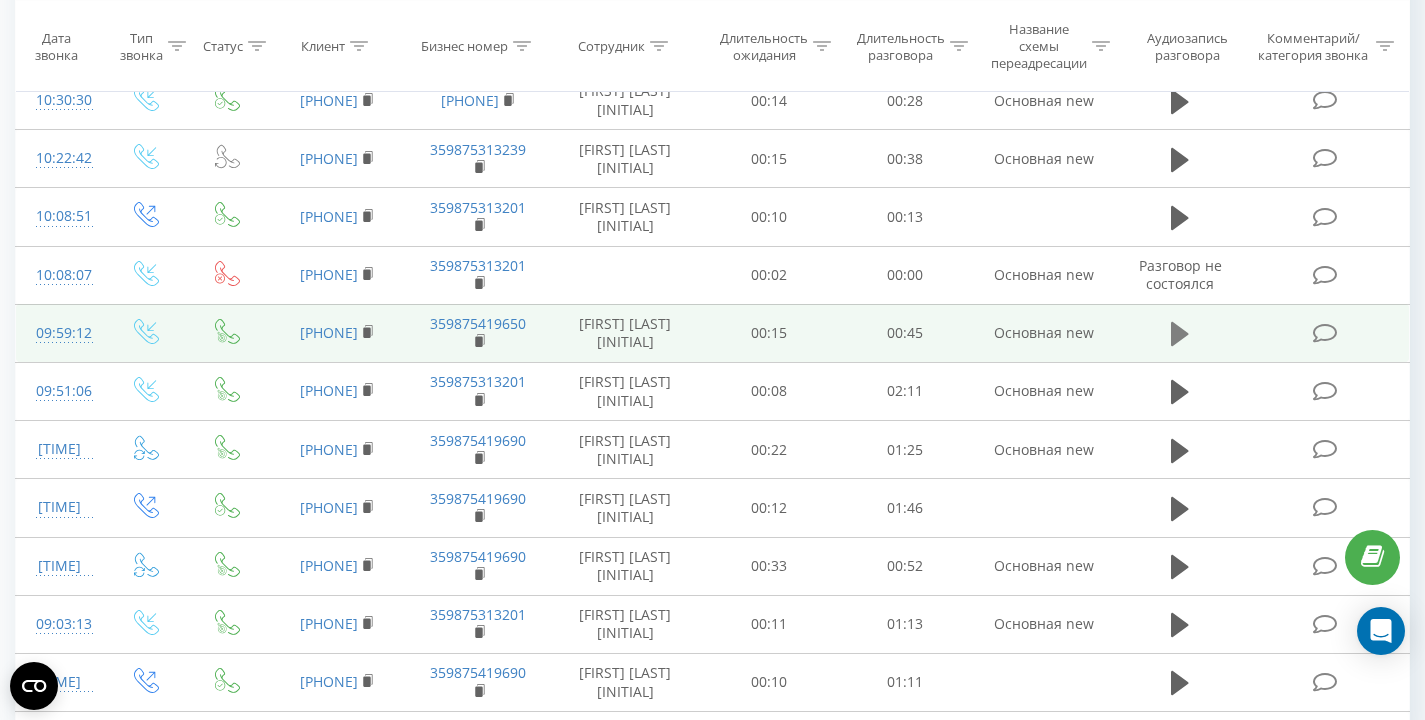 click 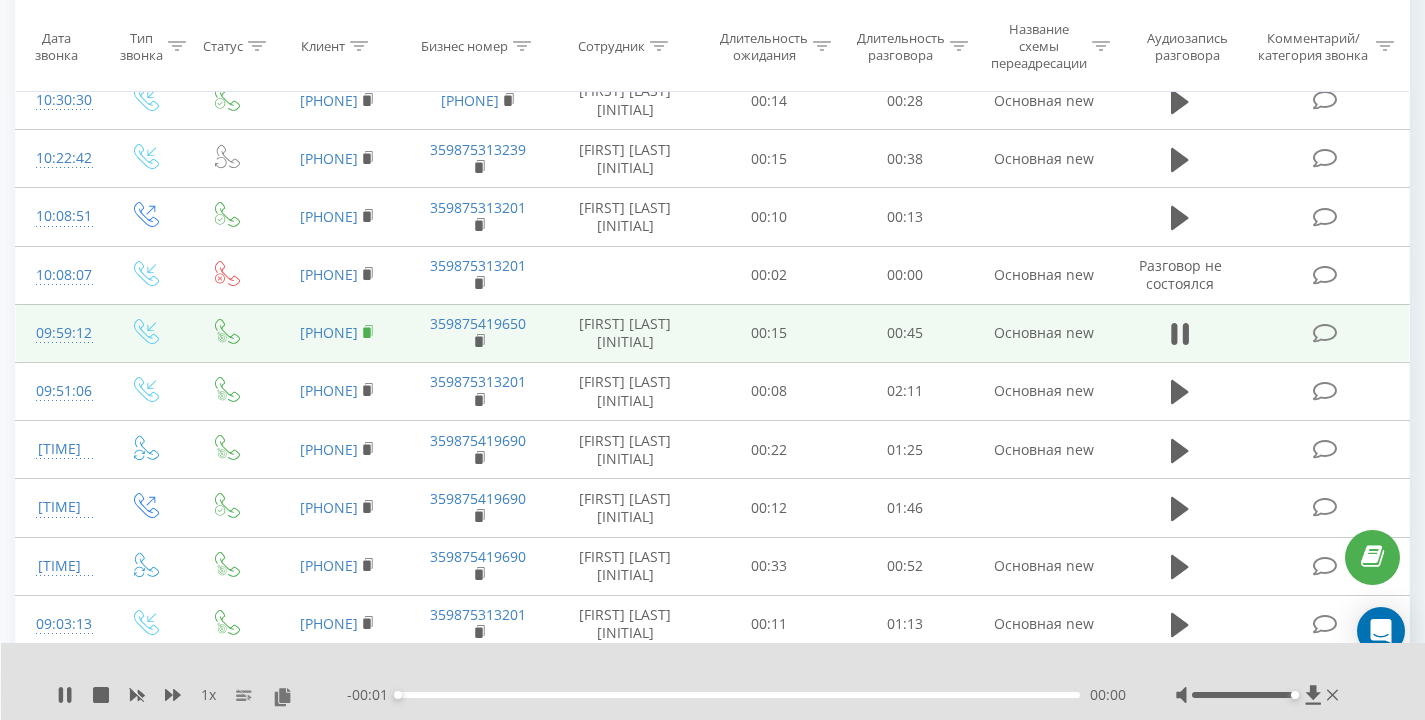 click 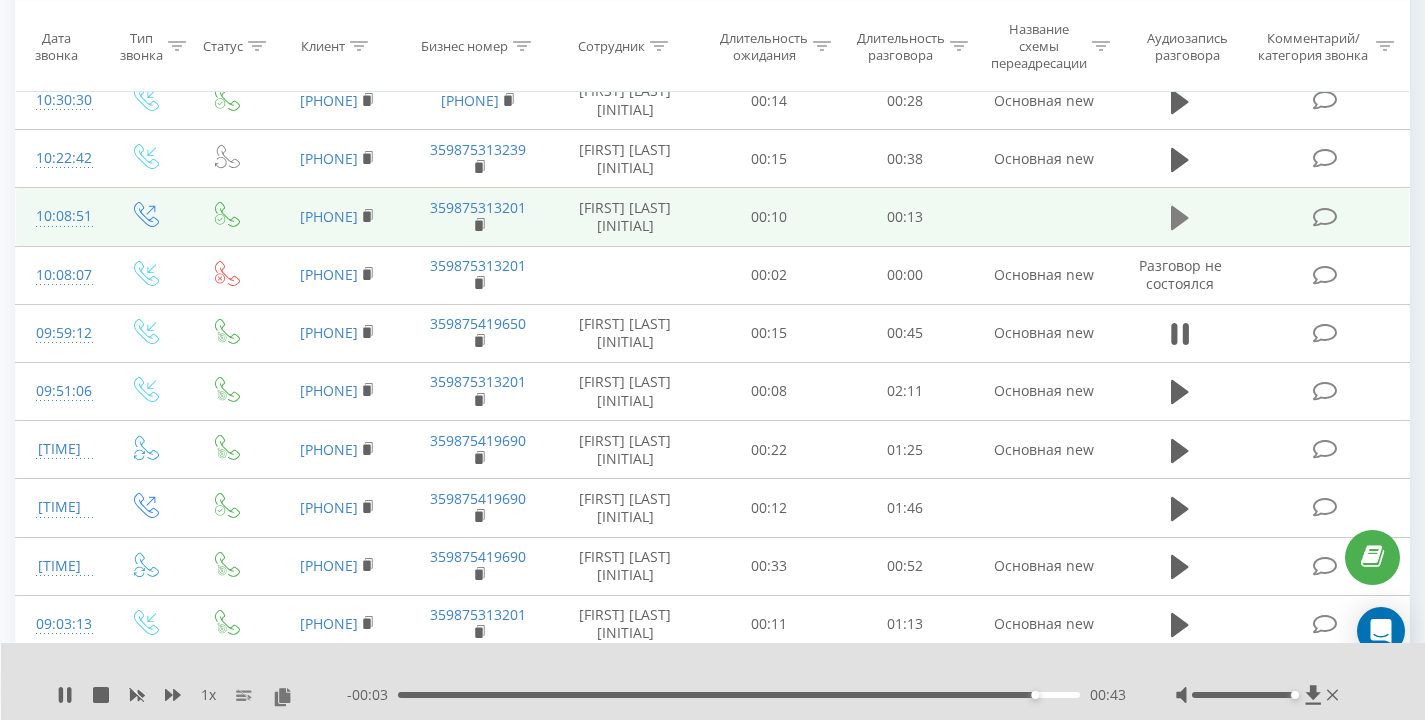 click 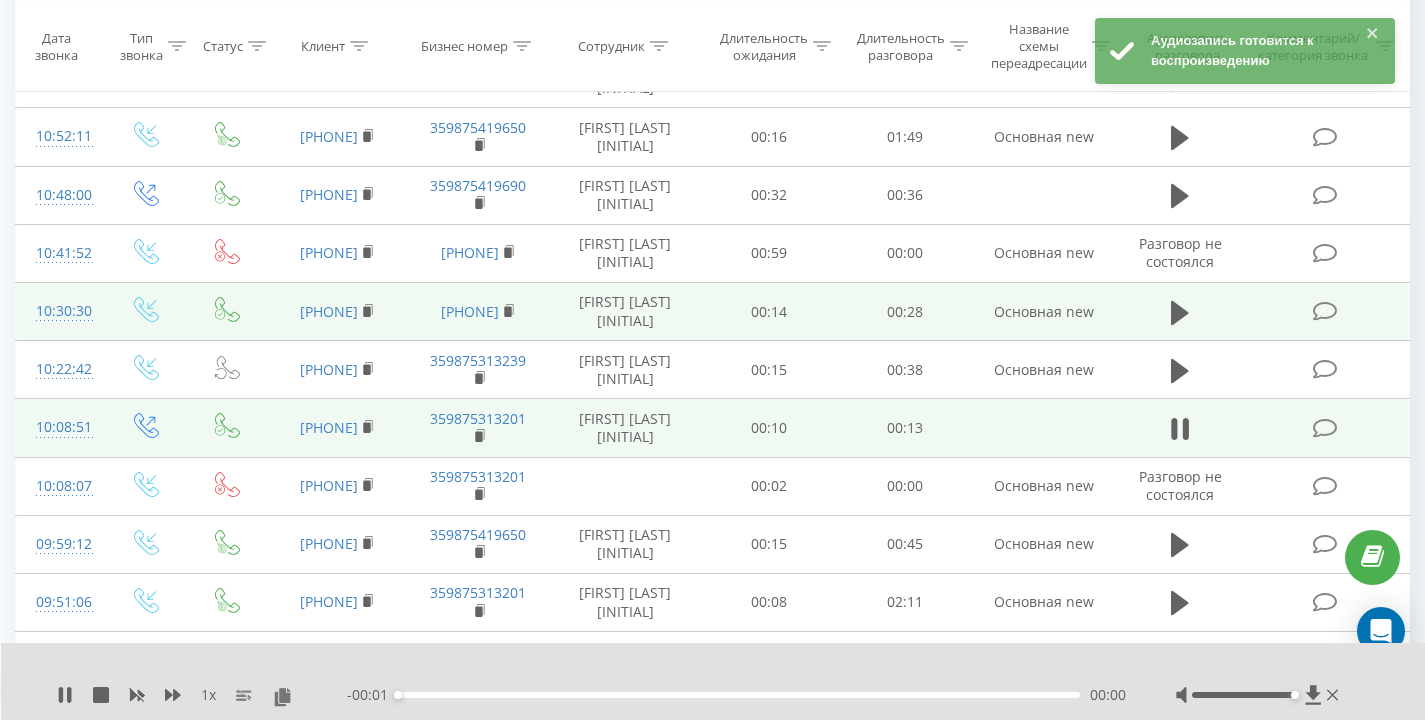 scroll, scrollTop: 227, scrollLeft: 0, axis: vertical 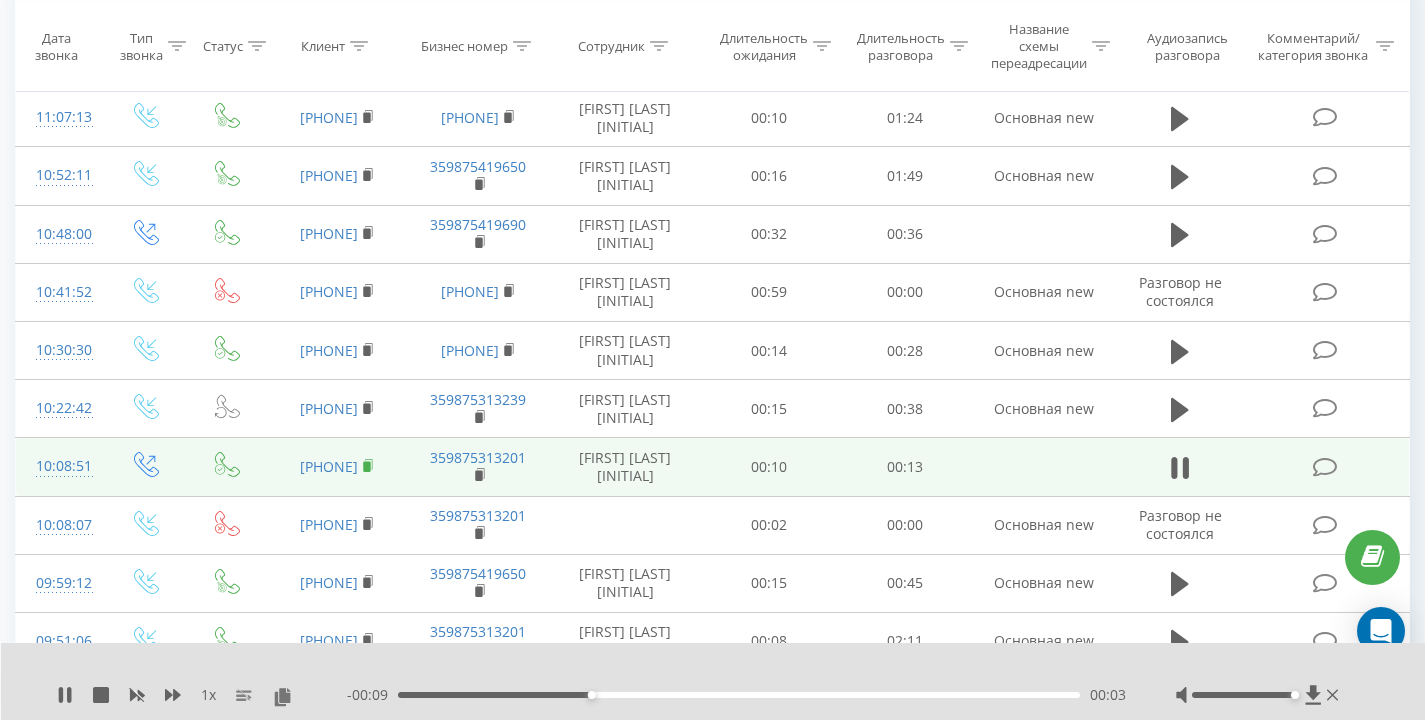 click 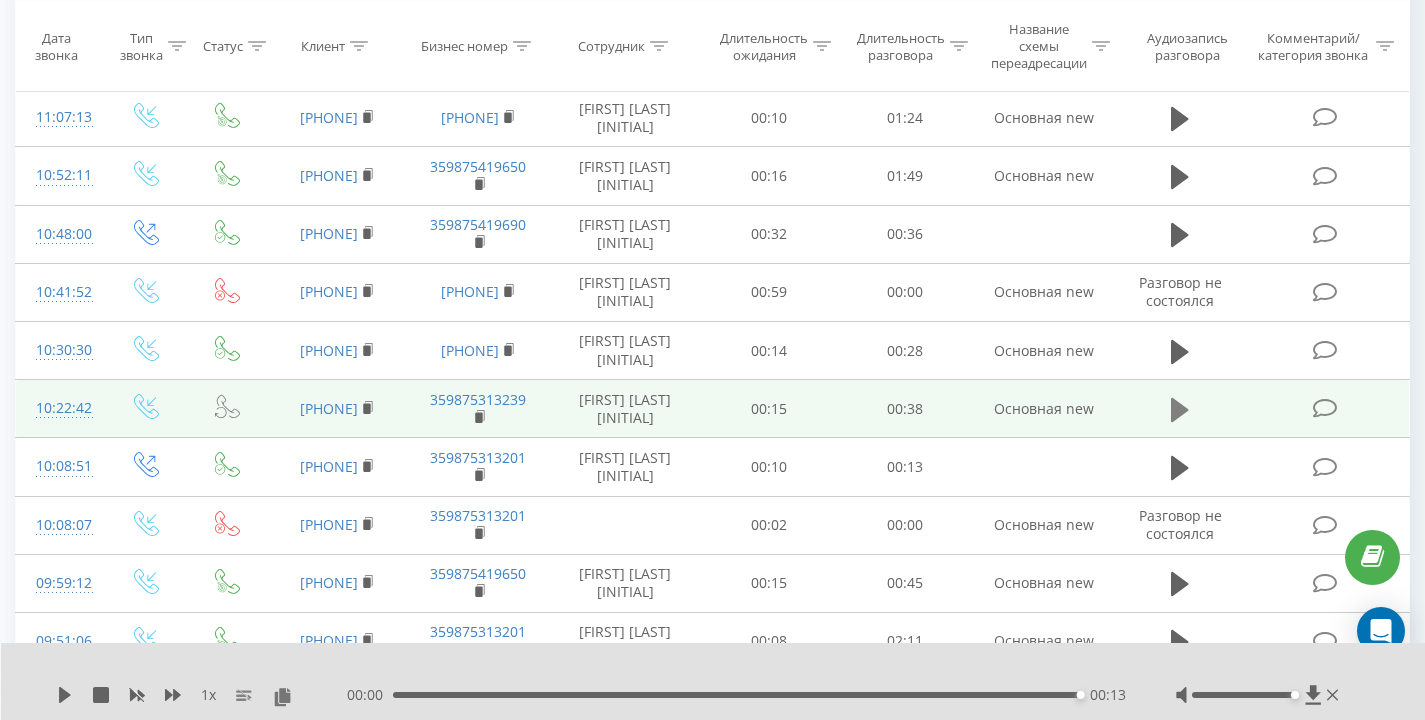 click 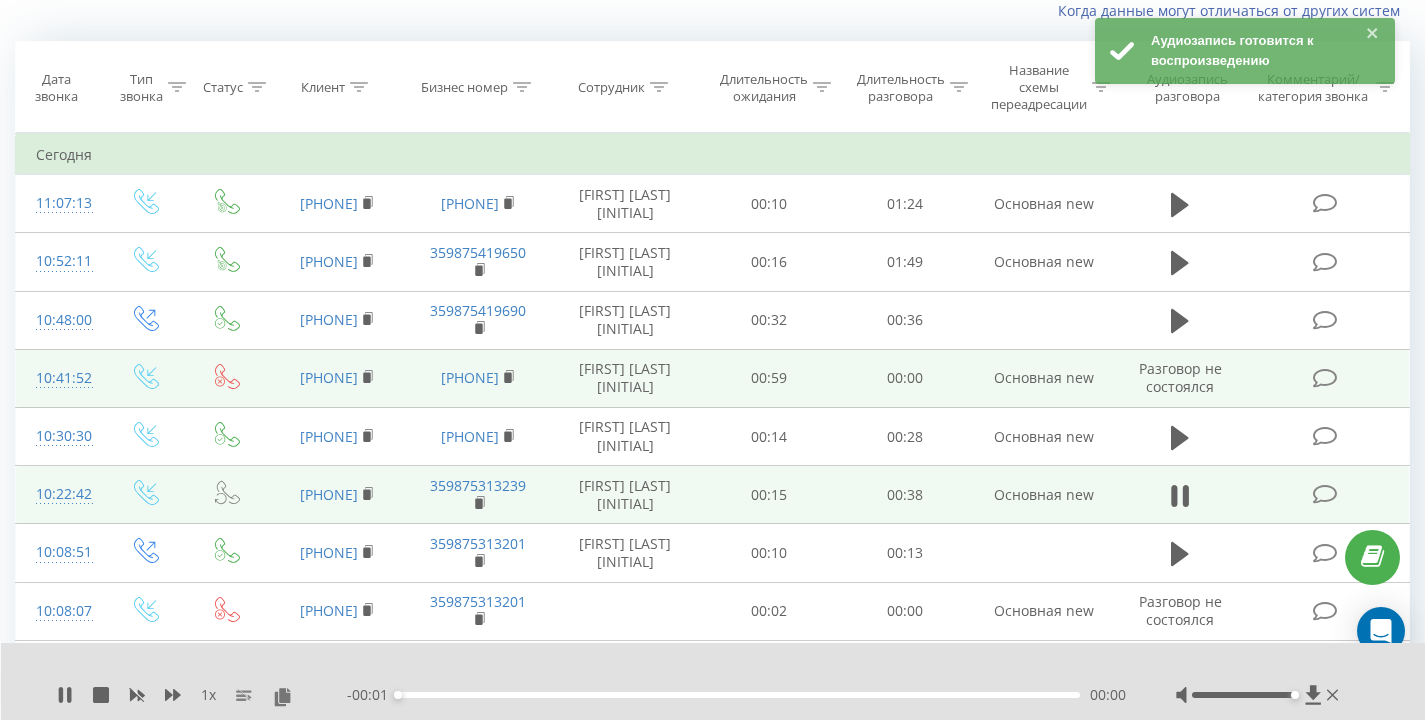 scroll, scrollTop: 126, scrollLeft: 0, axis: vertical 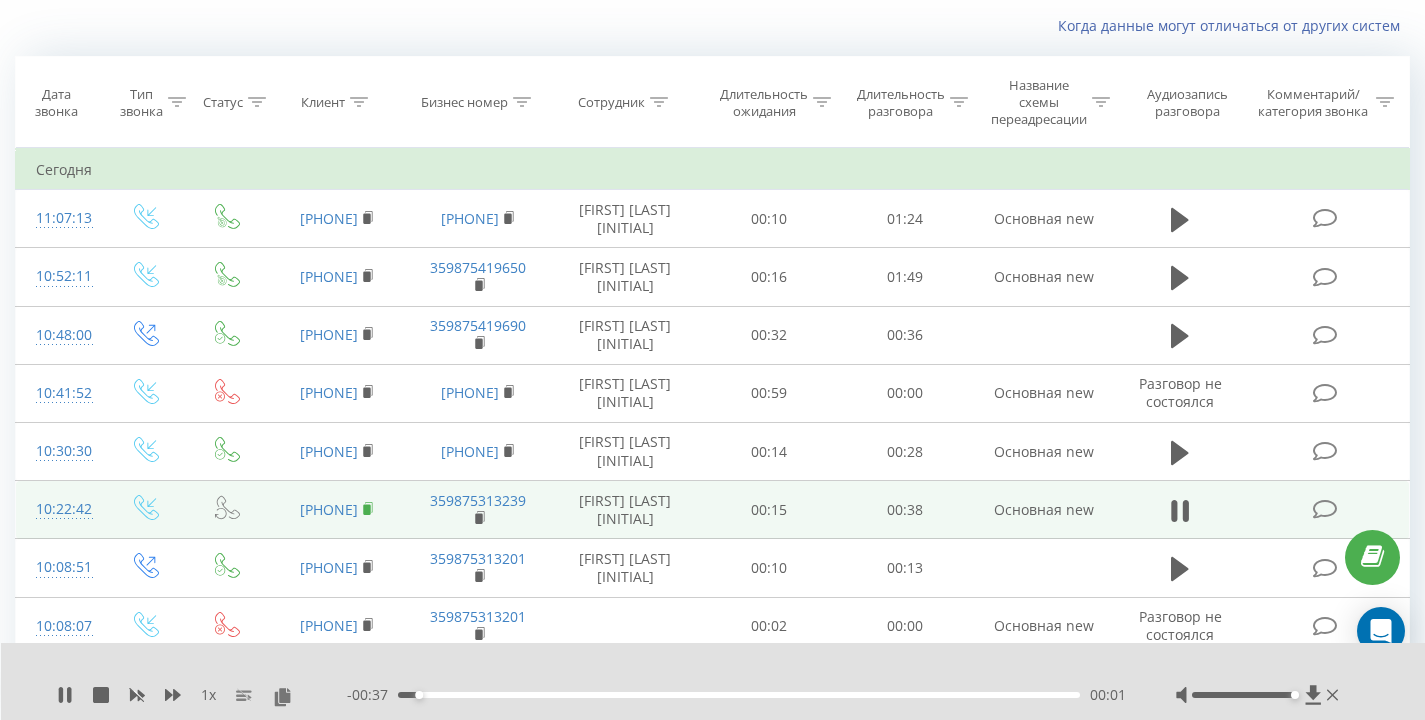 click 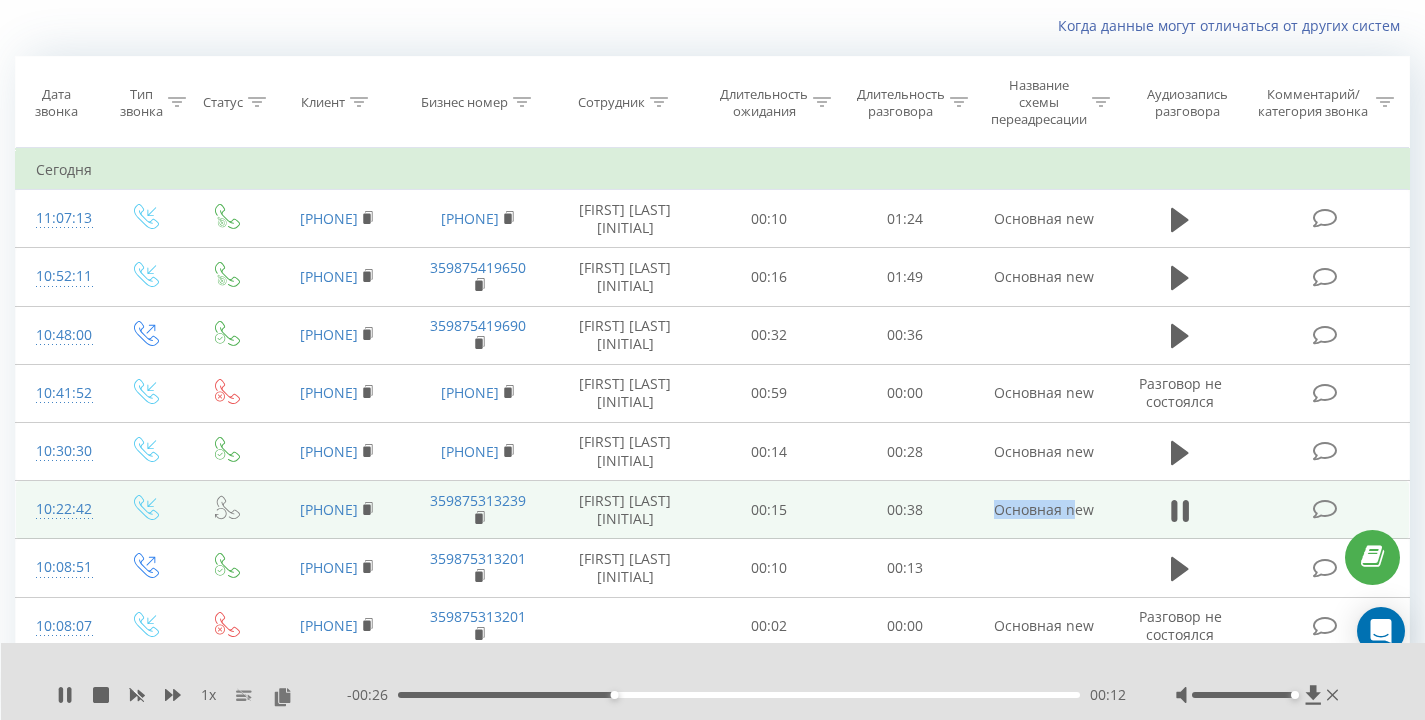 drag, startPoint x: 997, startPoint y: 596, endPoint x: 1071, endPoint y: 594, distance: 74.02702 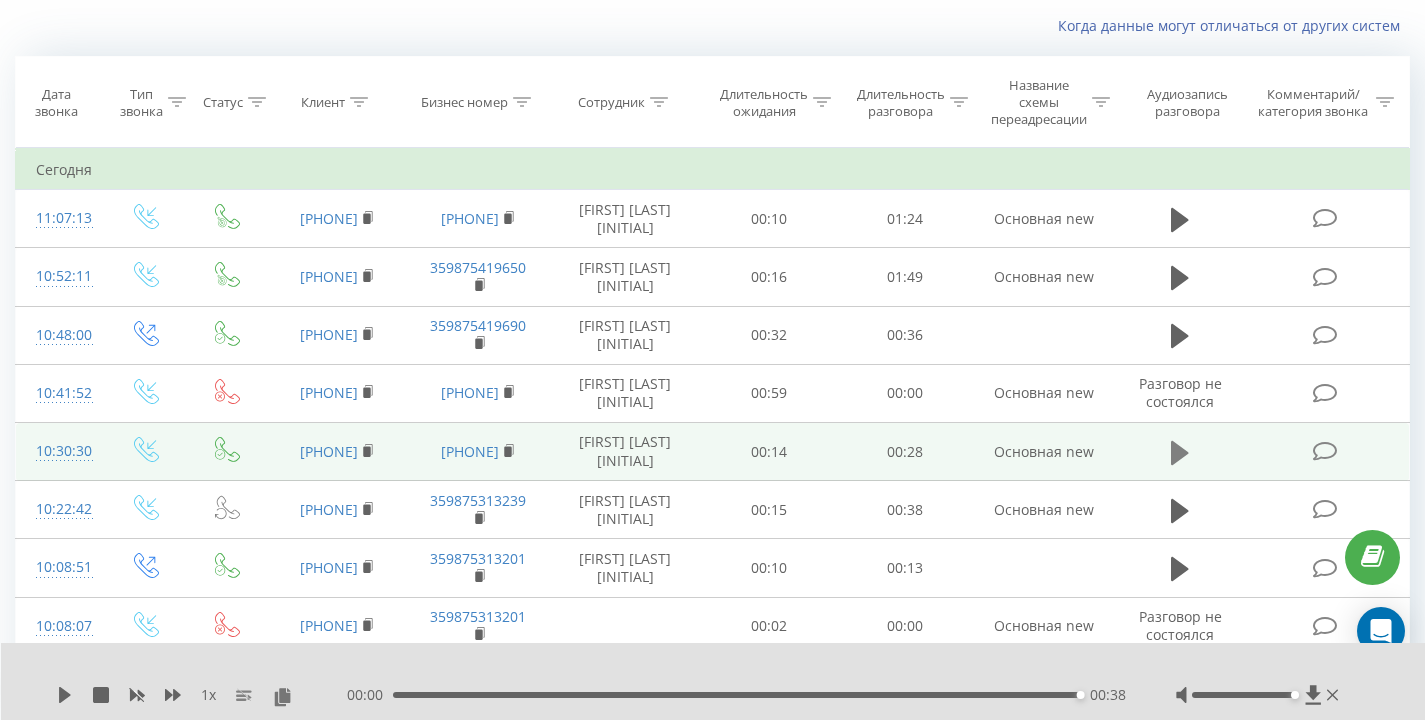 click 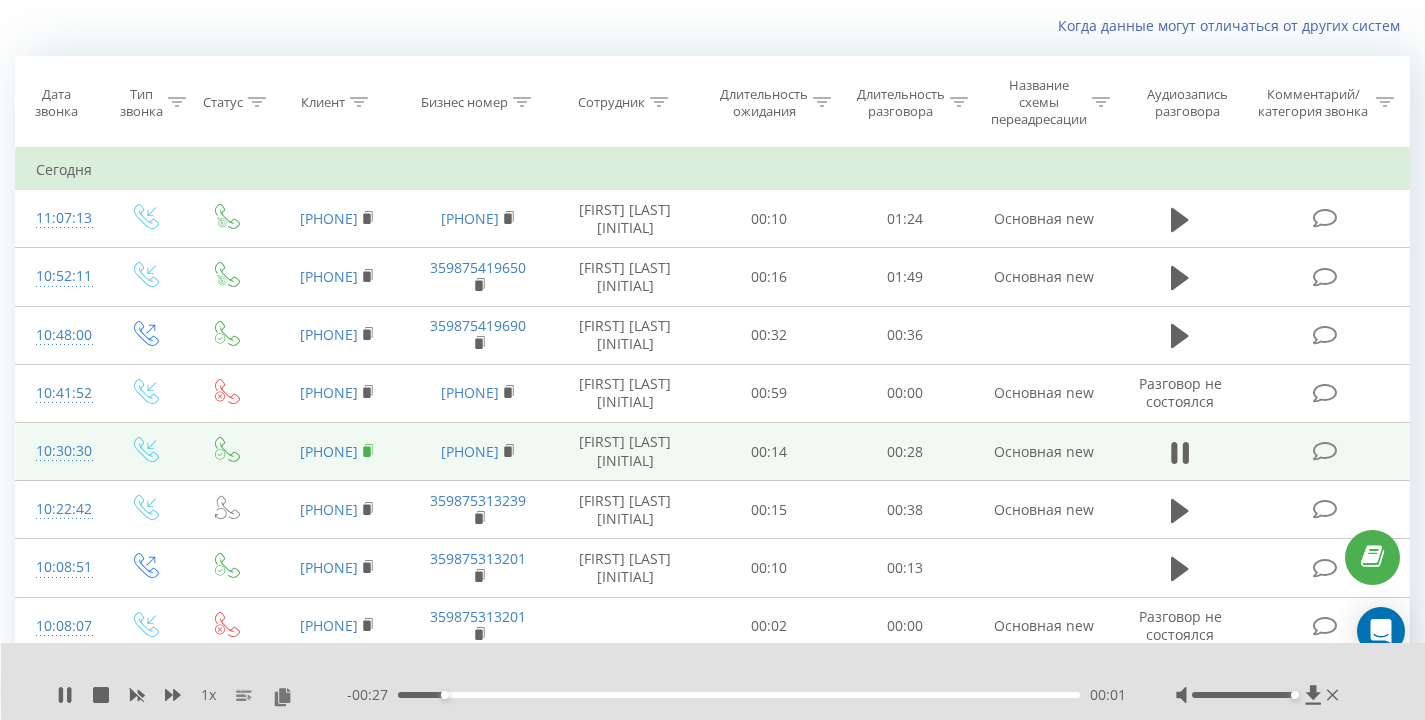 click 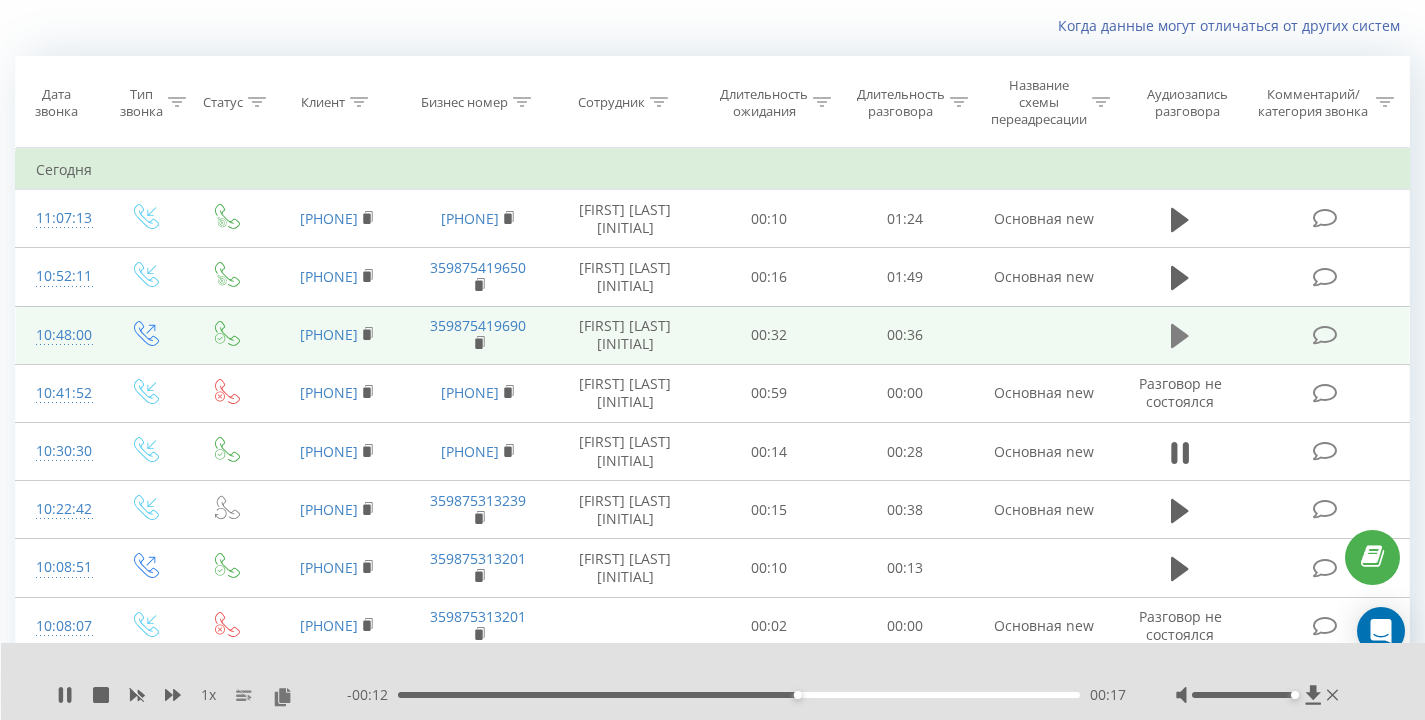 click 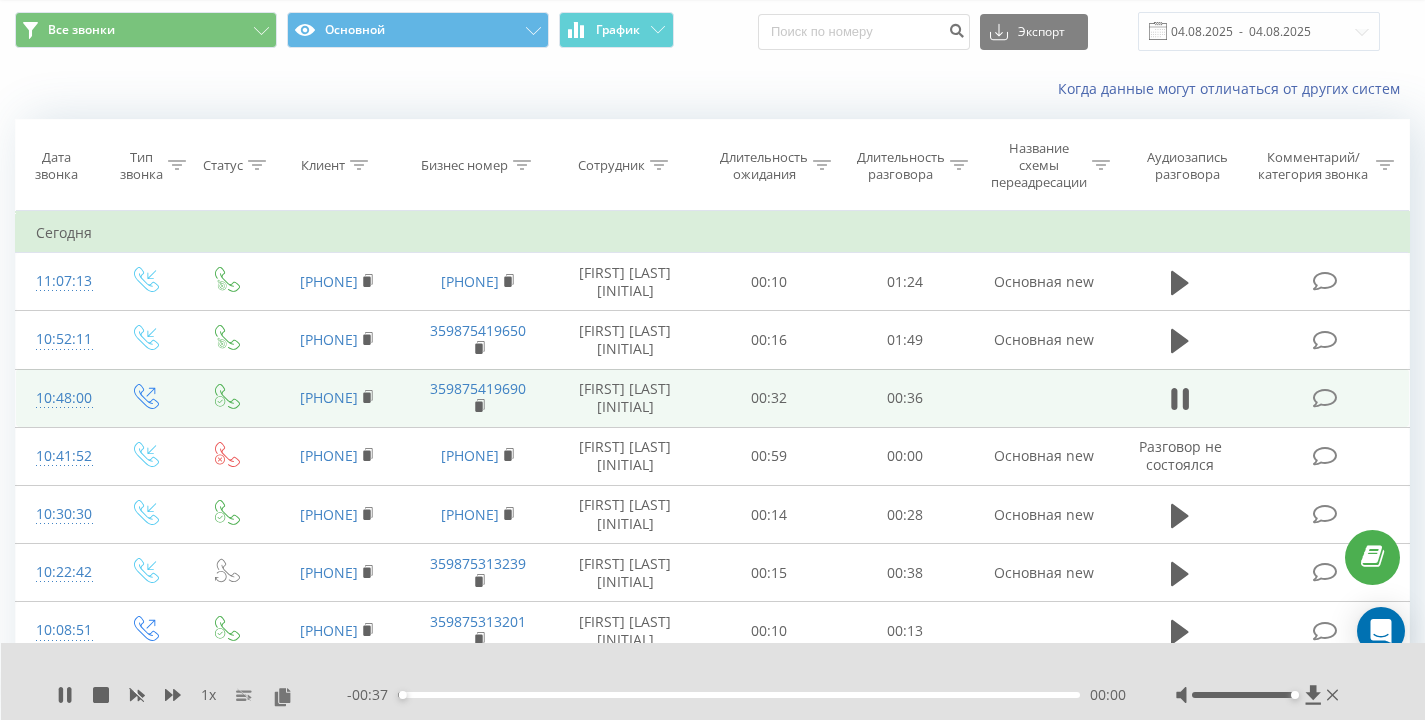 scroll, scrollTop: 45, scrollLeft: 0, axis: vertical 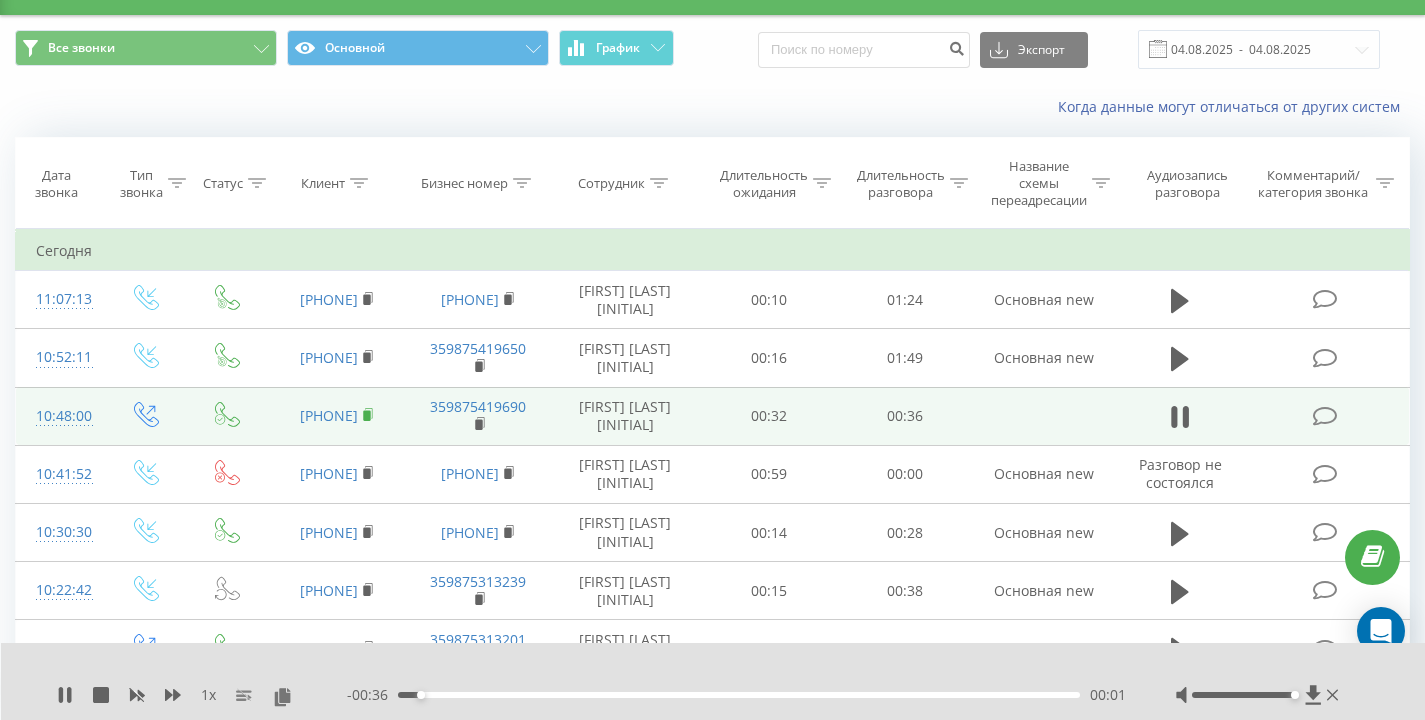 click 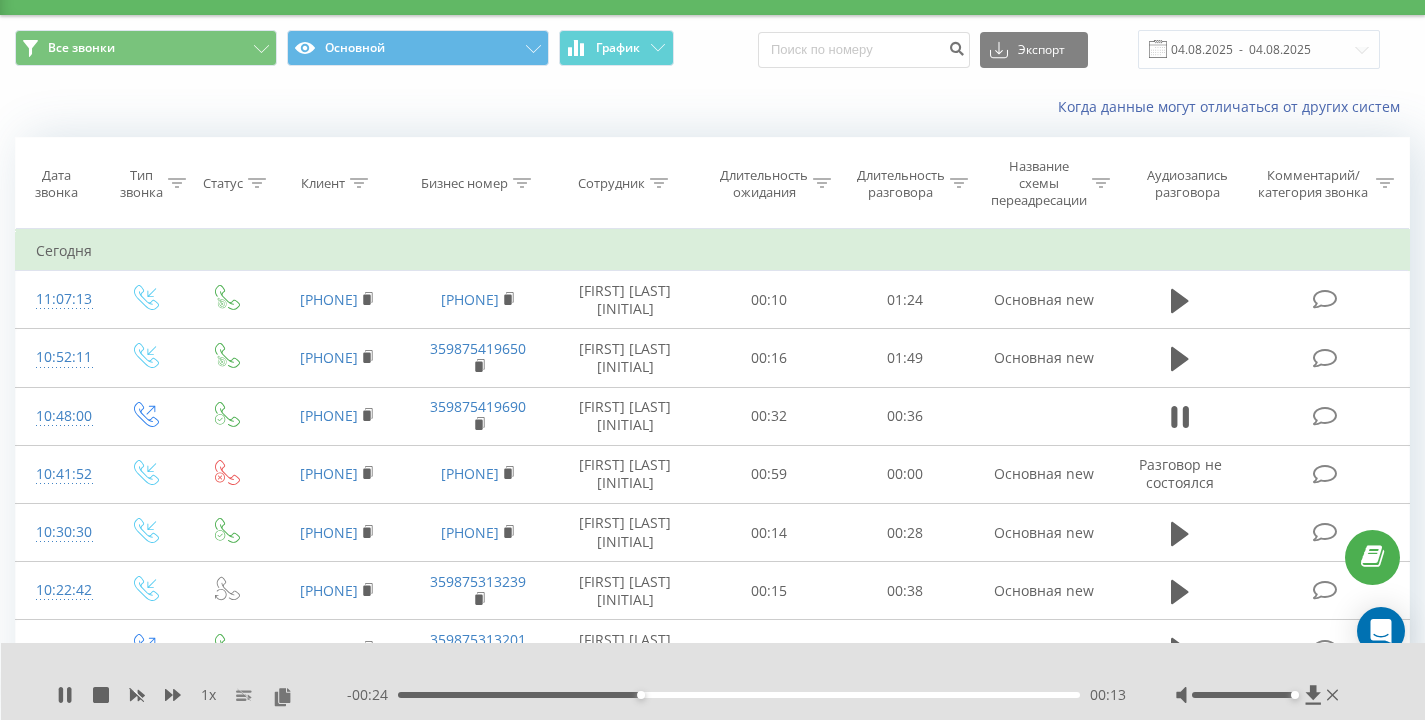 click on "Когда данные могут отличаться от других систем" at bounding box center (712, 107) 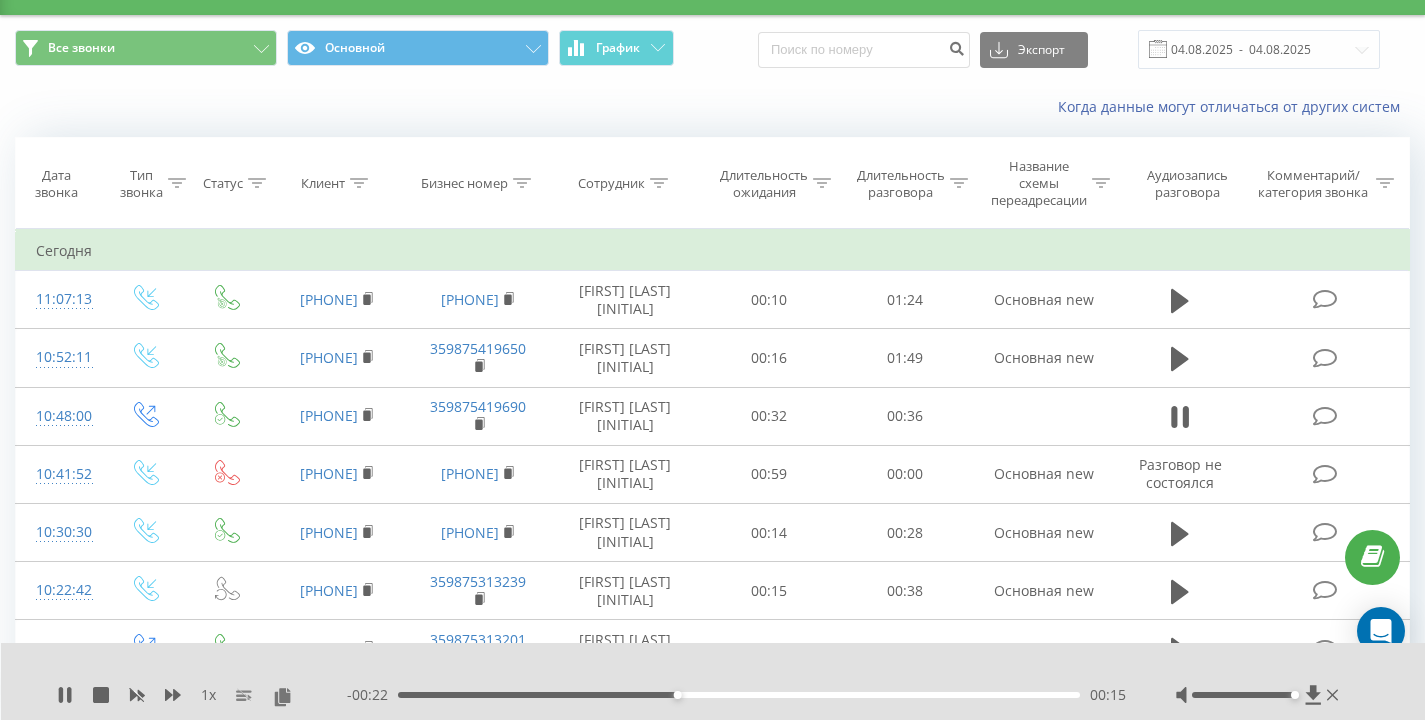 click on "Когда данные могут отличаться от других систем" at bounding box center (712, 107) 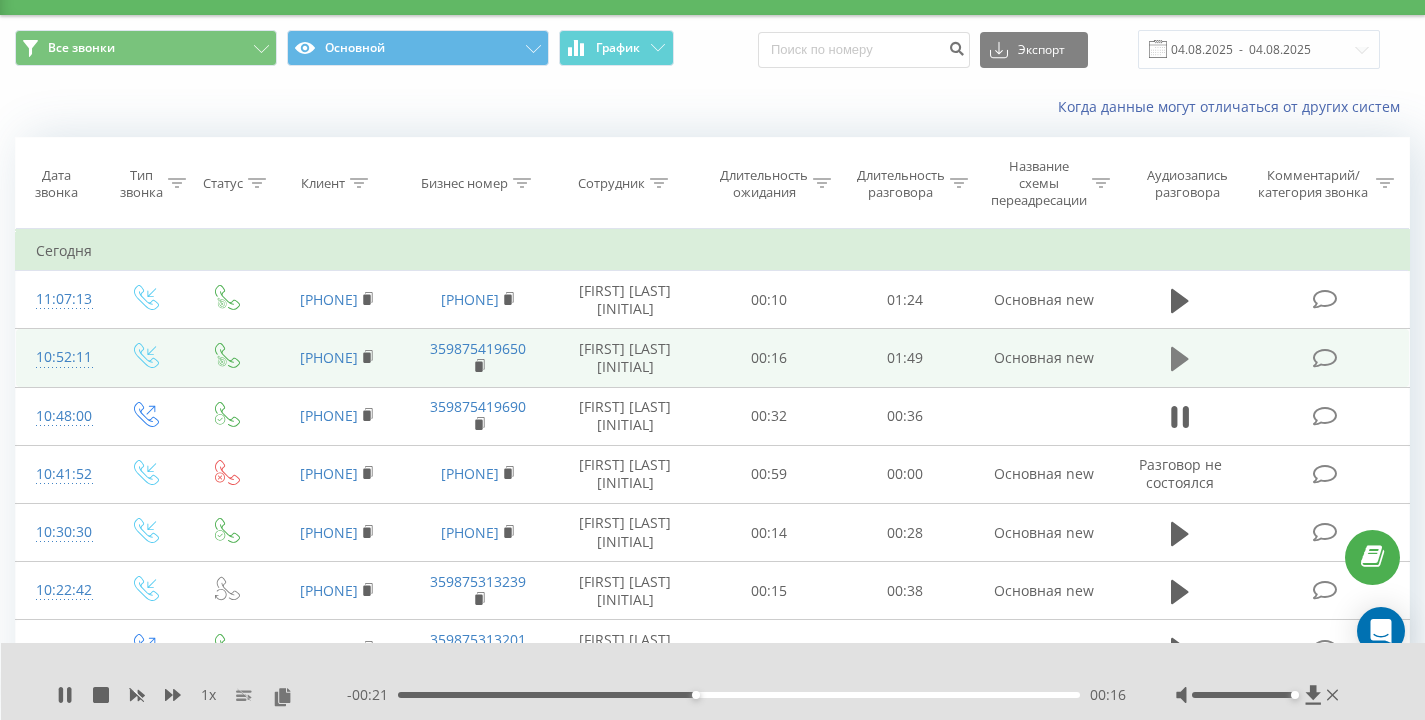 click 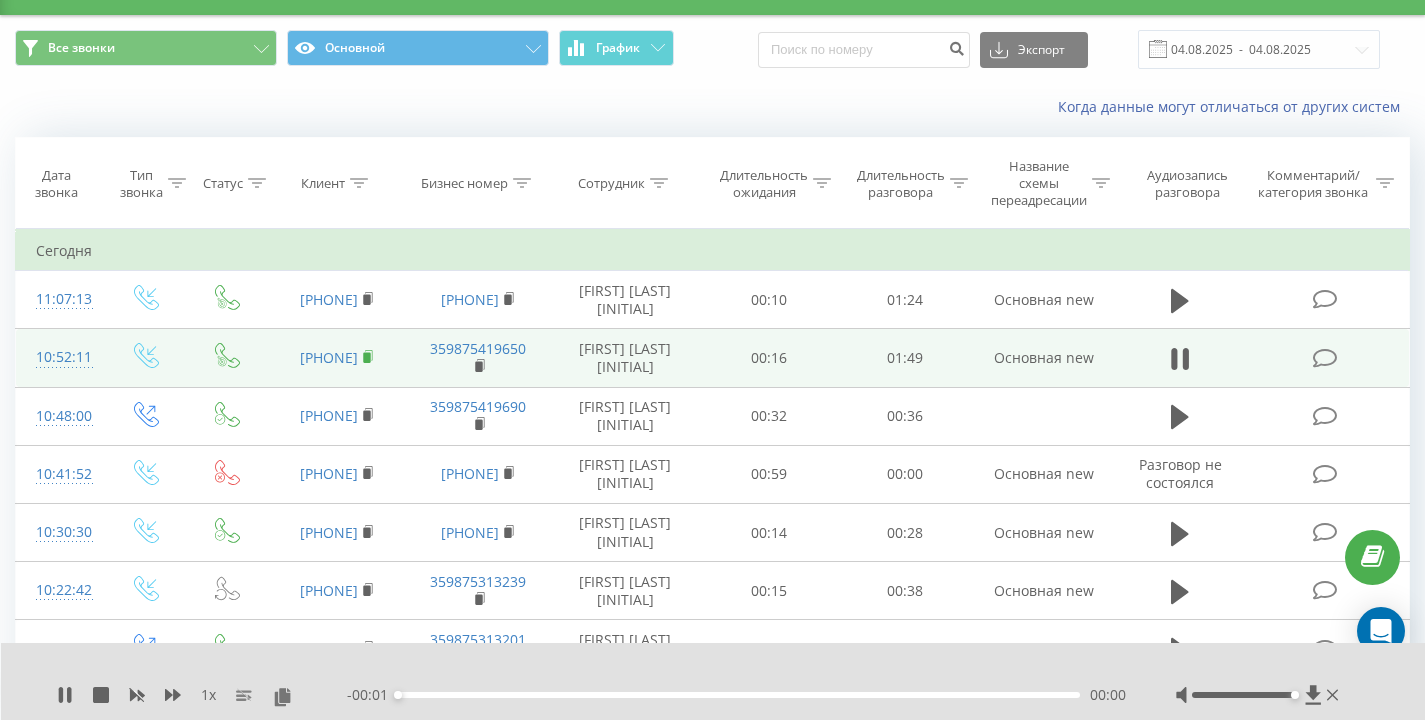 click 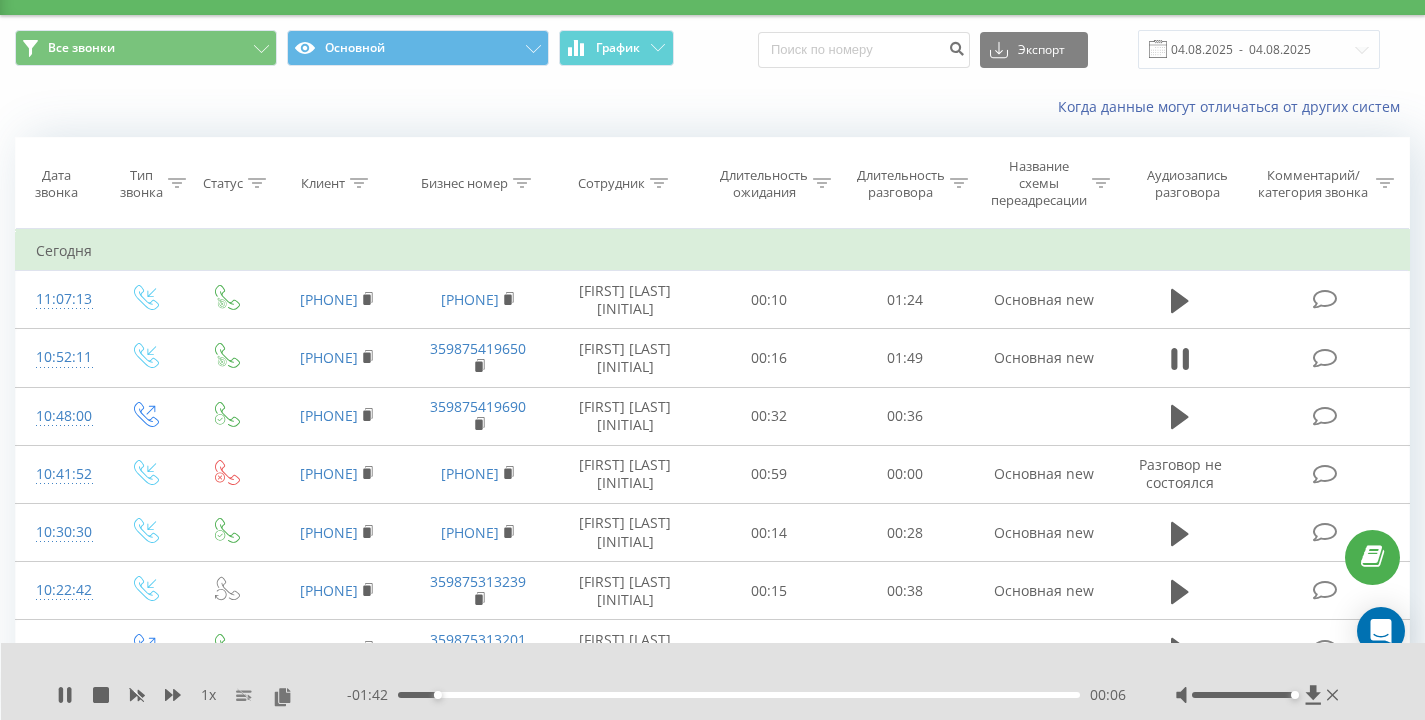 click on "Когда данные могут отличаться от других систем" at bounding box center [712, 107] 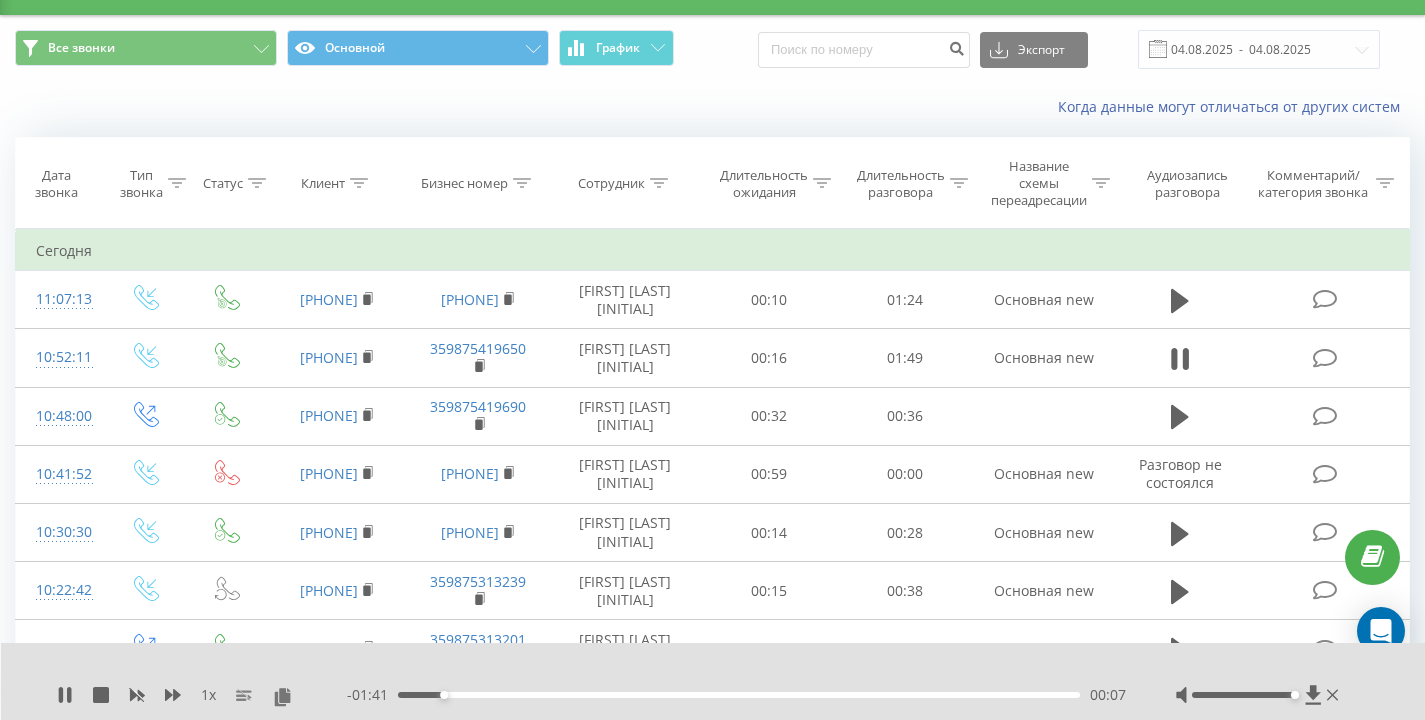 click on "Когда данные могут отличаться от других систем" at bounding box center [712, 107] 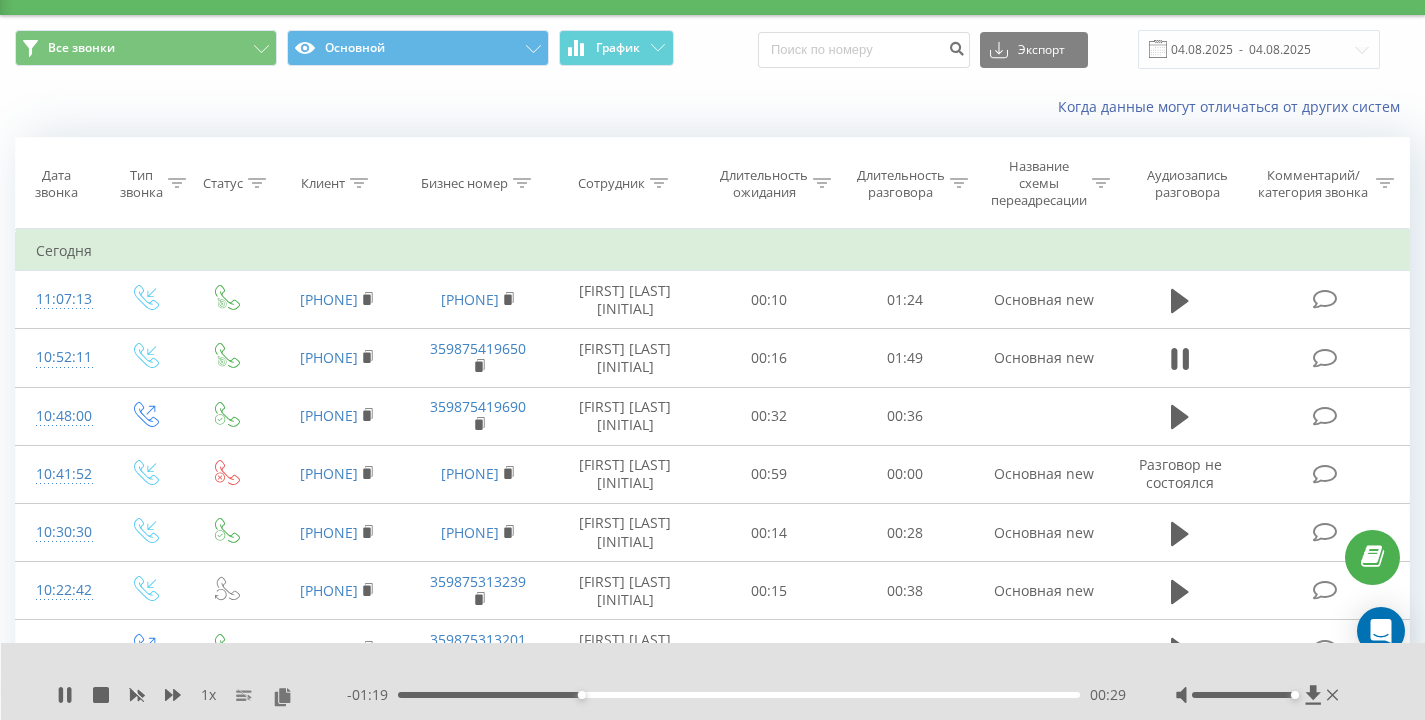 click on "Когда данные могут отличаться от других систем" at bounding box center (712, 107) 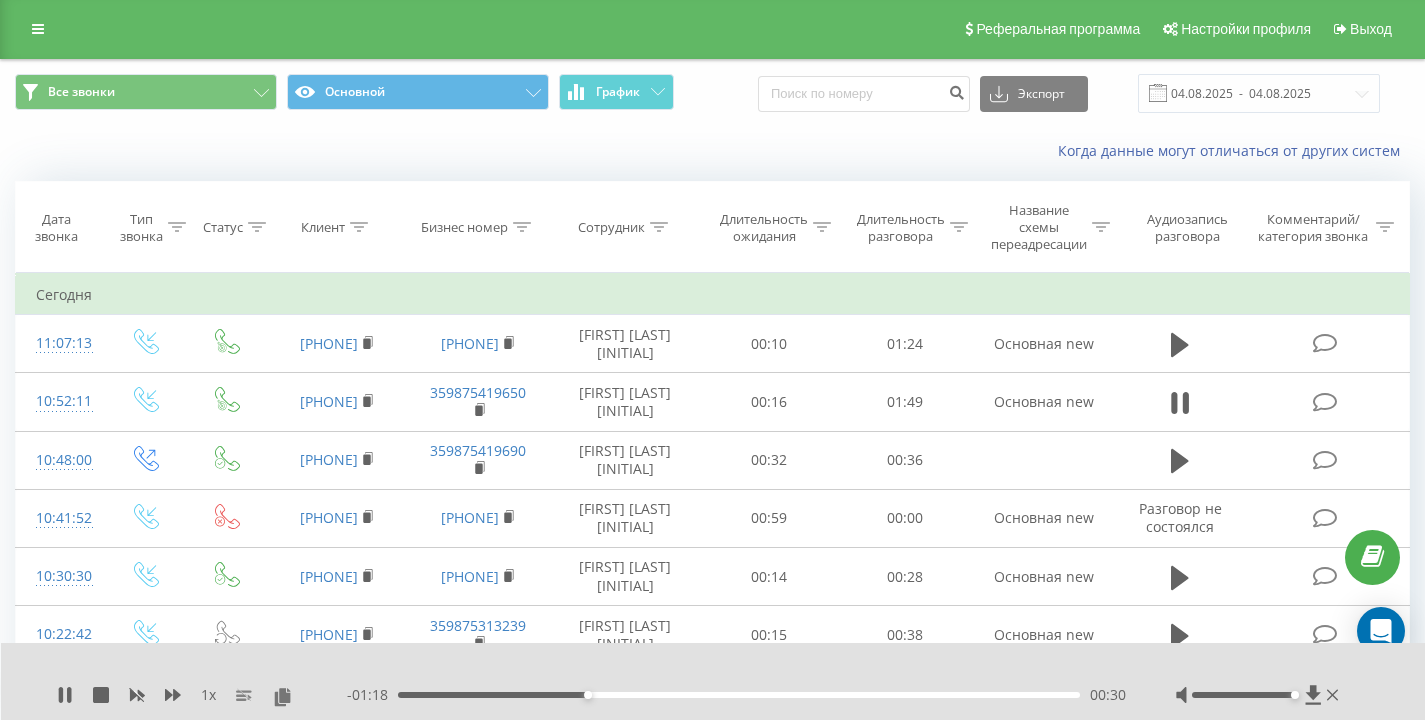 scroll, scrollTop: 0, scrollLeft: 0, axis: both 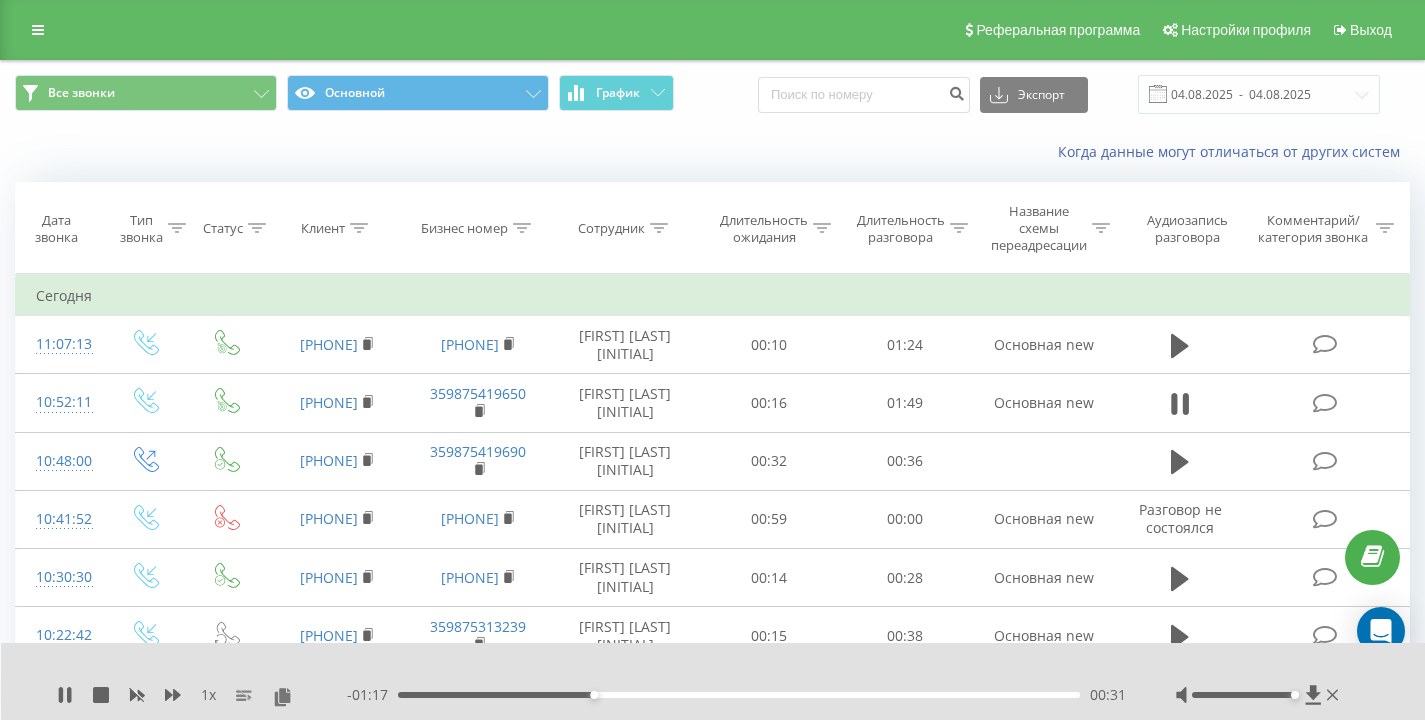 click on "Когда данные могут отличаться от других систем" at bounding box center (979, 152) 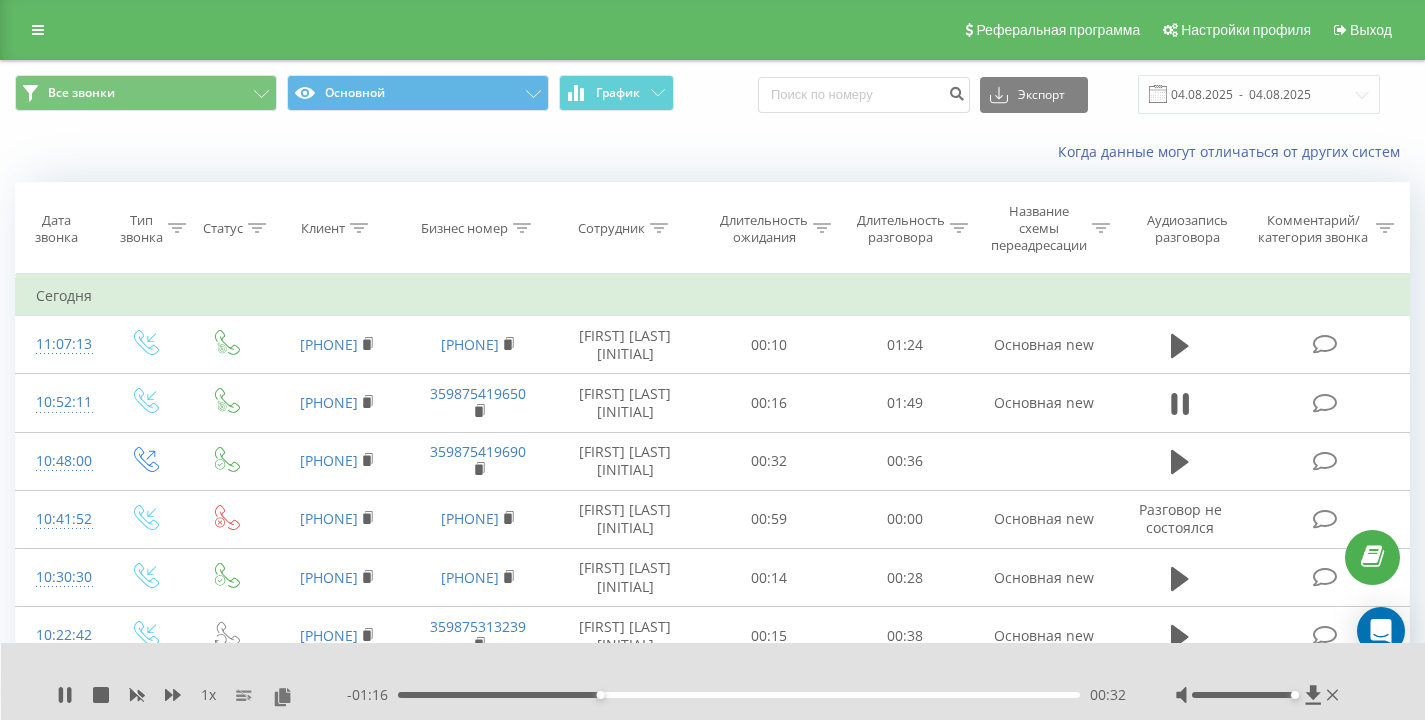 click on "Все звонки Основной График Экспорт .csv .xls .xlsx 04.08.2025  -  04.08.2025" at bounding box center [712, 94] 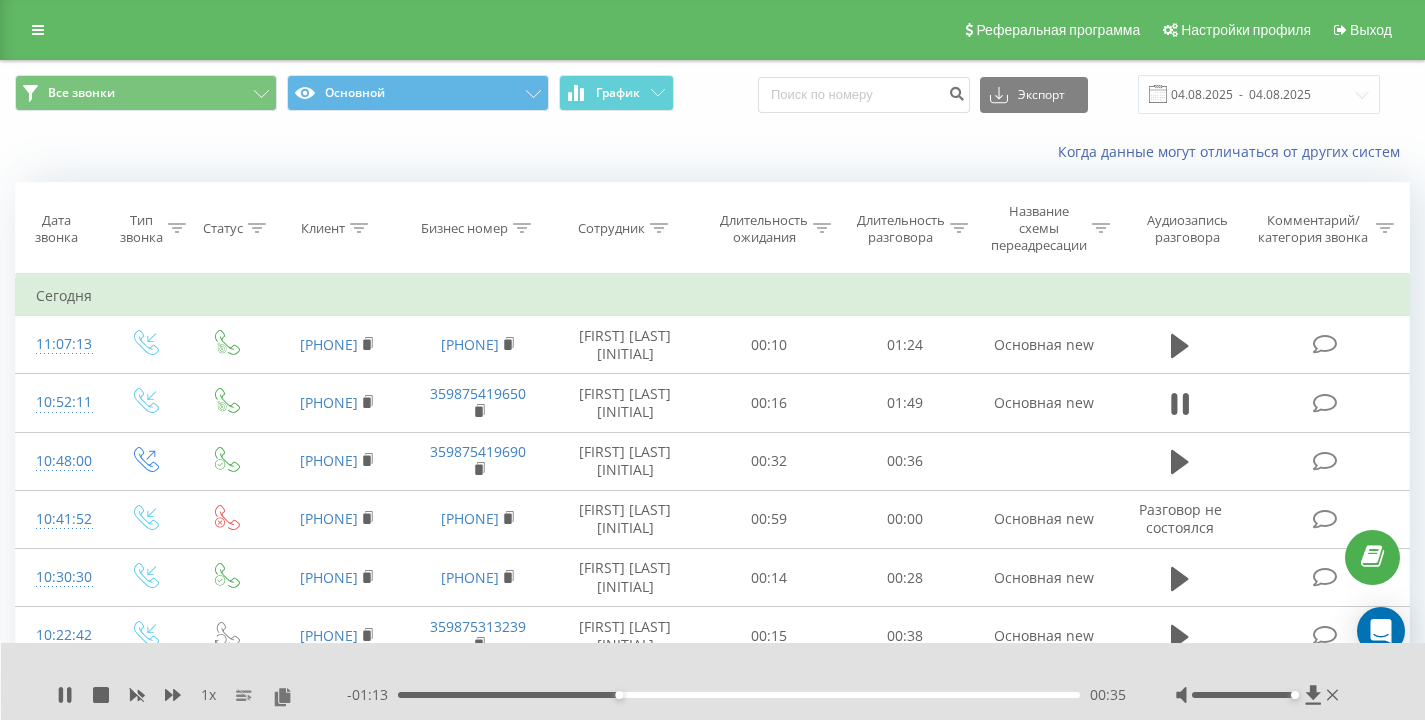 click on "Все звонки Основной График Экспорт .csv .xls .xlsx 04.08.2025  -  04.08.2025" at bounding box center [712, 94] 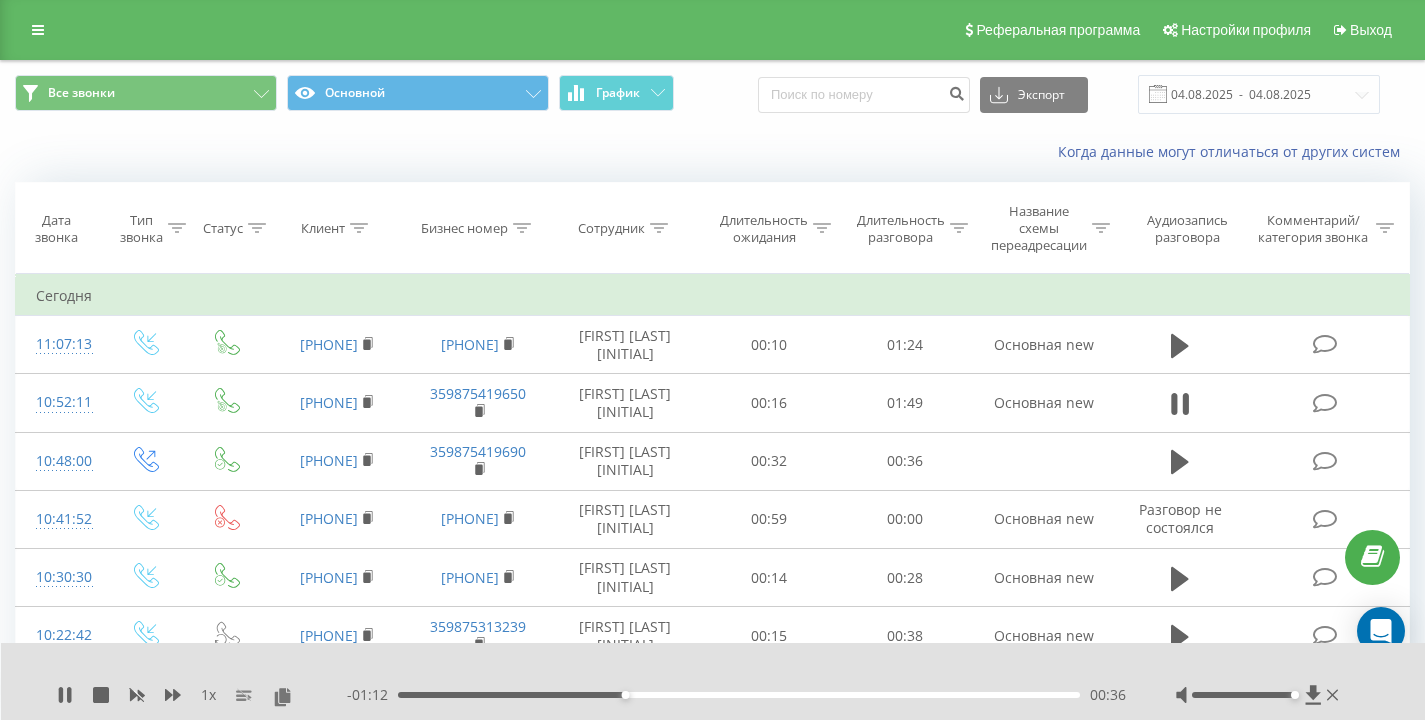 click on "Все звонки Основной График Экспорт .csv .xls .xlsx 04.08.2025  -  04.08.2025" at bounding box center [712, 94] 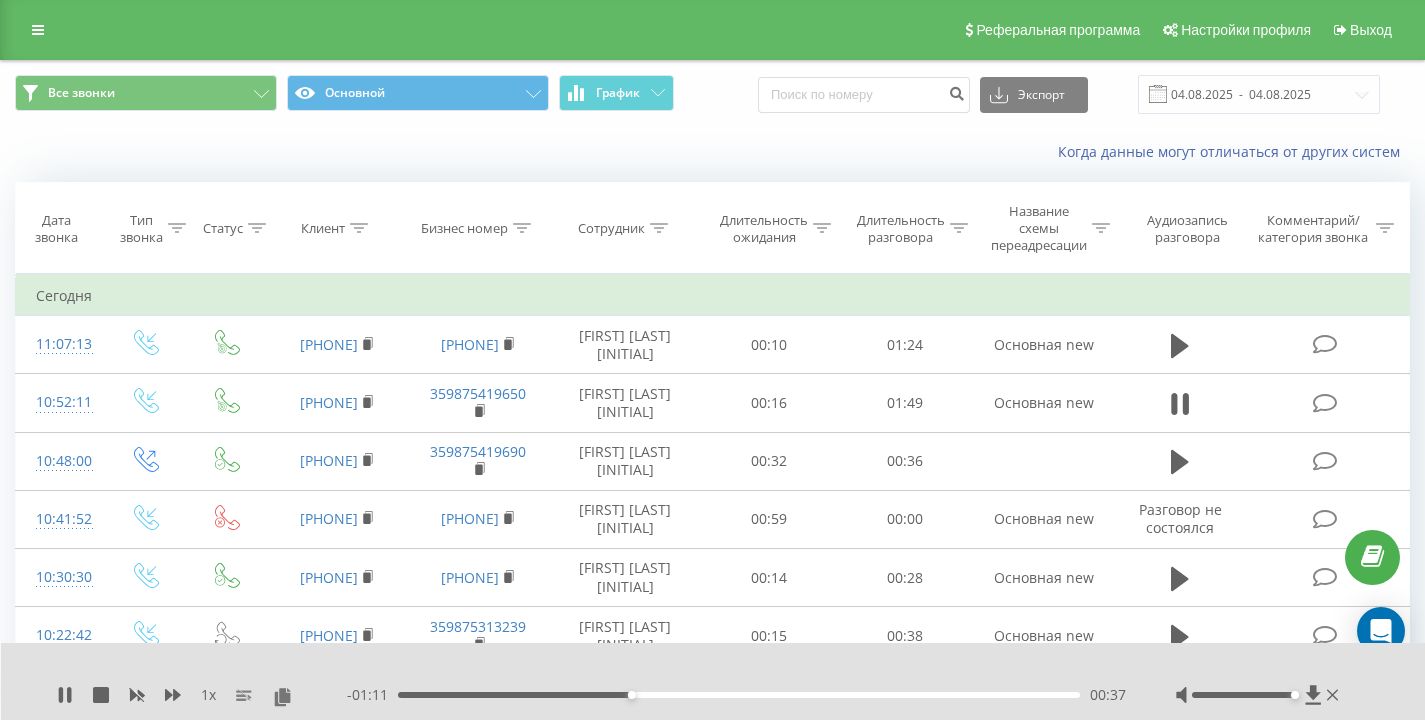 click on "Все звонки Основной График Экспорт .csv .xls .xlsx 04.08.2025  -  04.08.2025" at bounding box center [712, 94] 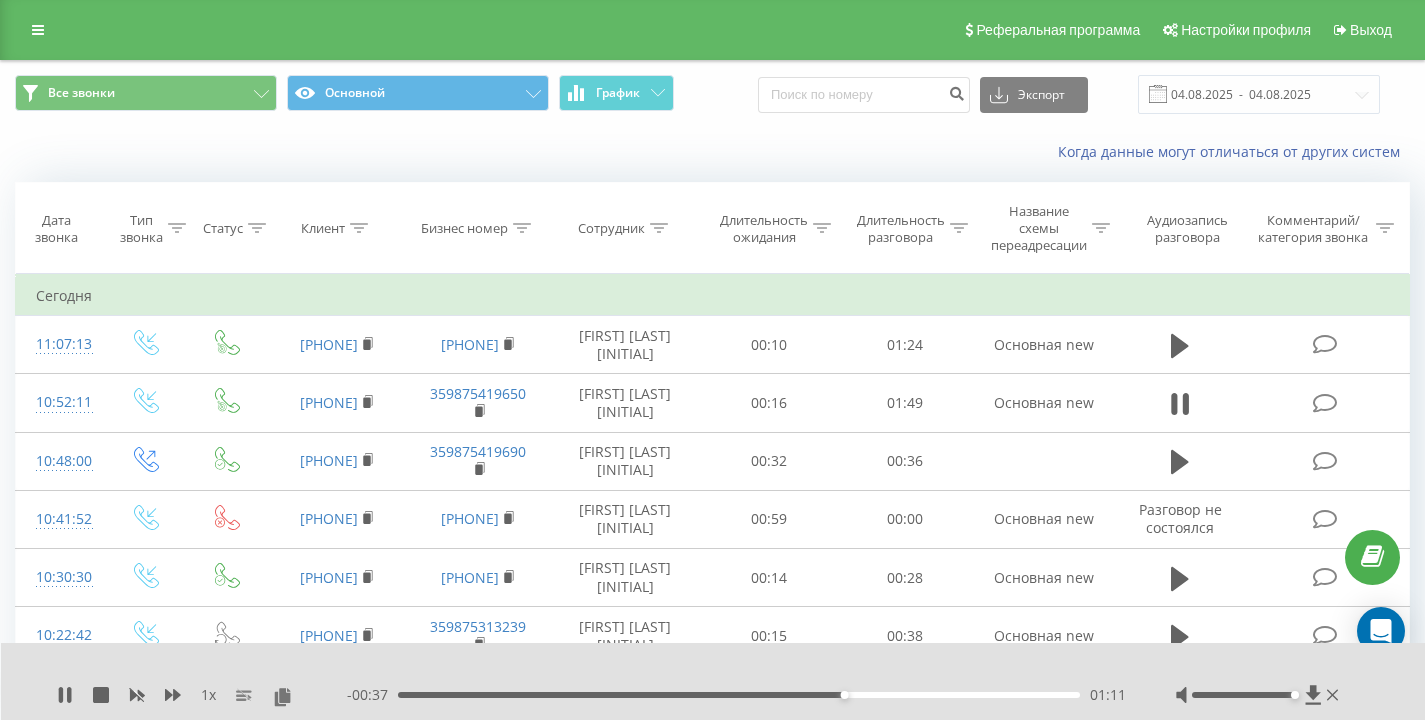 click on "Все звонки Основной График Экспорт .csv .xls .xlsx 04.08.2025  -  04.08.2025" at bounding box center [712, 94] 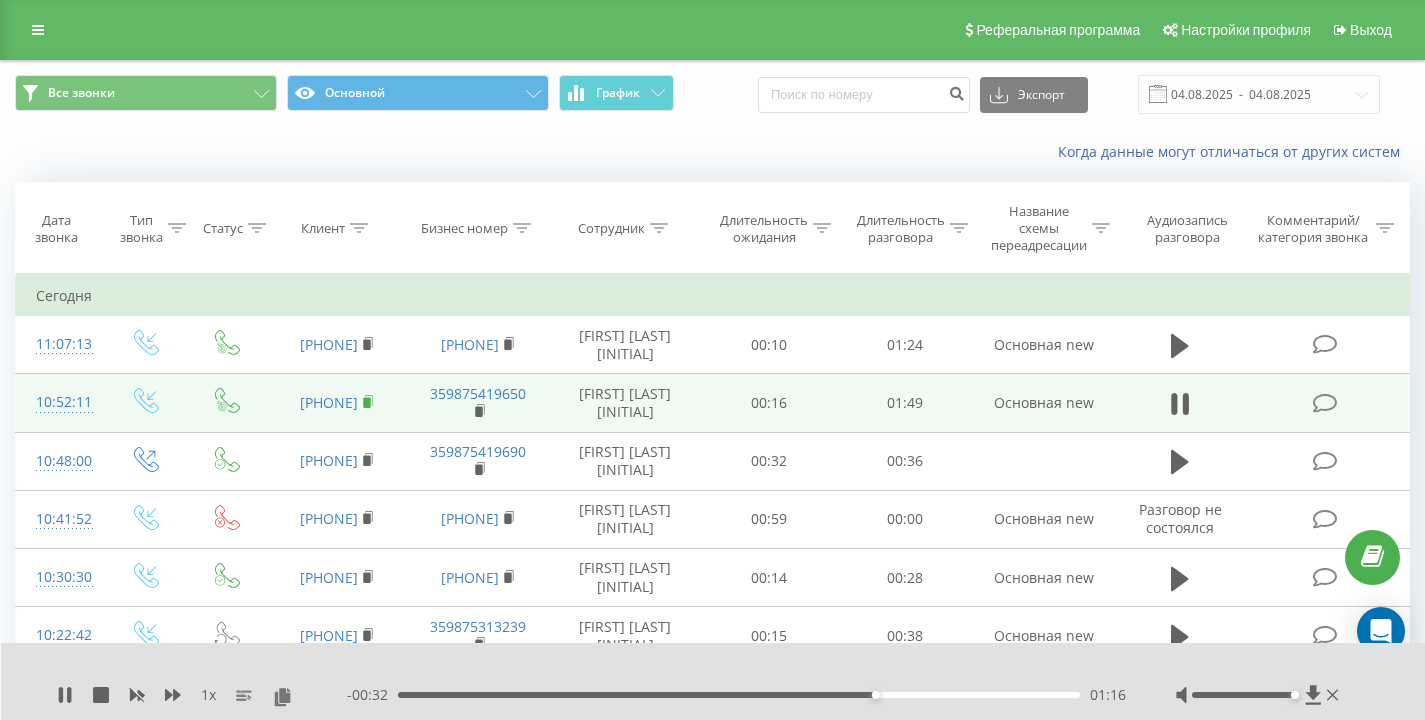 click 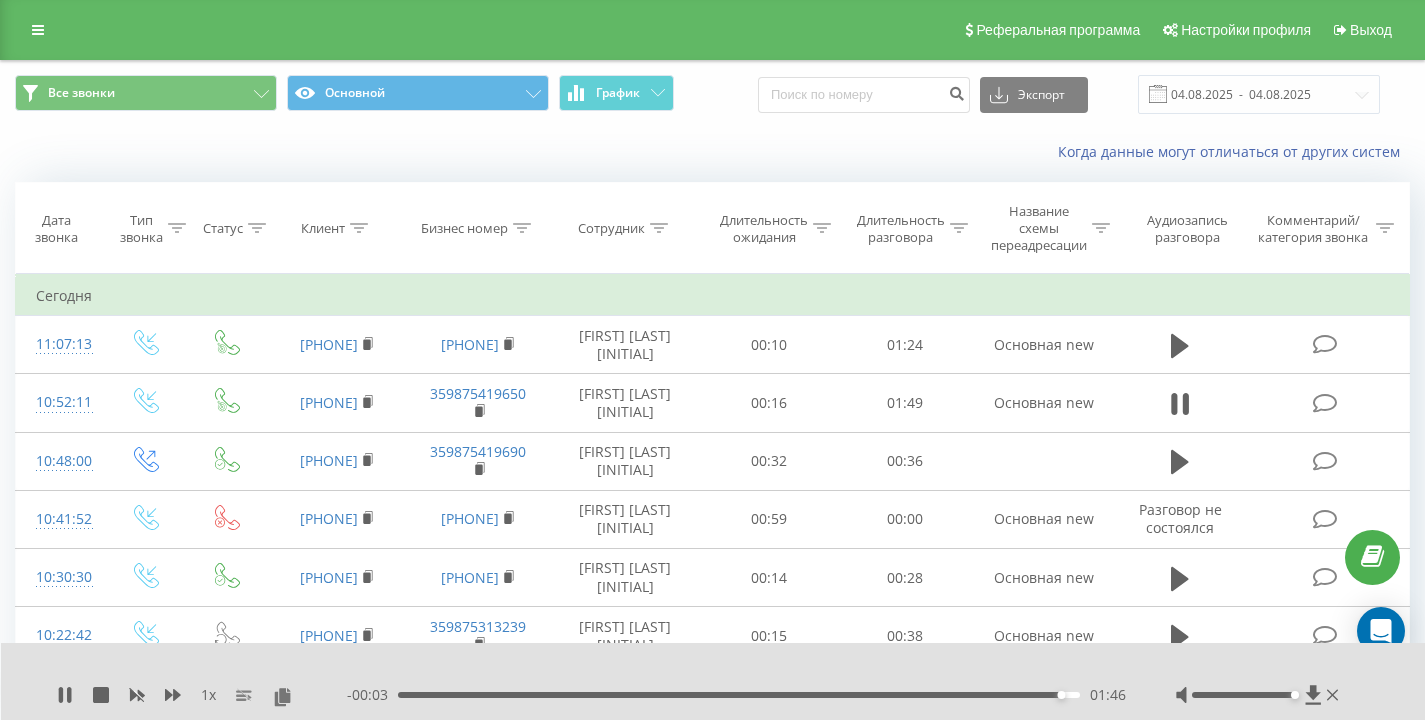 click on "Когда данные могут отличаться от других систем" at bounding box center [979, 152] 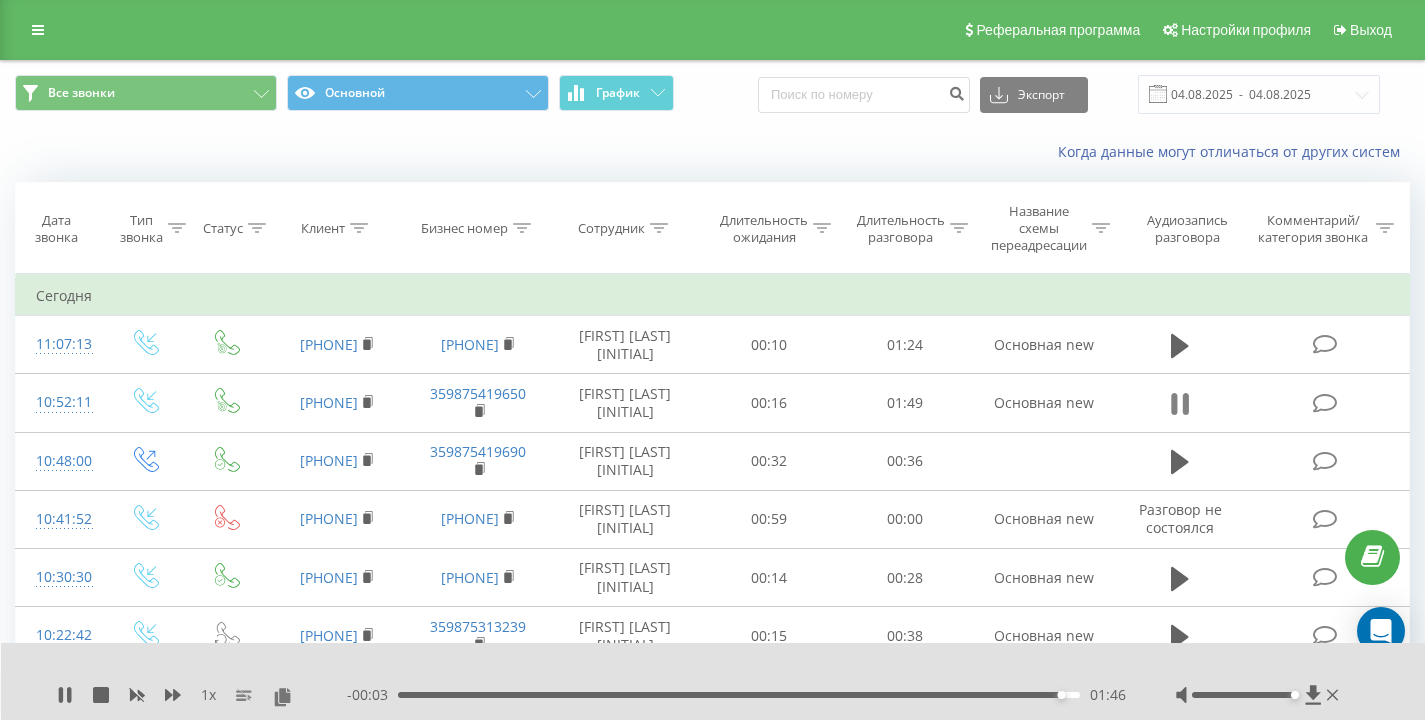 click 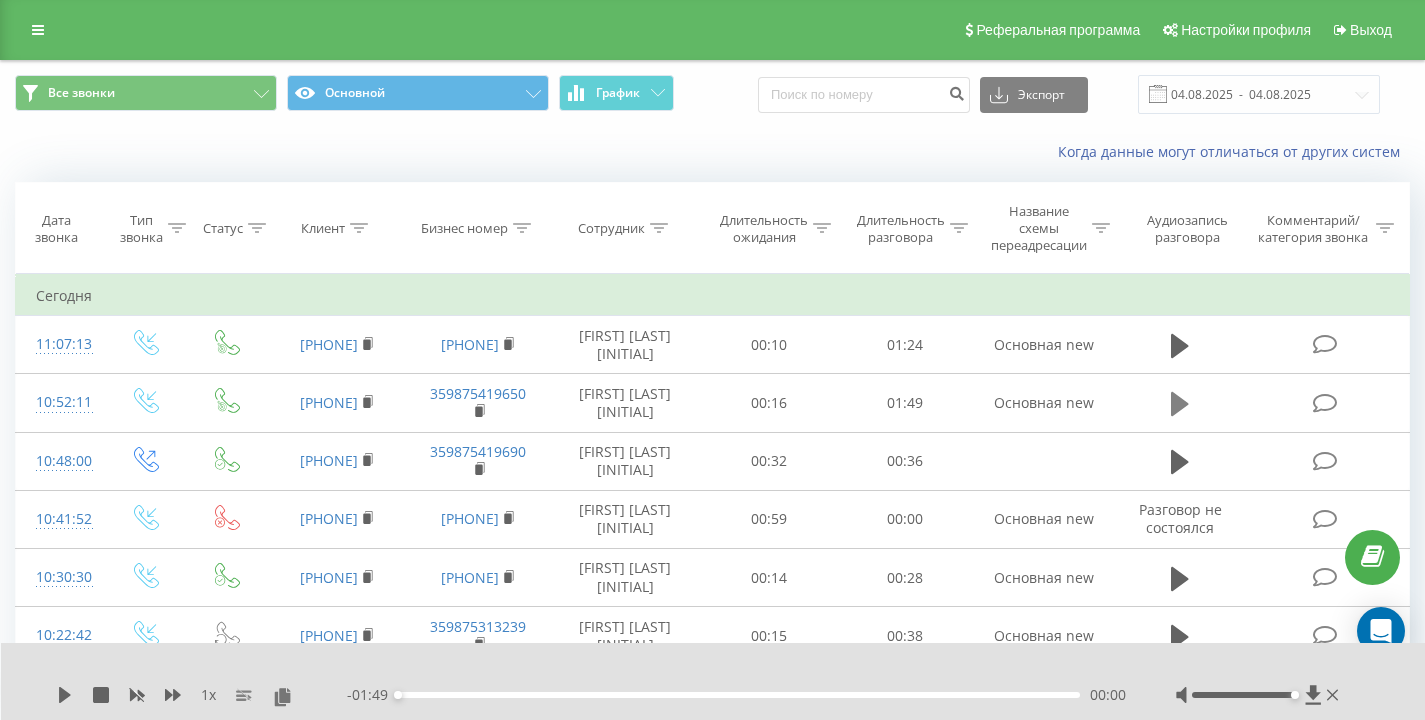 click 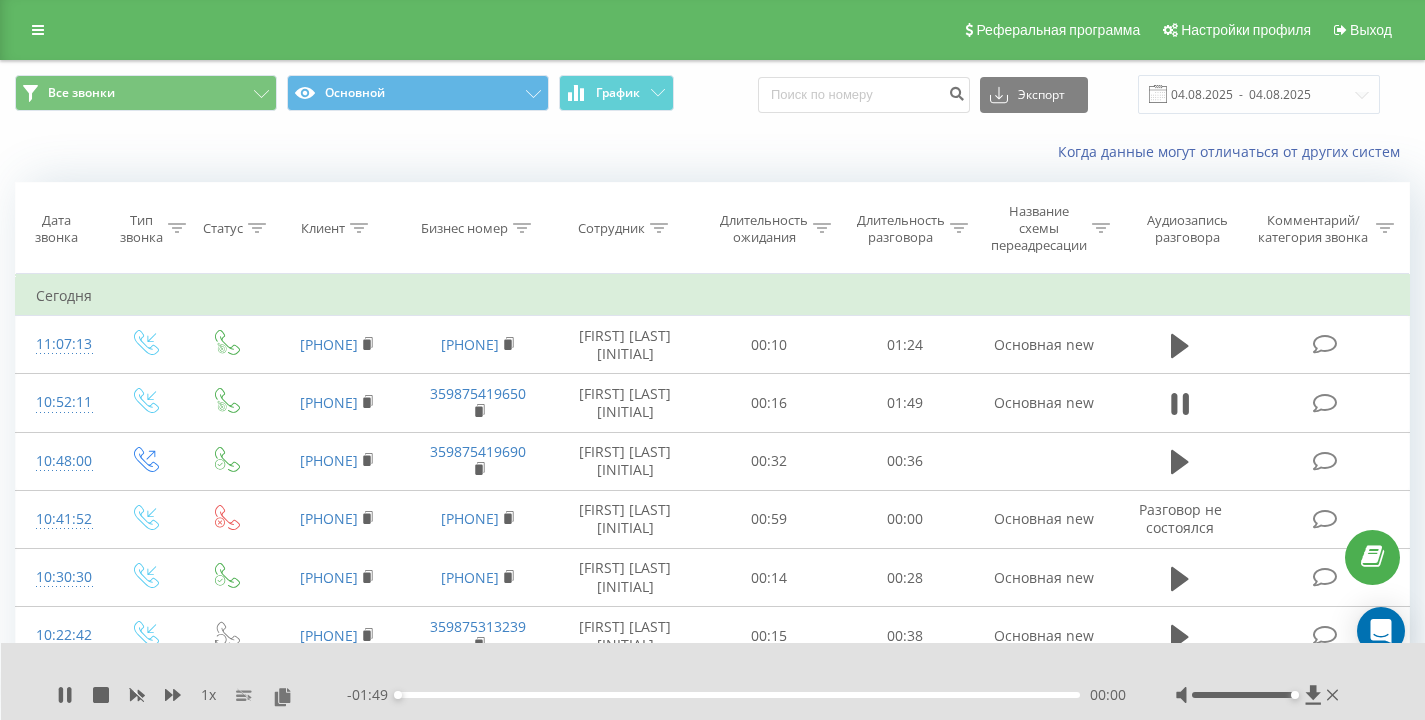 click on "Когда данные могут отличаться от других систем" at bounding box center [979, 152] 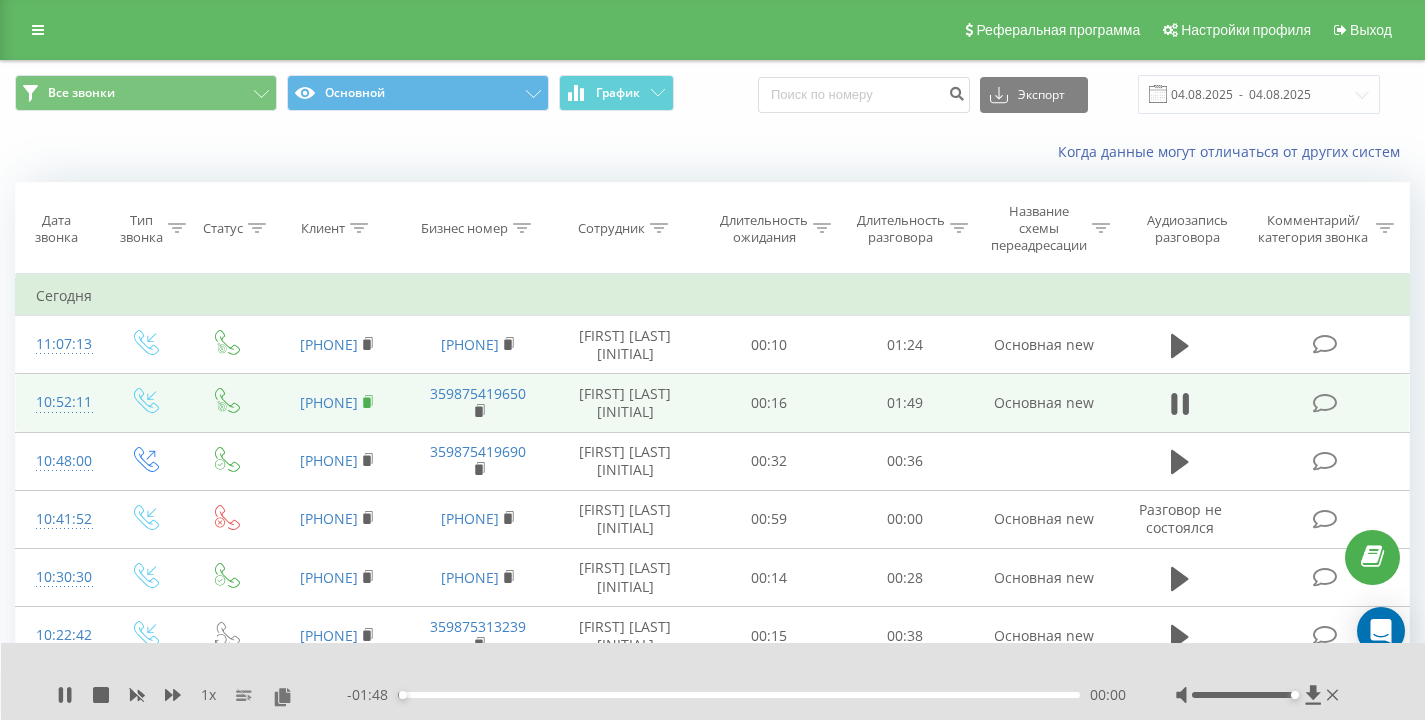 click 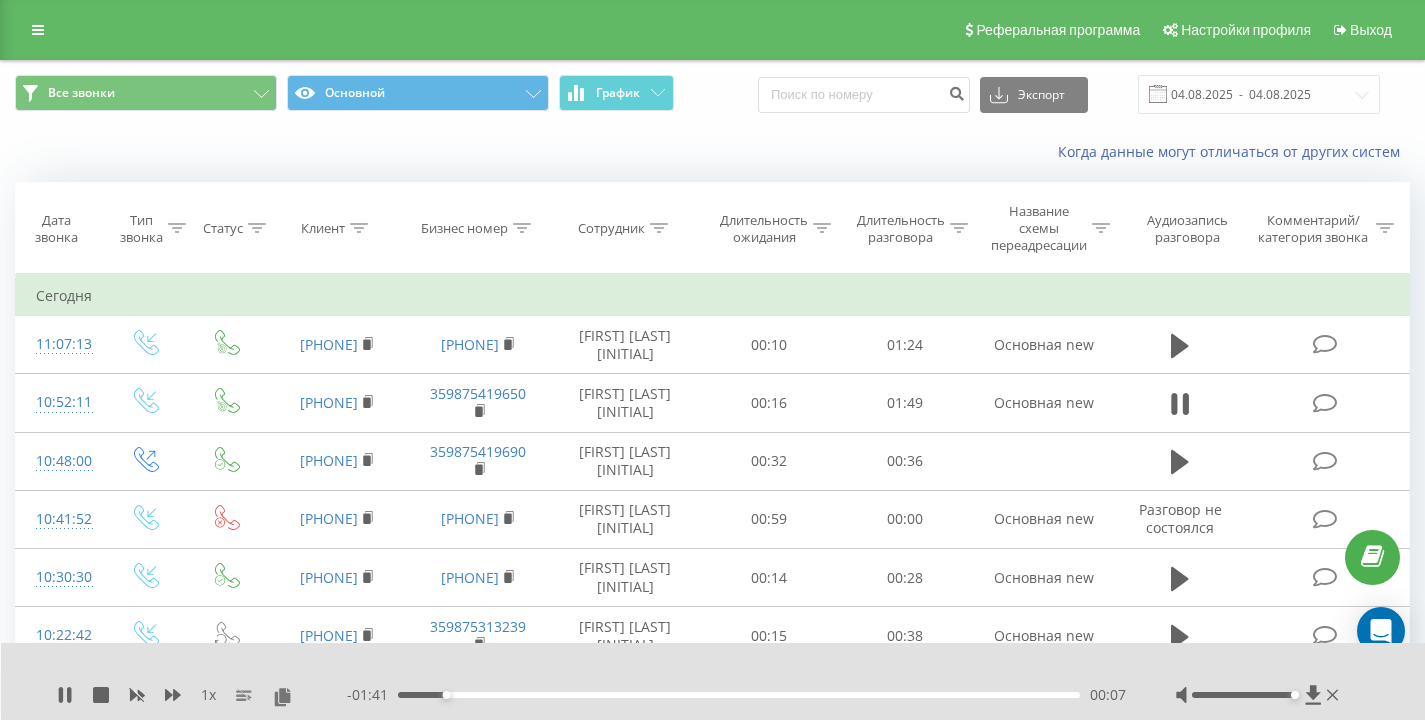 click on "00:07" at bounding box center (739, 695) 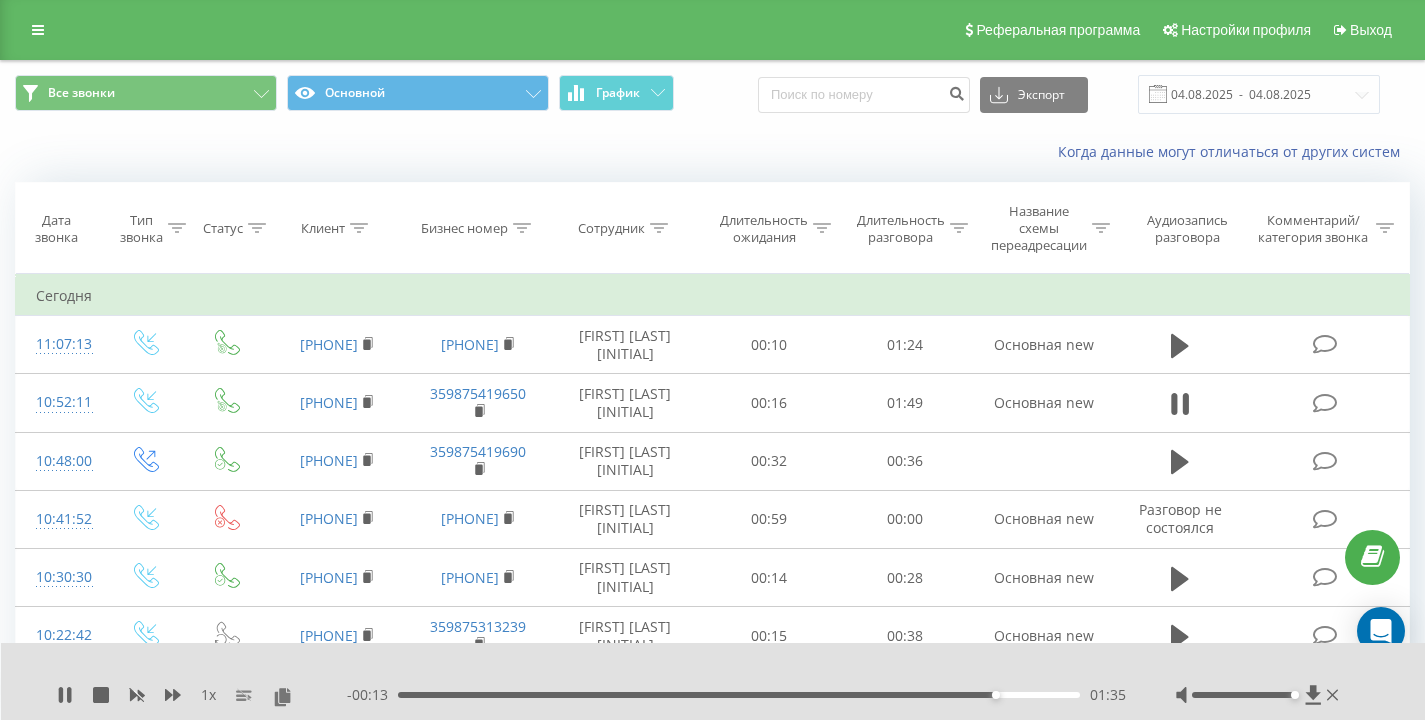 click on "Когда данные могут отличаться от других систем" at bounding box center [712, 152] 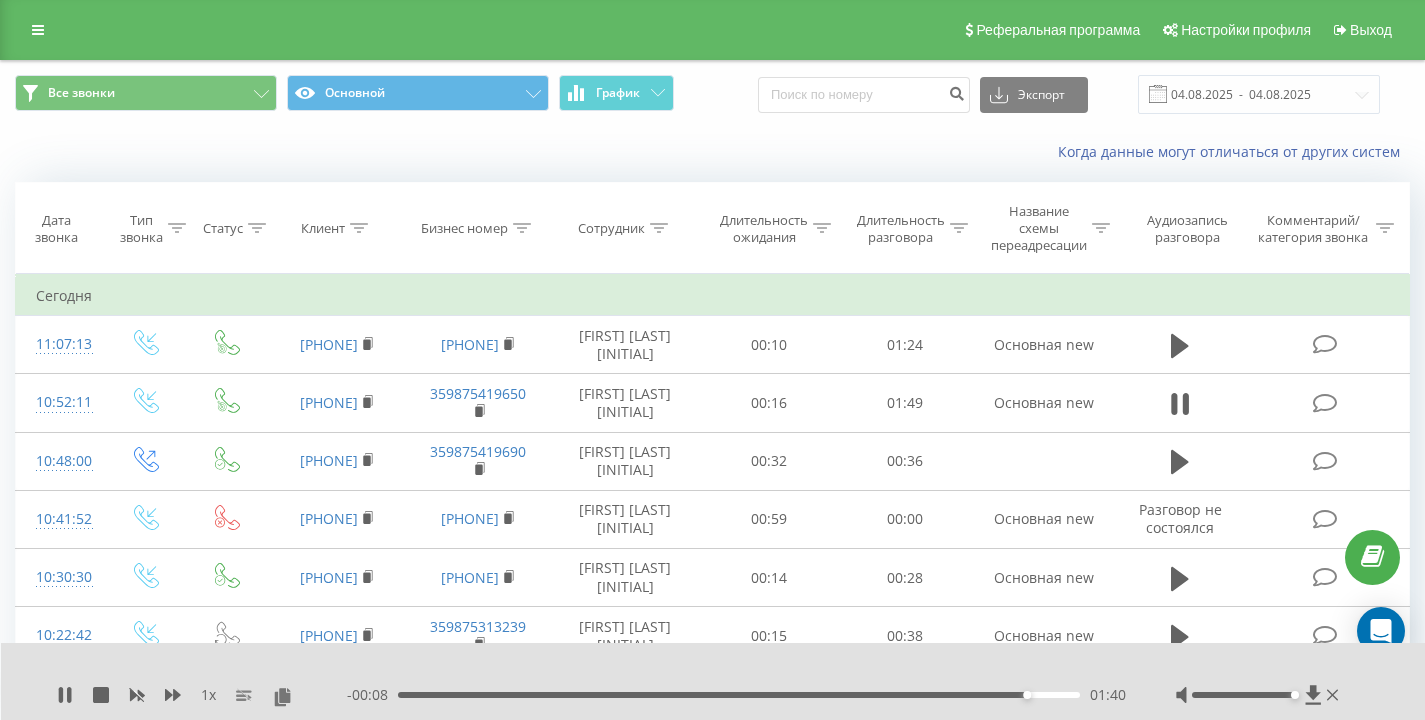 click on "Когда данные могут отличаться от других систем" at bounding box center (712, 152) 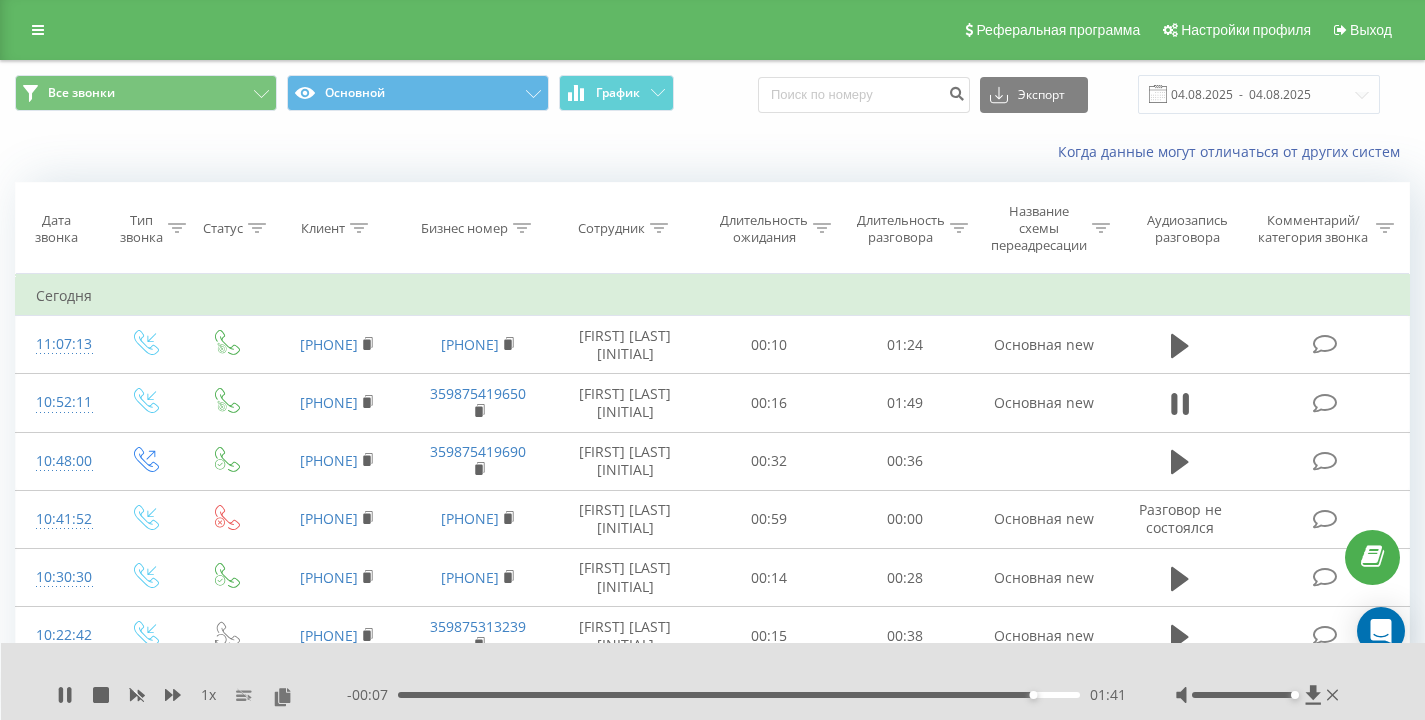click on "Когда данные могут отличаться от других систем" at bounding box center (712, 152) 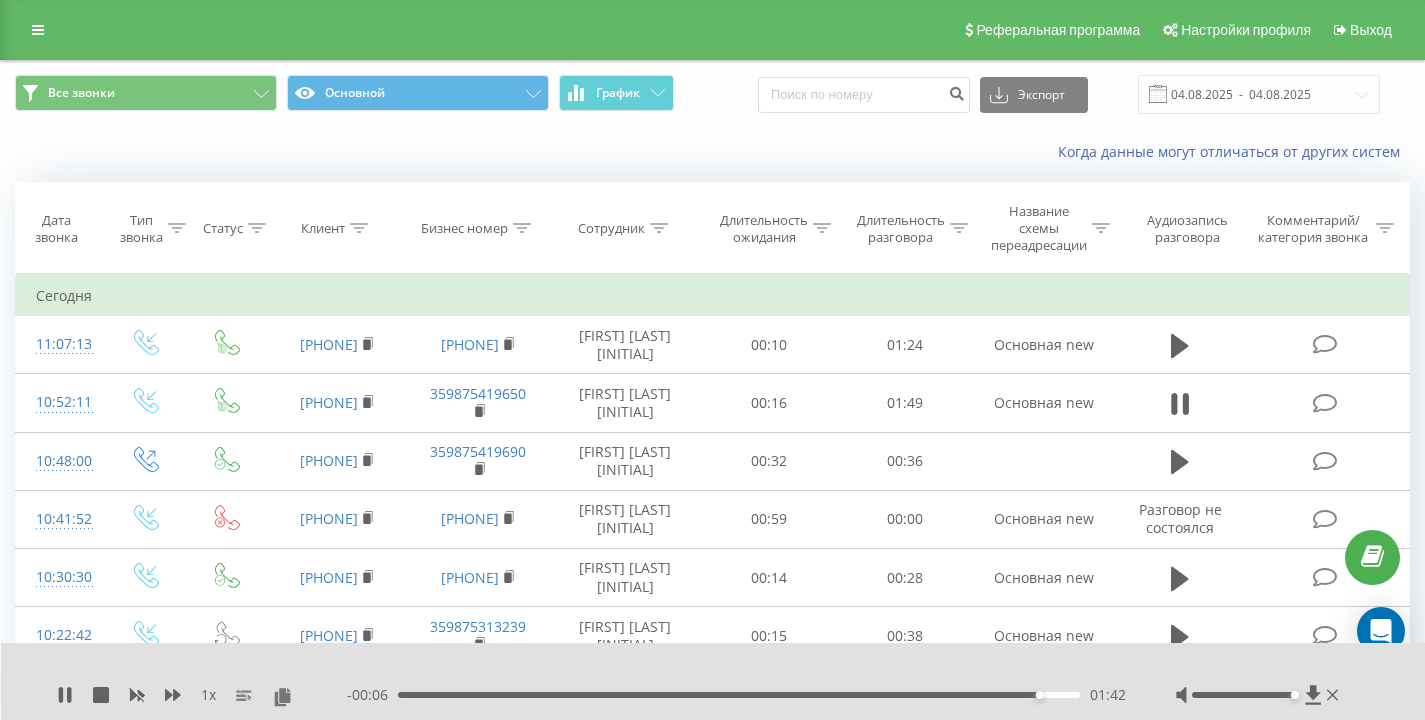 click on "Когда данные могут отличаться от других систем" at bounding box center [712, 152] 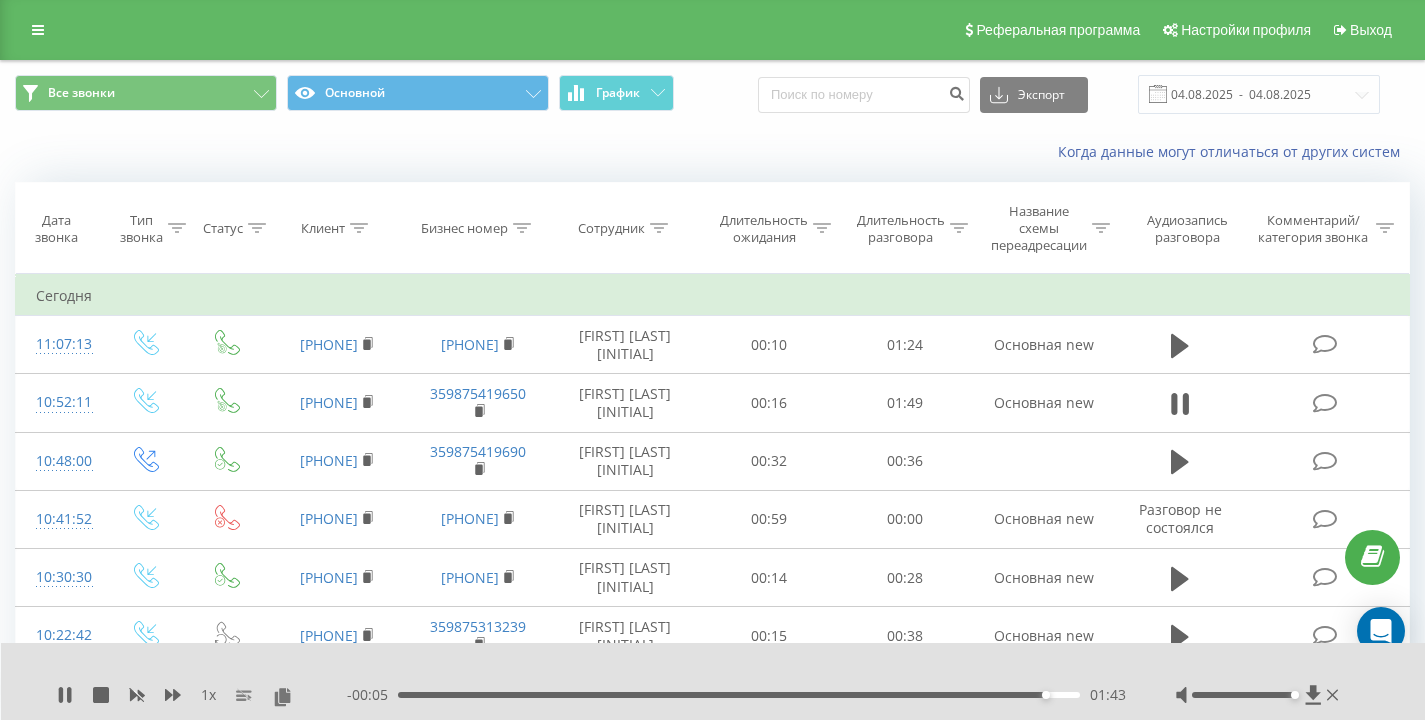 click on "Все звонки Основной График Экспорт .csv .xls .xlsx 04.08.2025  -  04.08.2025" at bounding box center [712, 94] 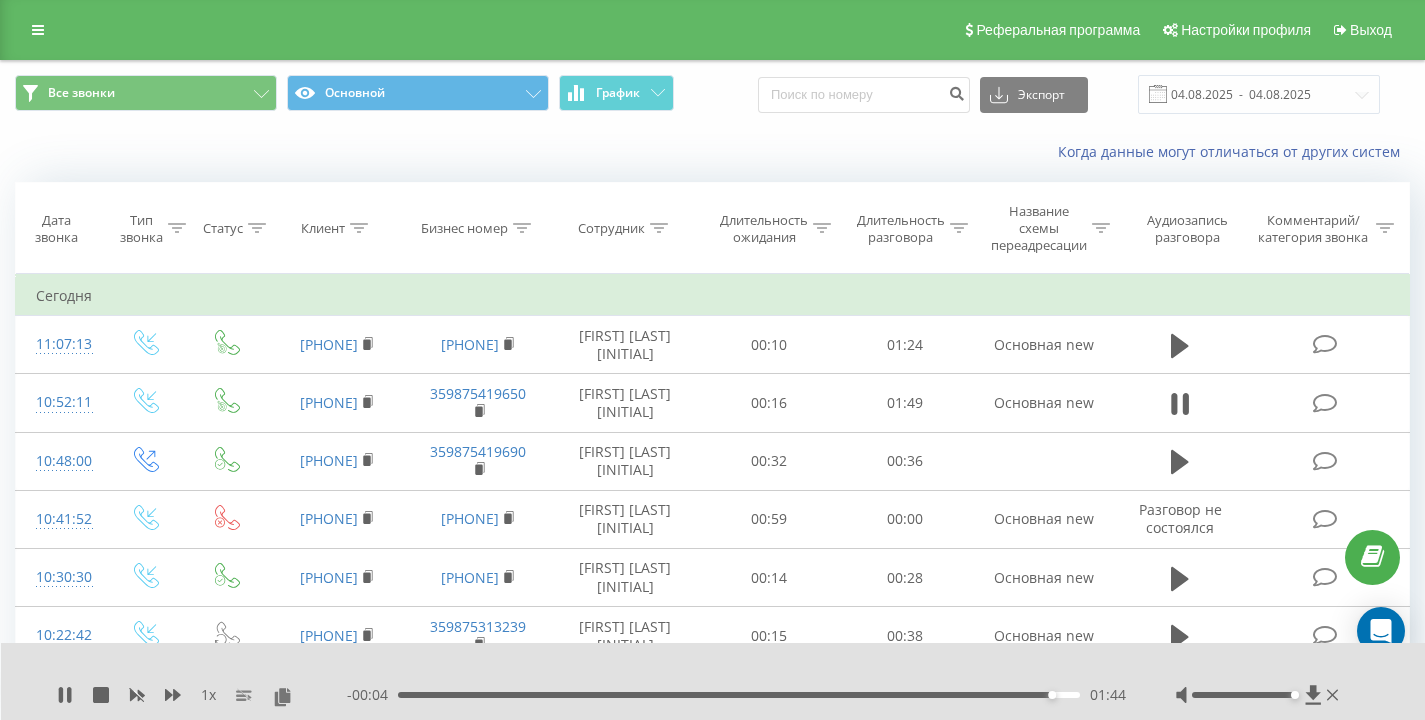click on "Когда данные могут отличаться от других систем" at bounding box center [712, 152] 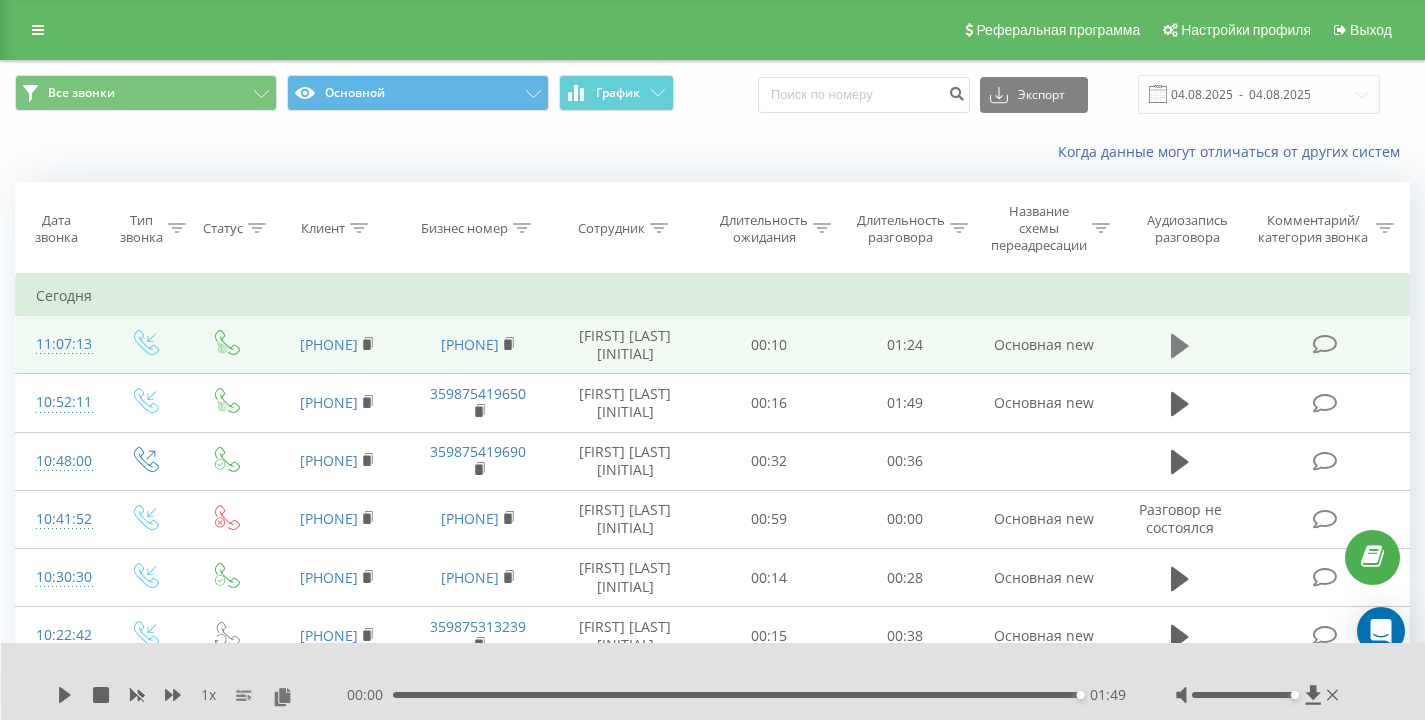 click 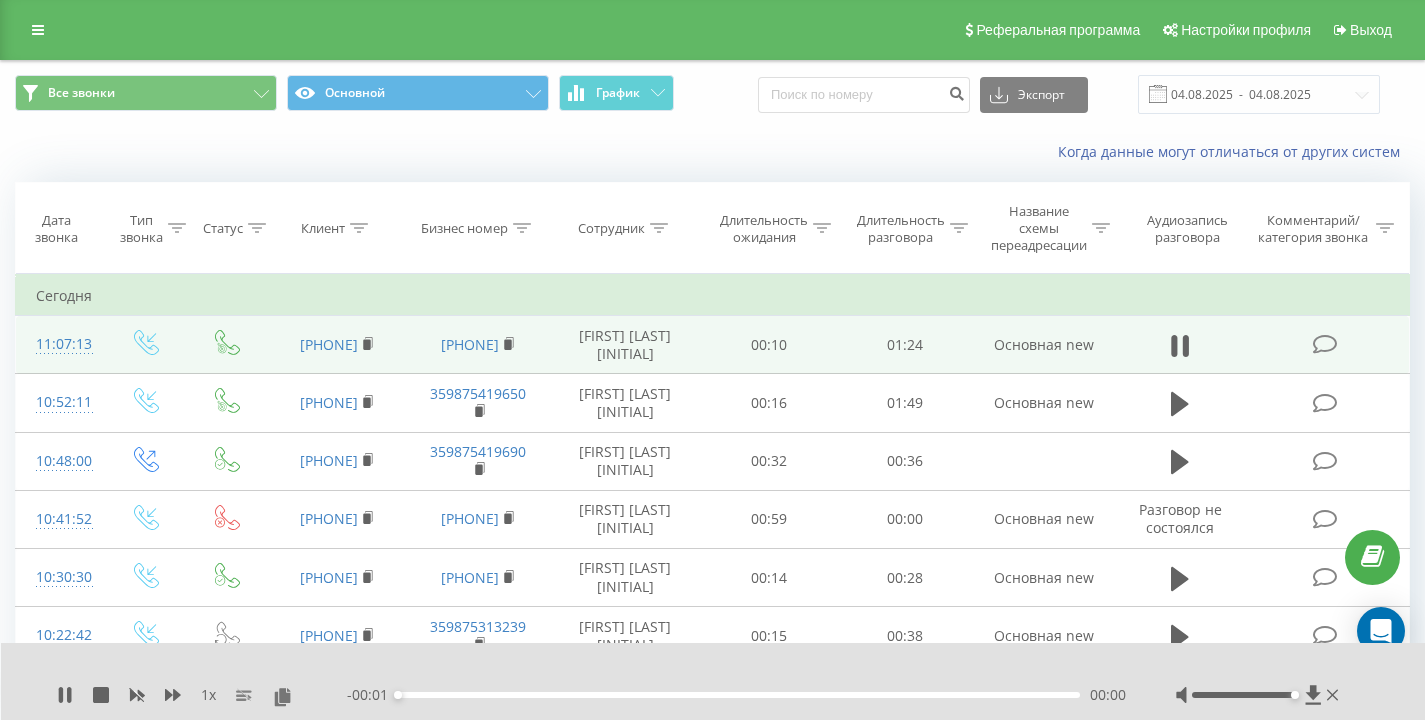 click on "Когда данные могут отличаться от других систем" at bounding box center (979, 152) 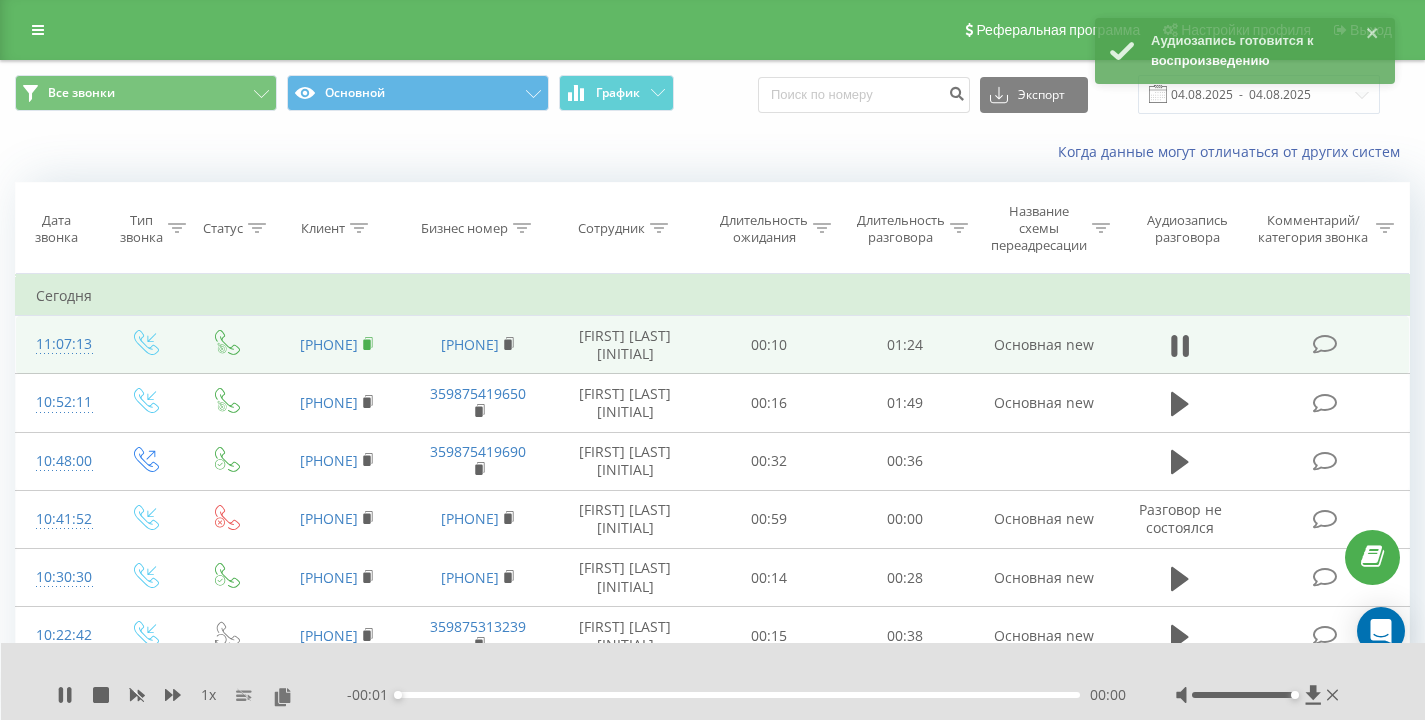 click 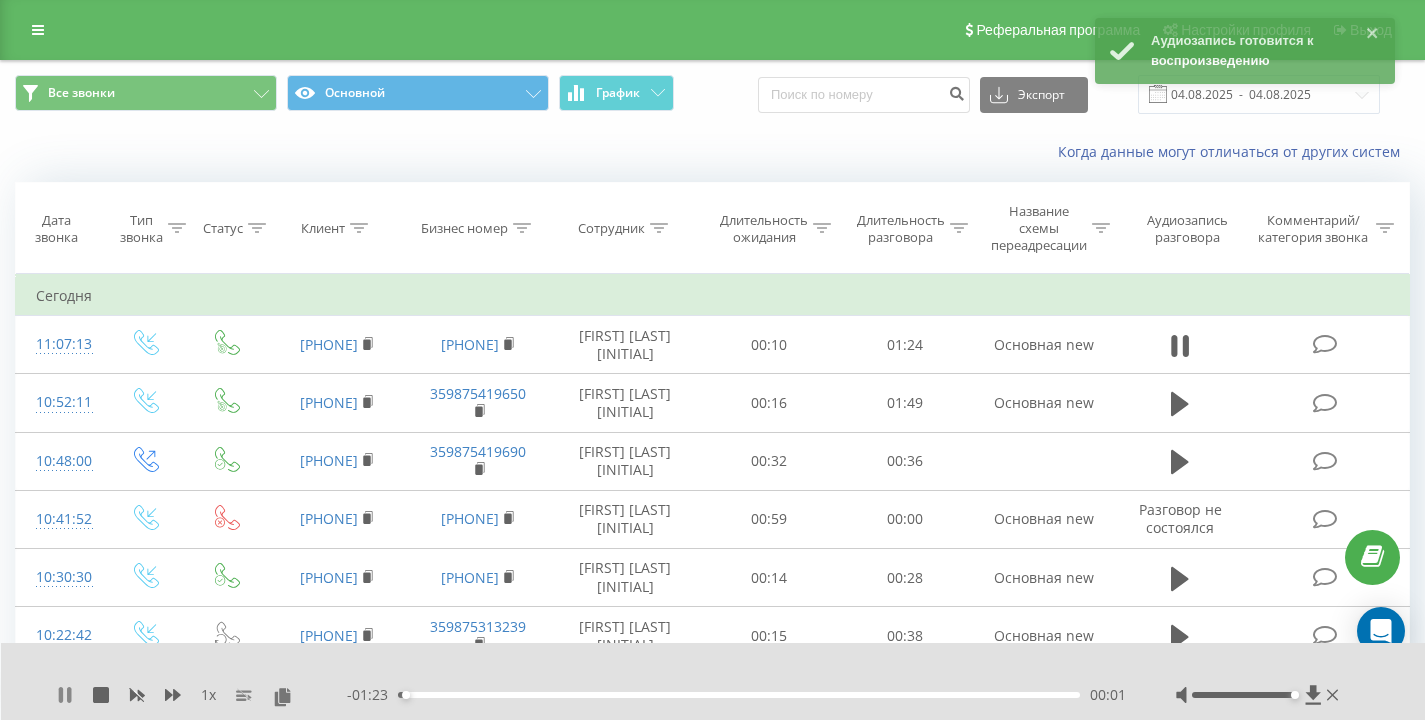 click 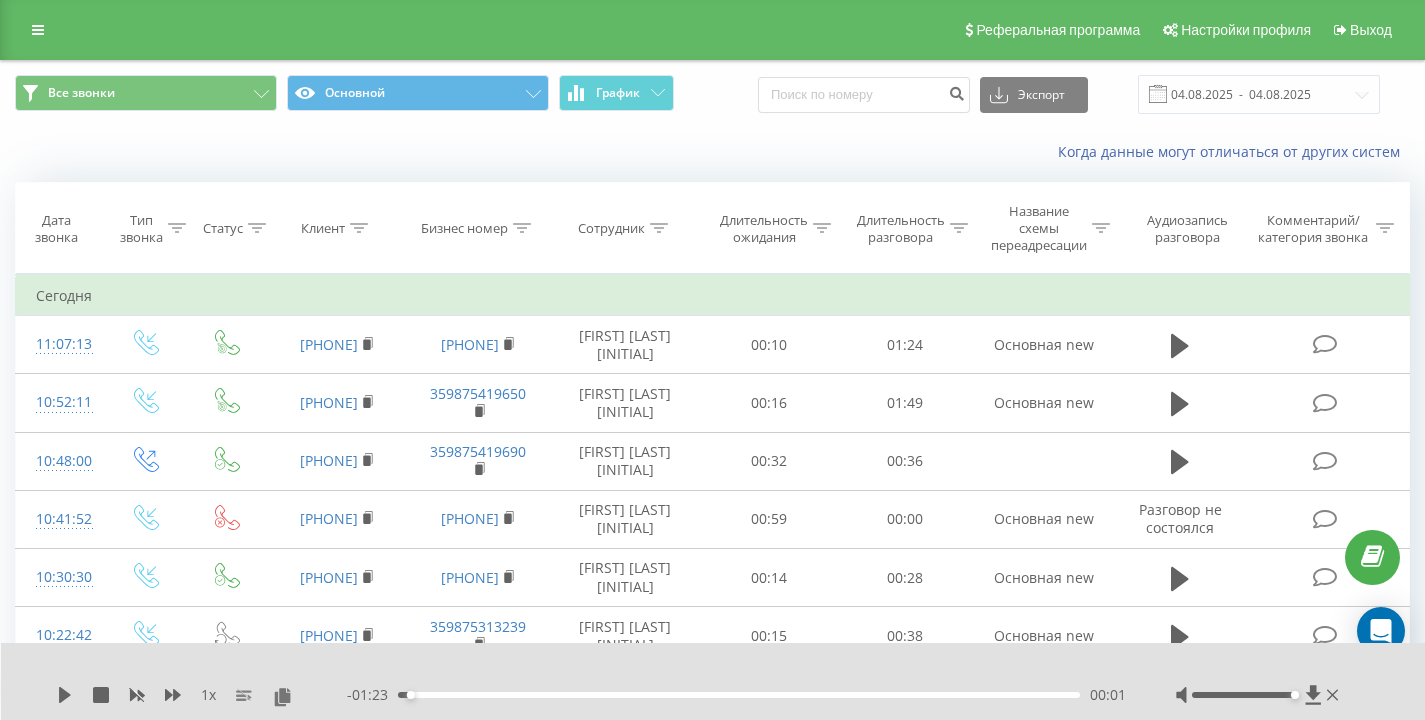click on "Все звонки Основной График Экспорт .csv .xls .xlsx 04.08.2025  -  04.08.2025" at bounding box center (712, 94) 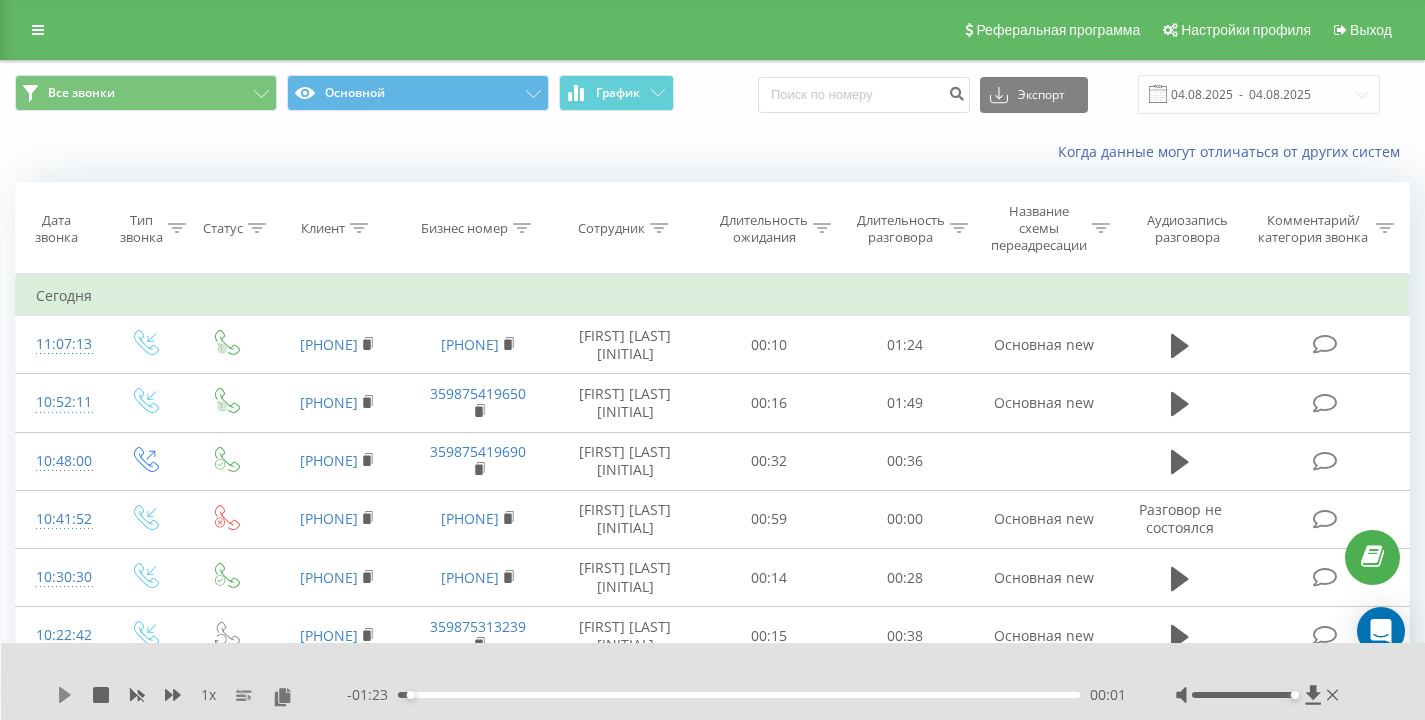 click 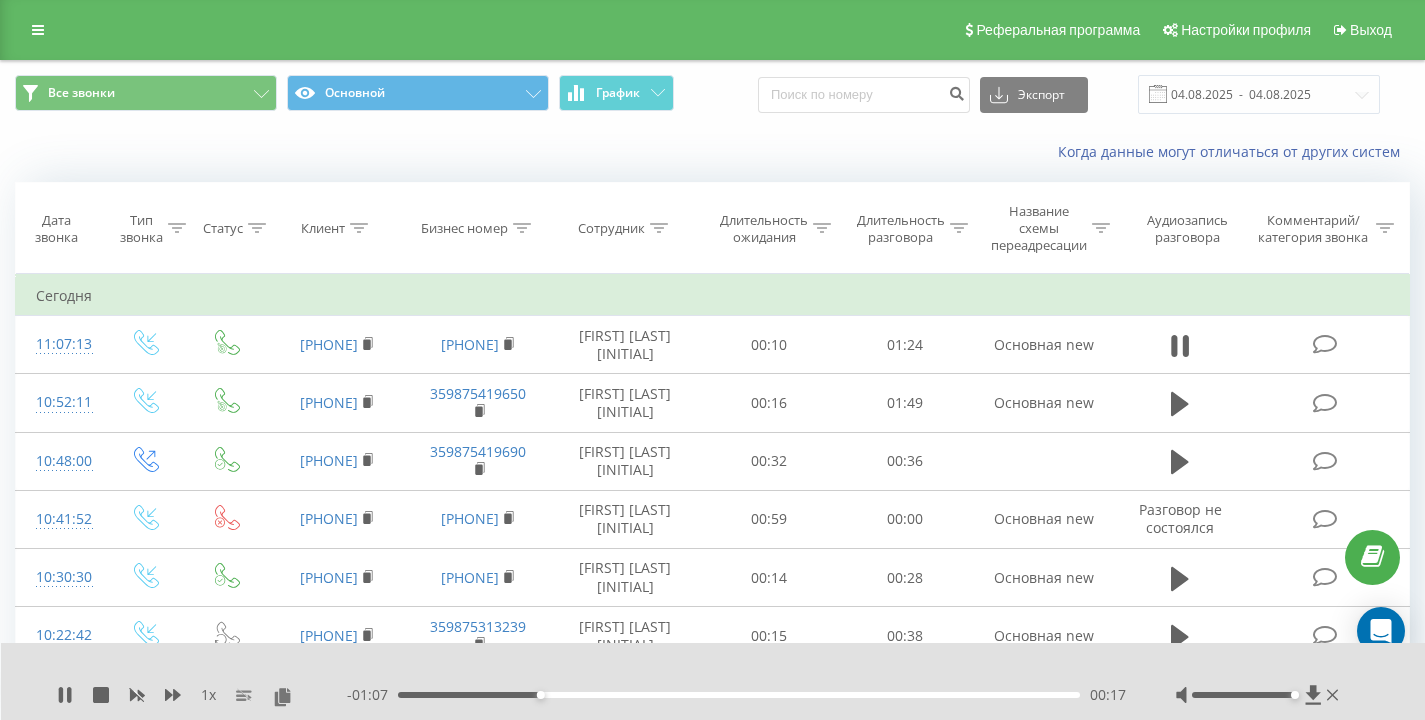 click on "Когда данные могут отличаться от других систем" at bounding box center (712, 152) 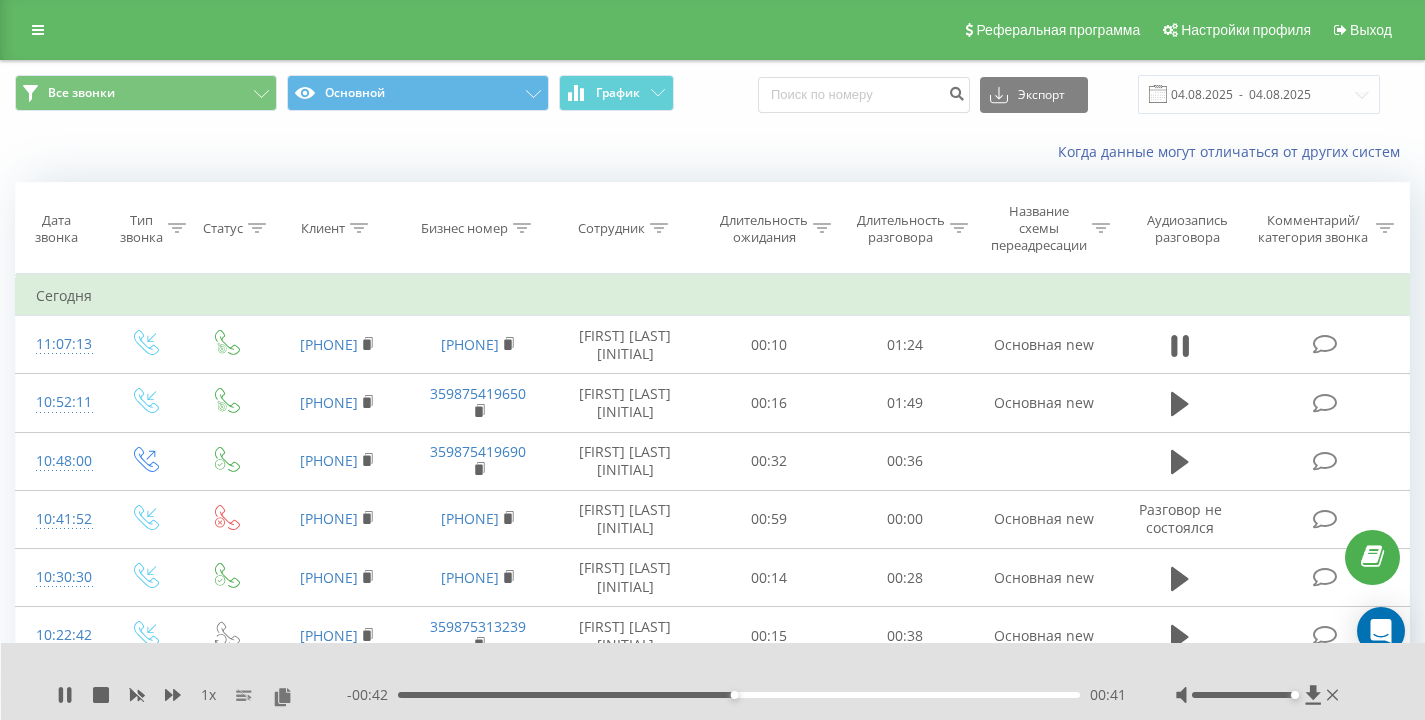 click on "Когда данные могут отличаться от других систем" at bounding box center [712, 152] 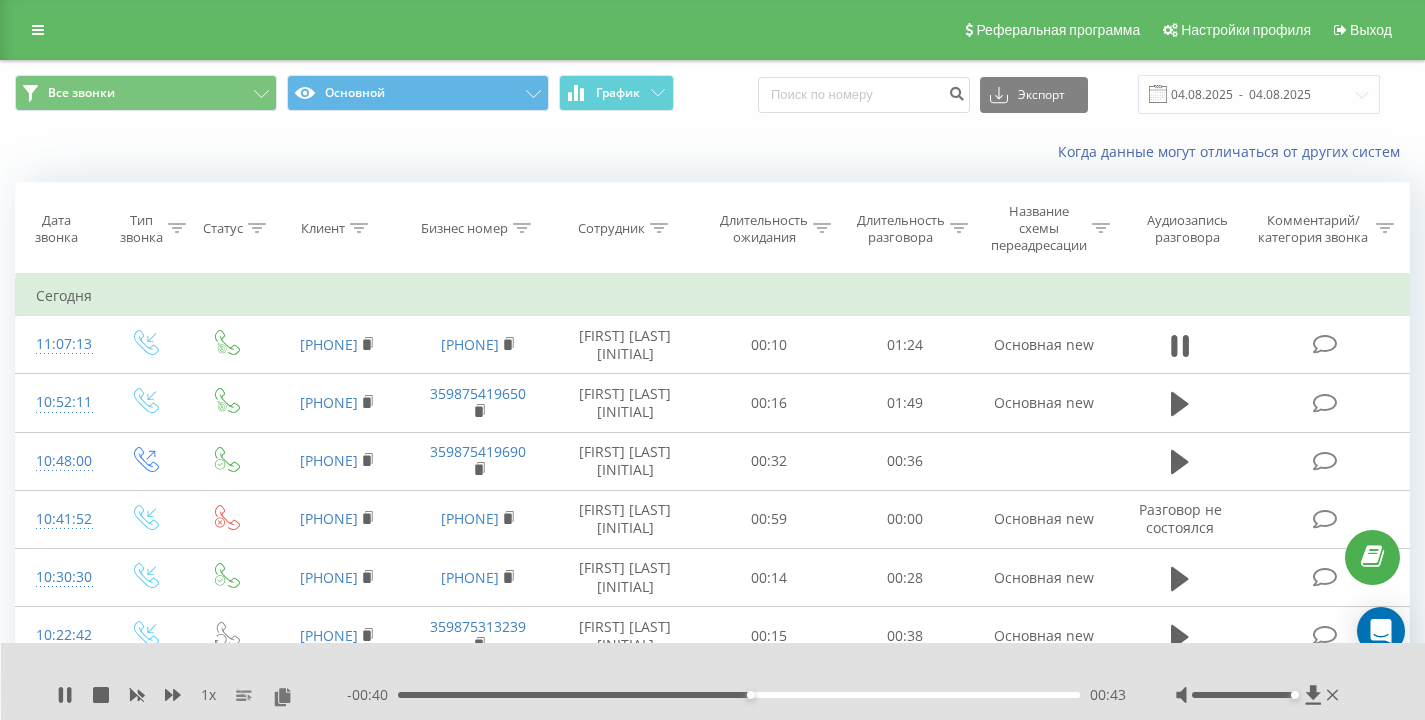 click on "Все звонки Основной График Экспорт .csv .xls .xlsx 04.08.2025  -  04.08.2025" at bounding box center (712, 94) 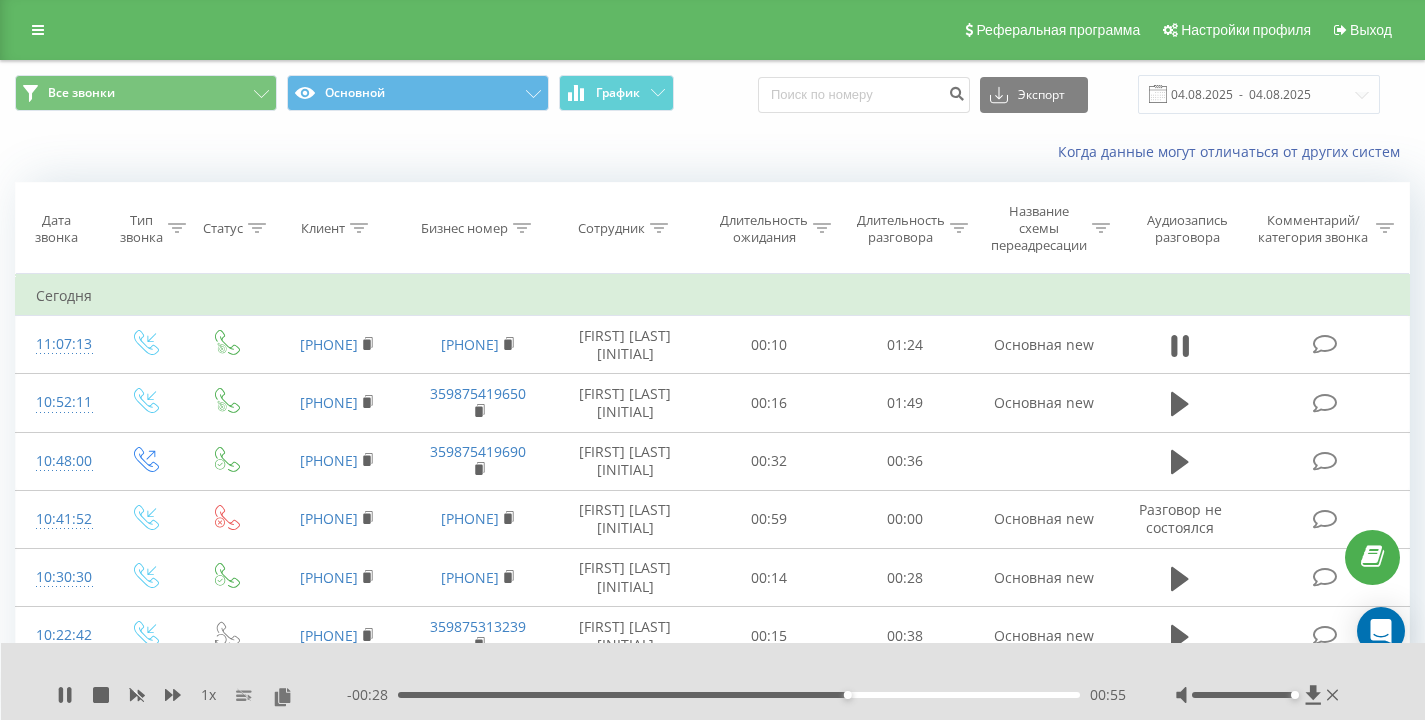click on "Когда данные могут отличаться от других систем" at bounding box center (712, 152) 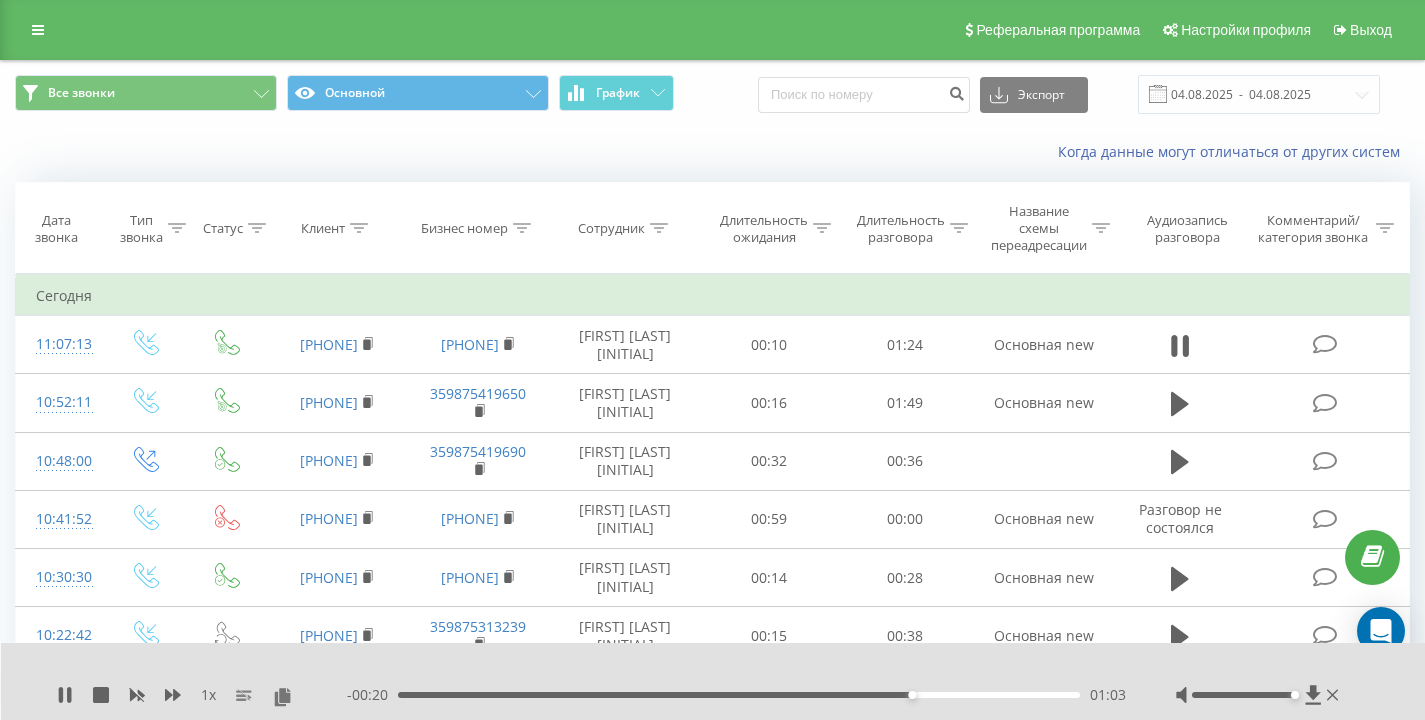 click on "Все звонки Основной График Экспорт .csv .xls .xlsx 04.08.2025  -  04.08.2025" at bounding box center (712, 94) 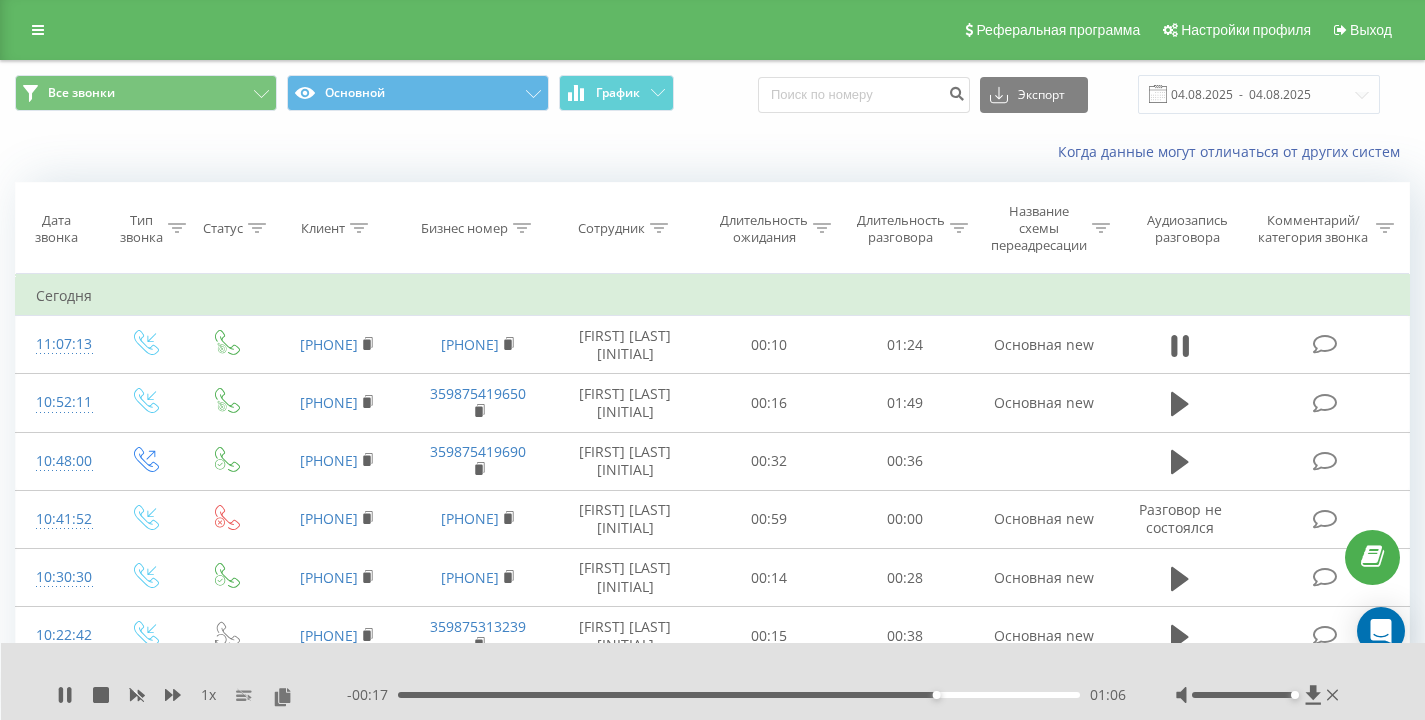 click on "Все звонки Основной График Экспорт .csv .xls .xlsx 04.08.2025  -  04.08.2025" at bounding box center [712, 94] 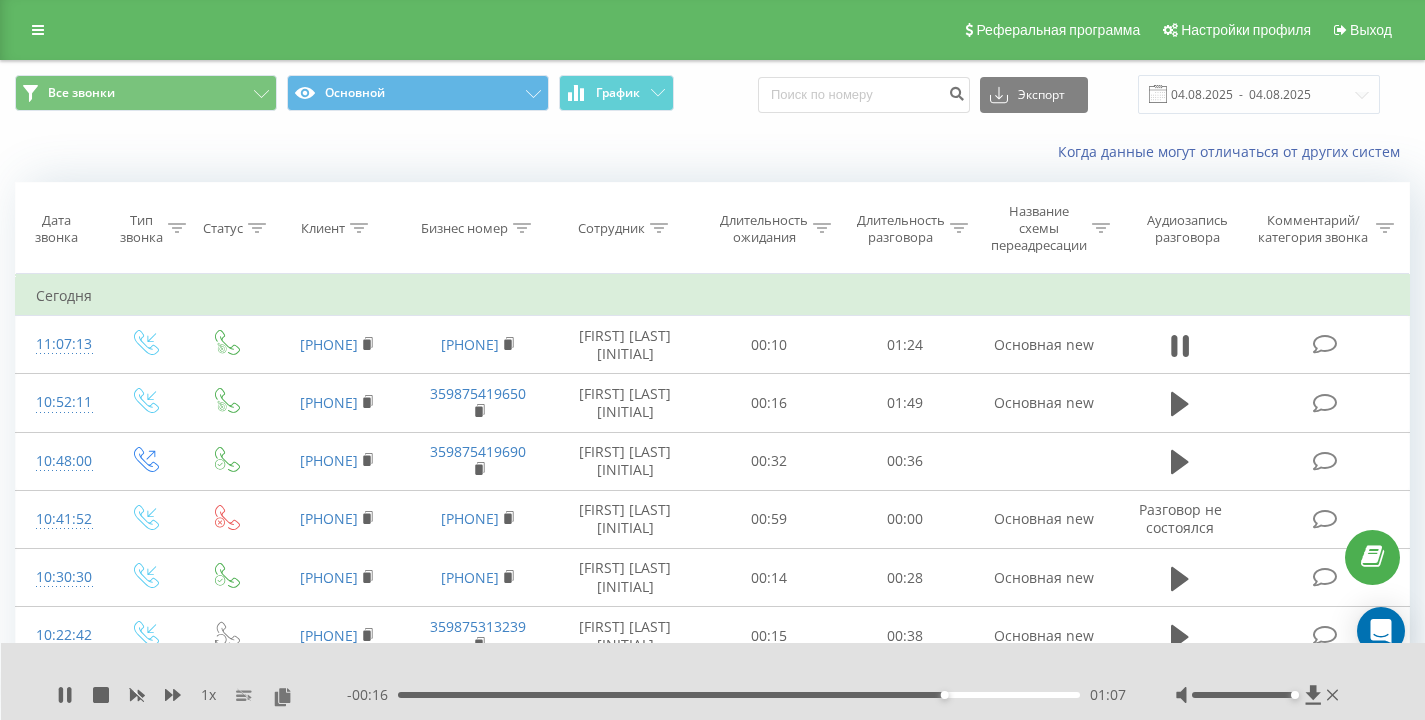 click on "Все звонки Основной График Экспорт .csv .xls .xlsx 04.08.2025  -  04.08.2025" at bounding box center [712, 94] 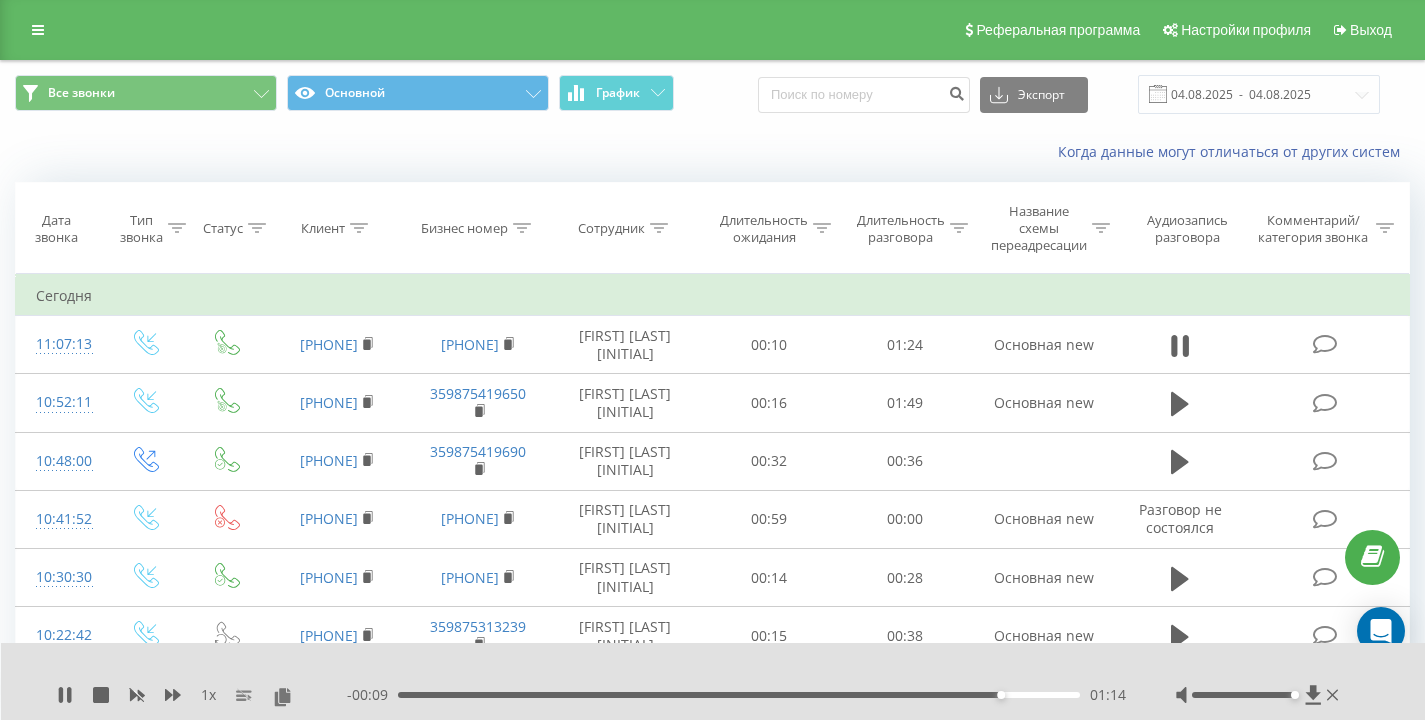 click on "Когда данные могут отличаться от других систем" at bounding box center [712, 152] 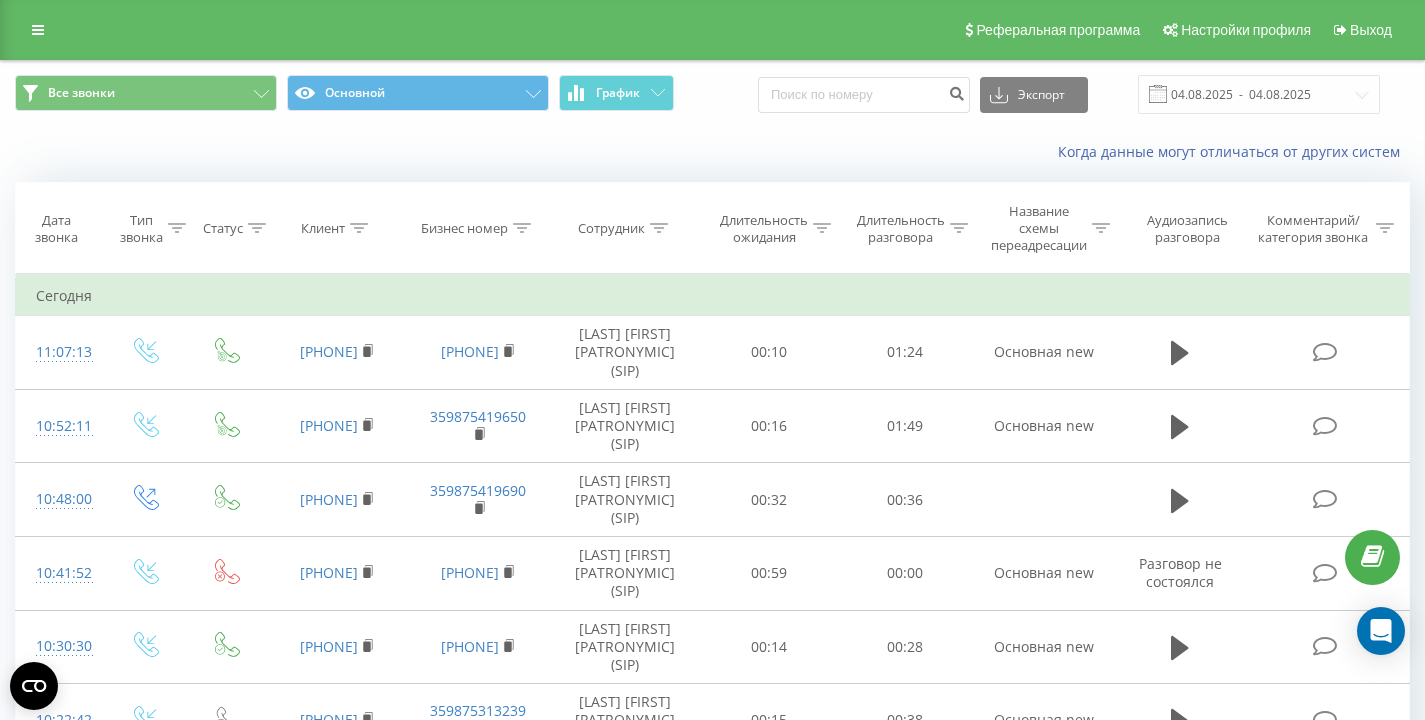 scroll, scrollTop: 0, scrollLeft: 0, axis: both 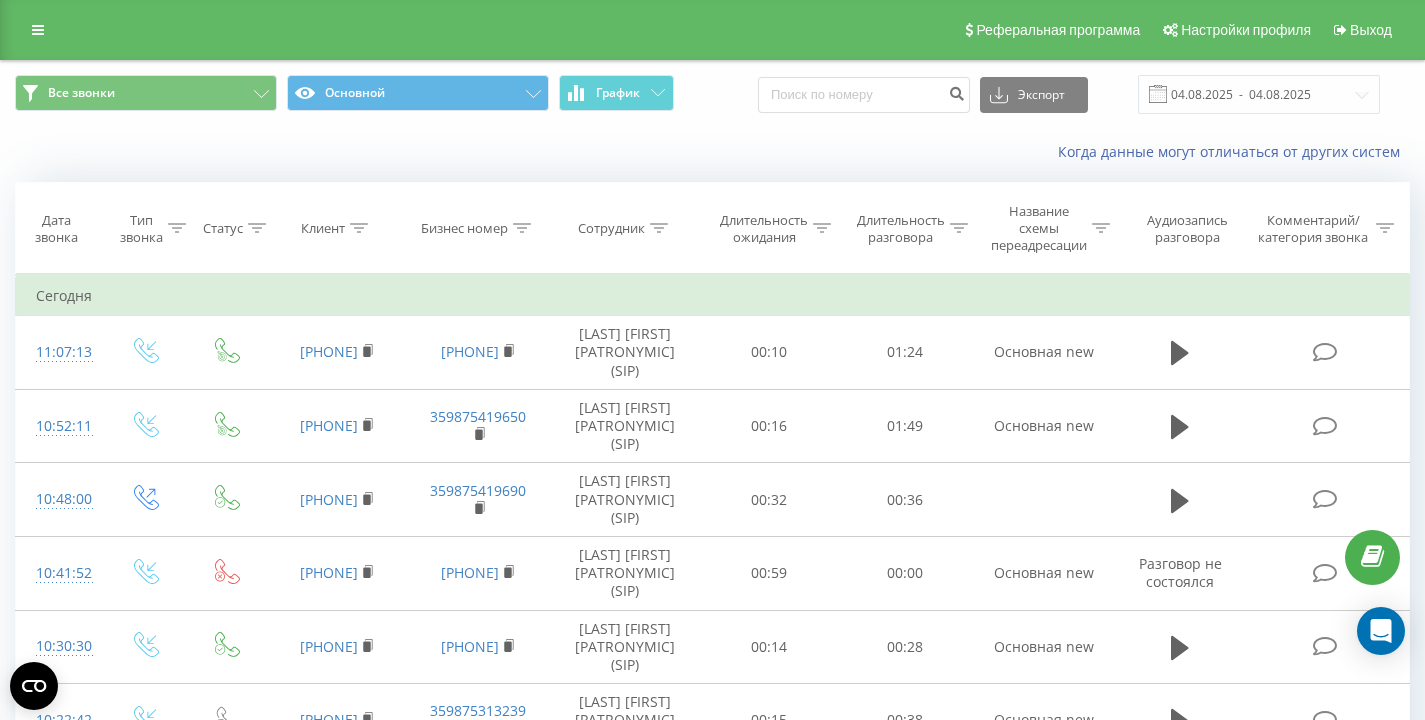 click on "Все звонки Основной График Экспорт .csv .xls .xlsx 04.08.2025  -  04.08.2025" at bounding box center [712, 94] 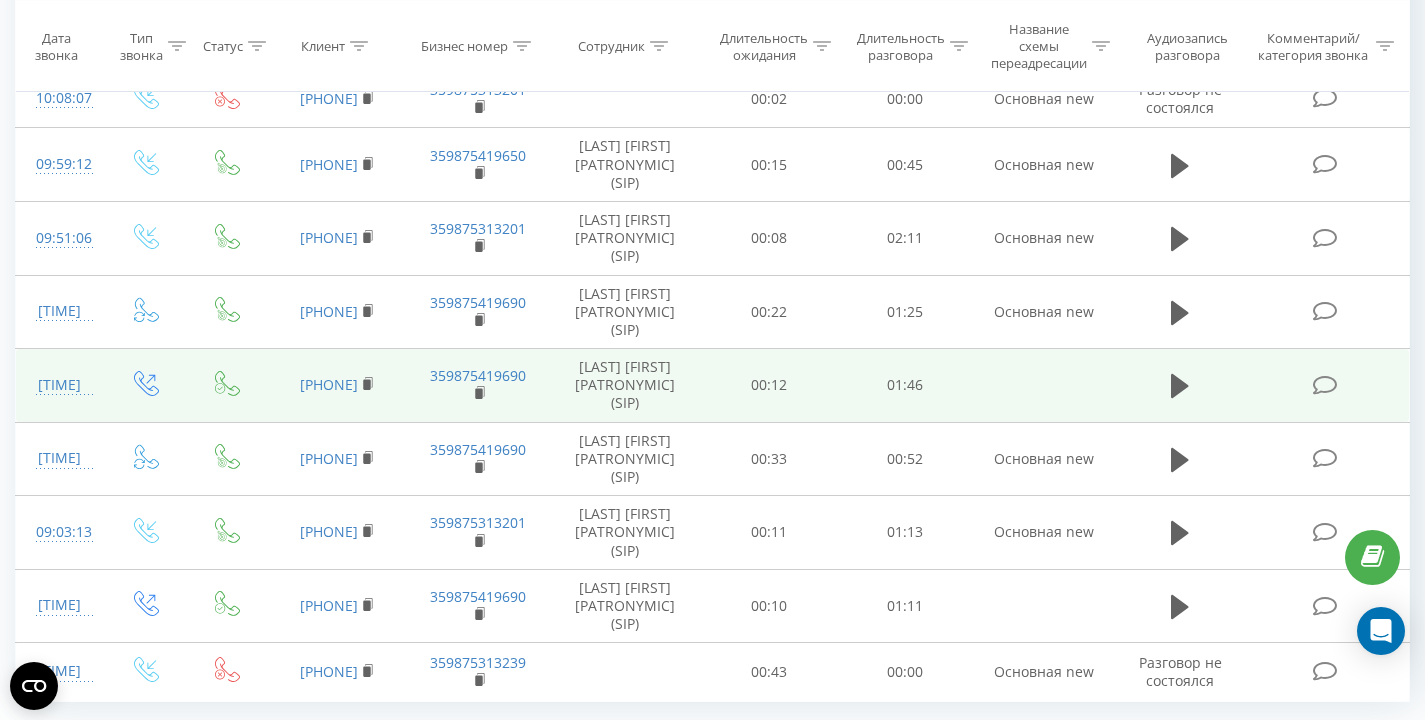 scroll, scrollTop: 818, scrollLeft: 0, axis: vertical 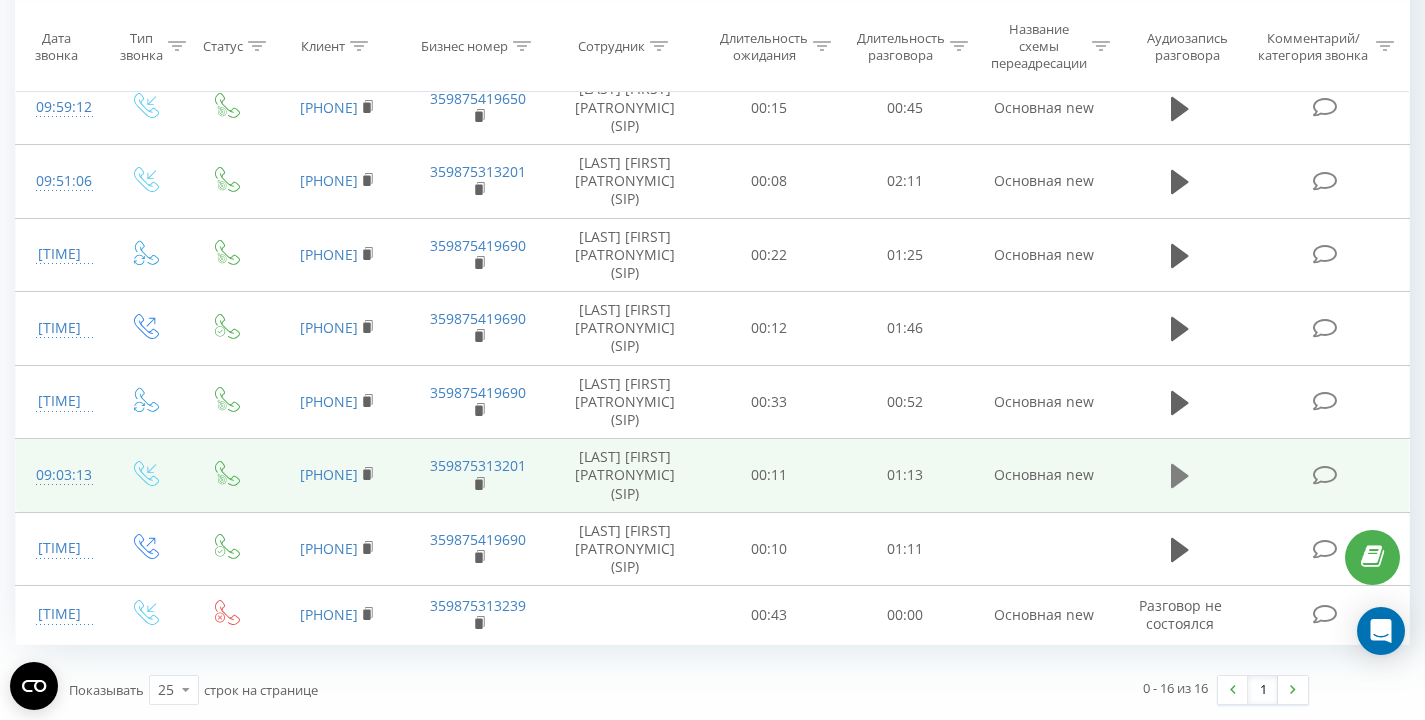 click 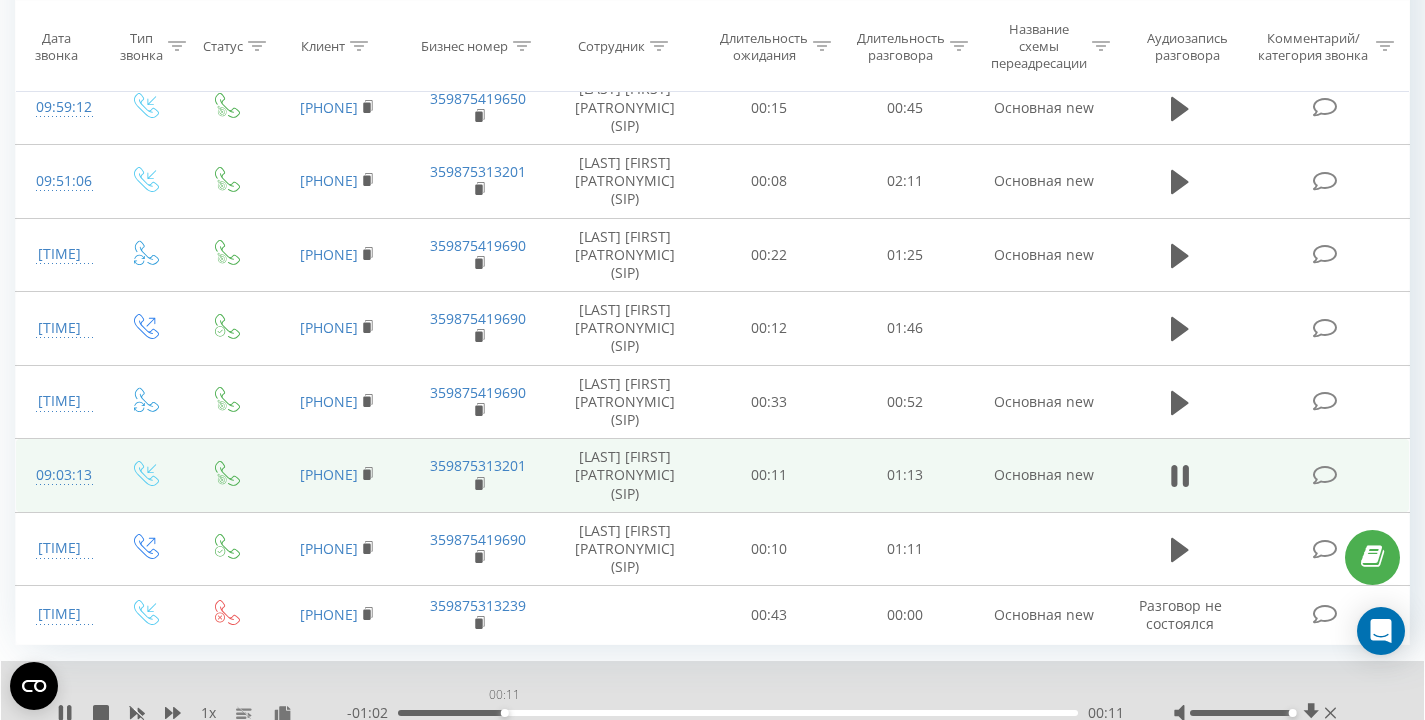 click on "00:11" at bounding box center (738, 713) 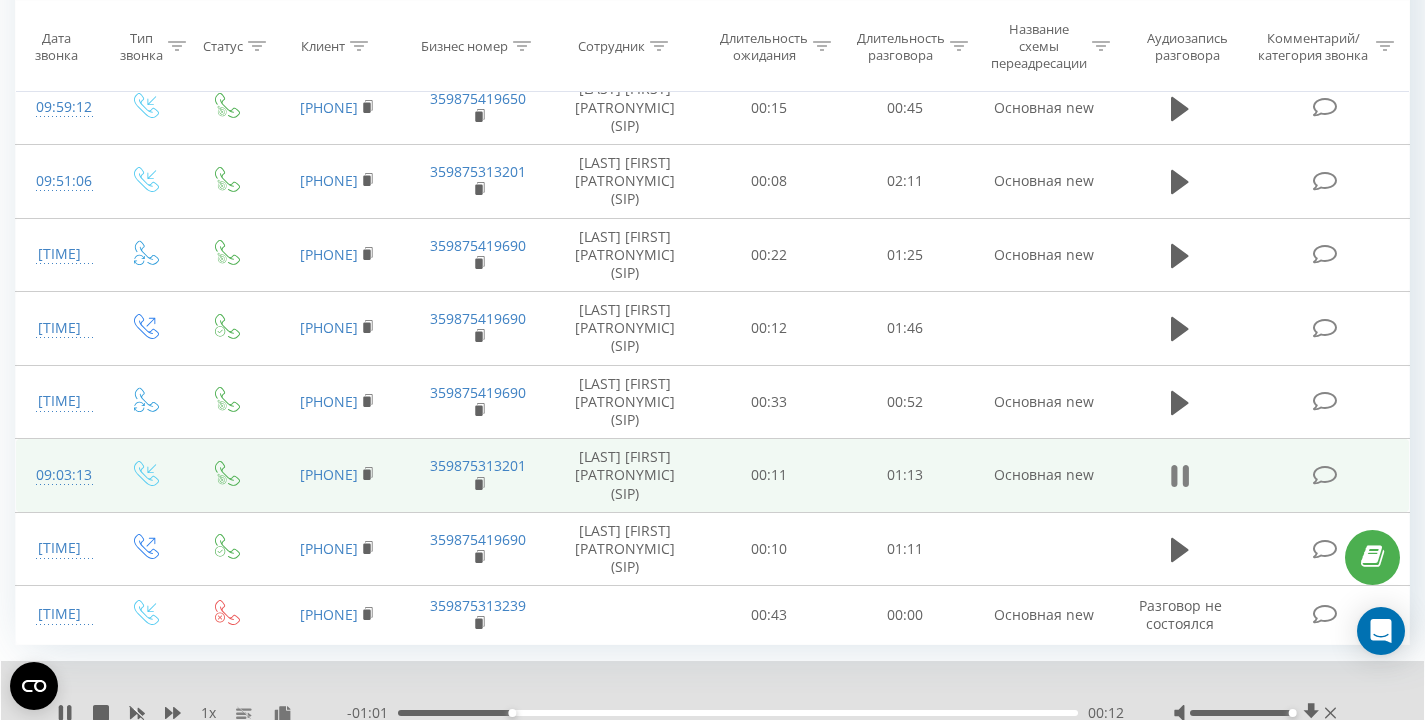 click 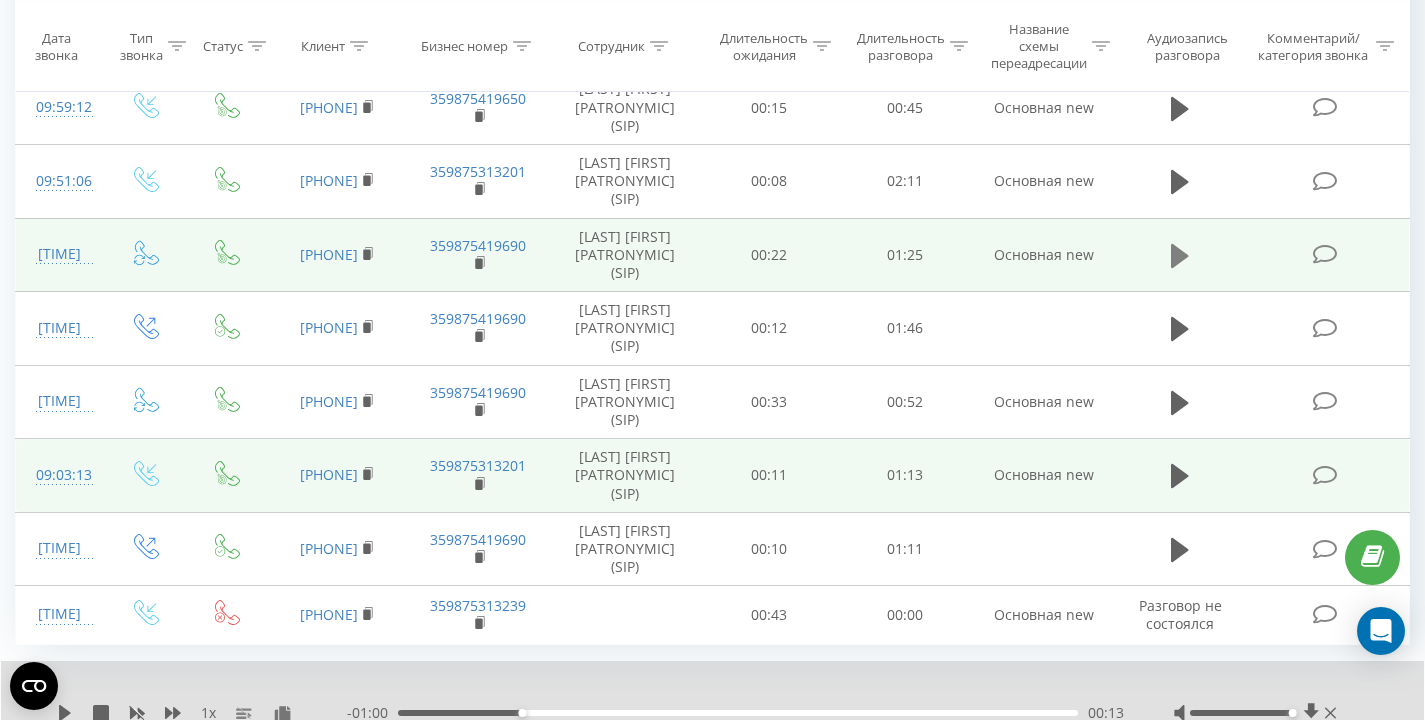 click 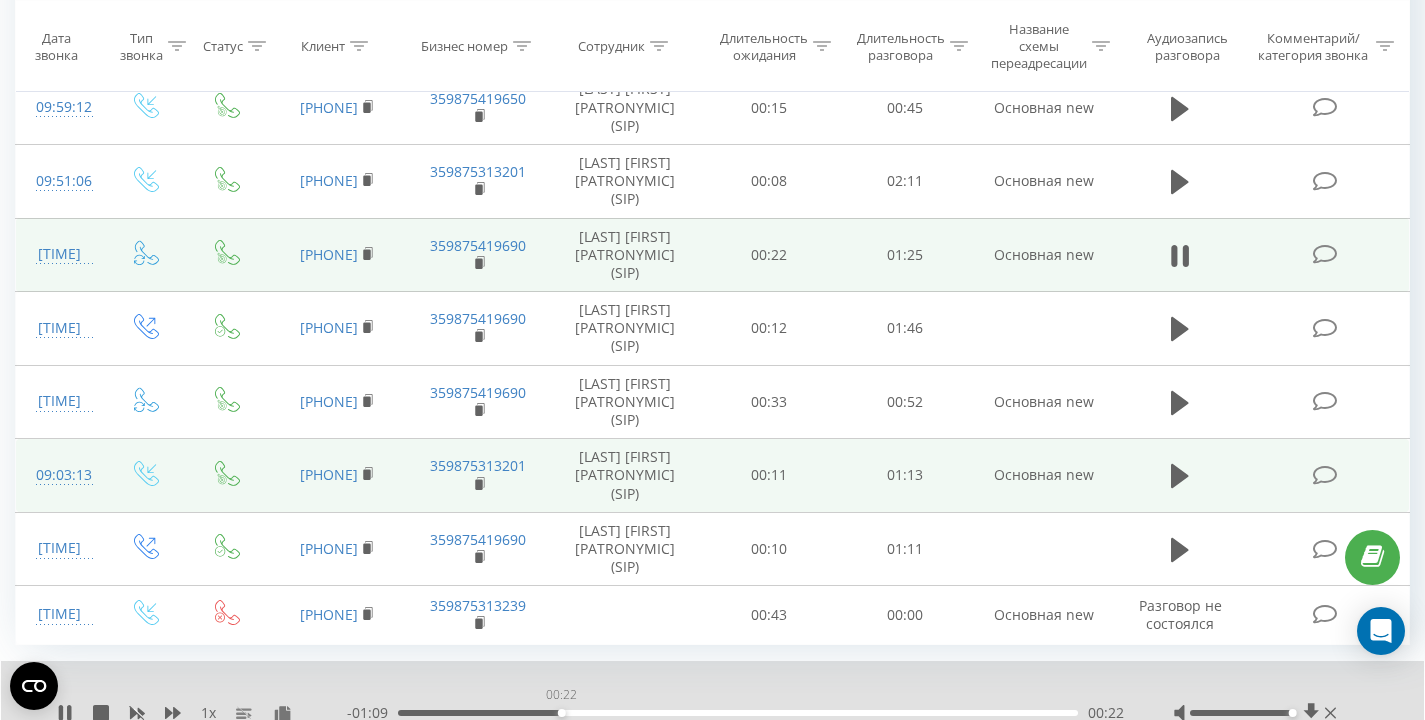 click on "00:22" at bounding box center (738, 713) 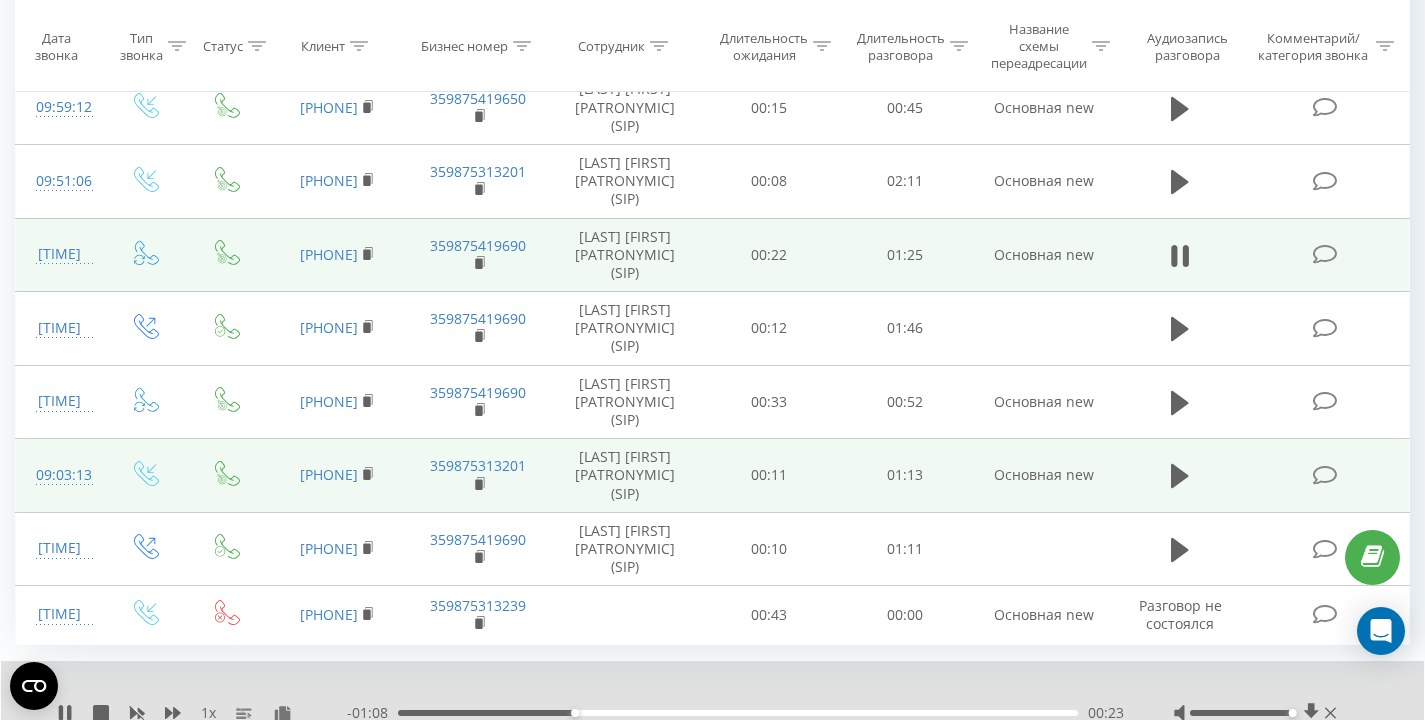 click on "00:23" at bounding box center (738, 713) 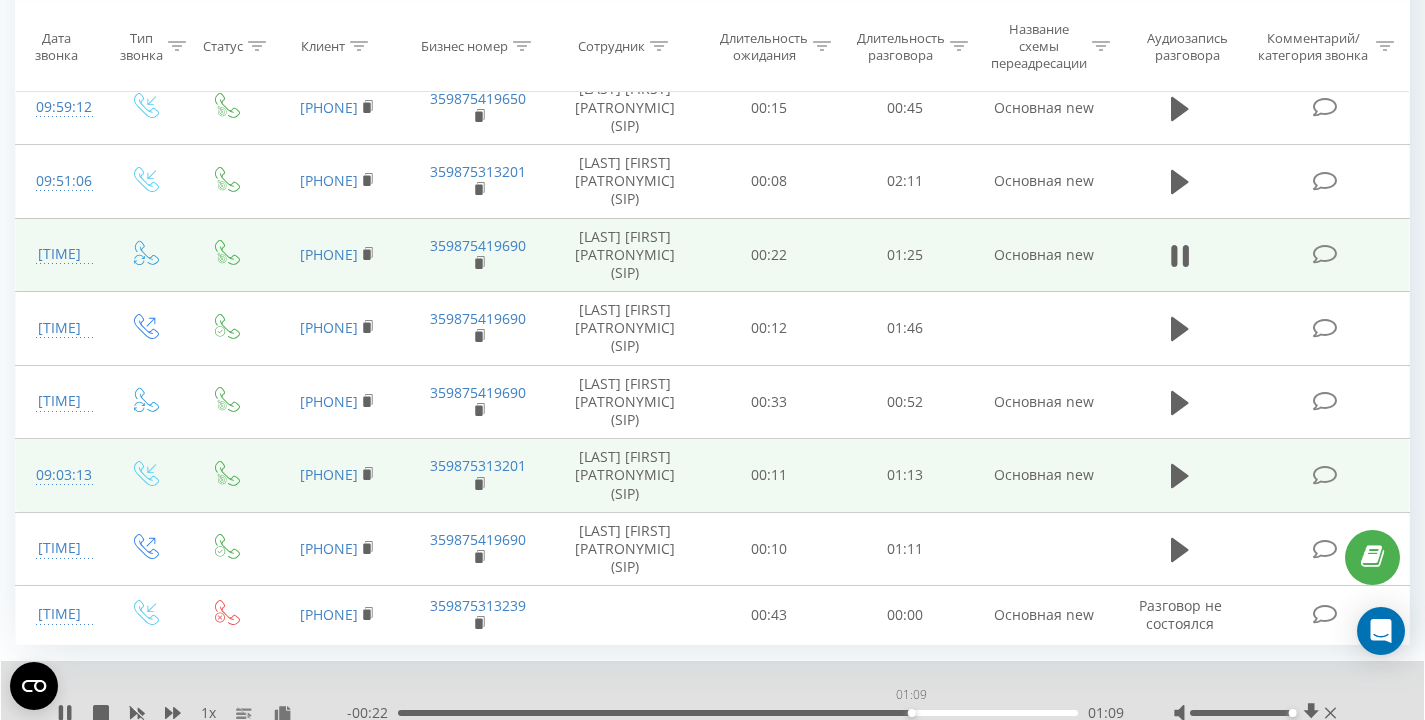 click on "01:09" at bounding box center (738, 713) 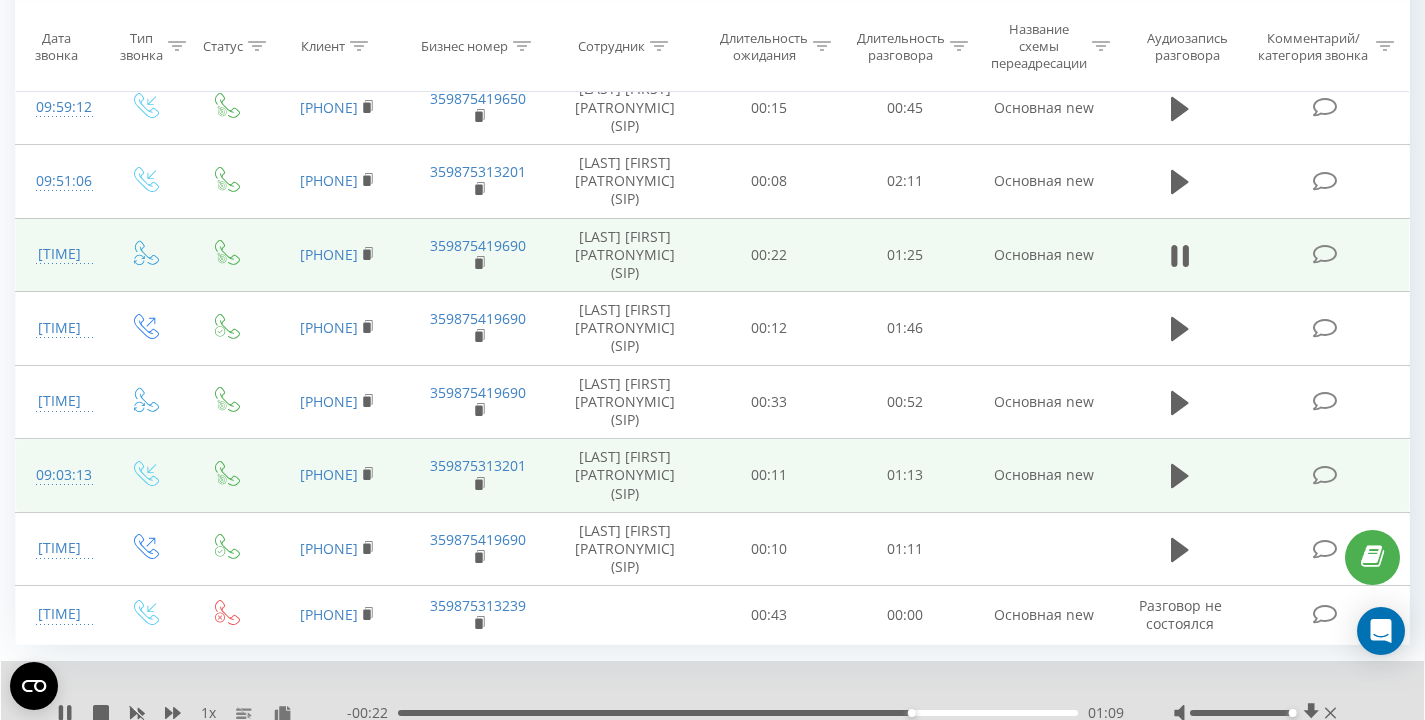 click on "01:09" at bounding box center [738, 713] 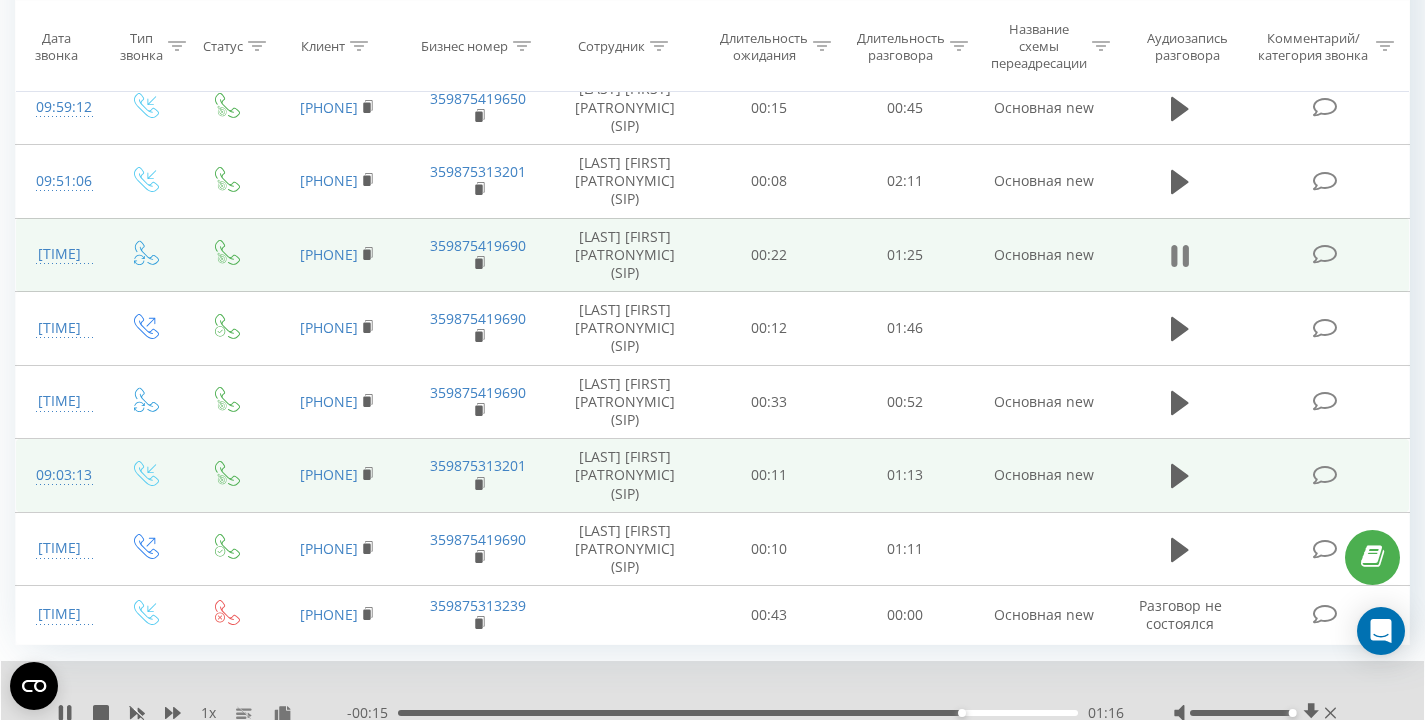 click 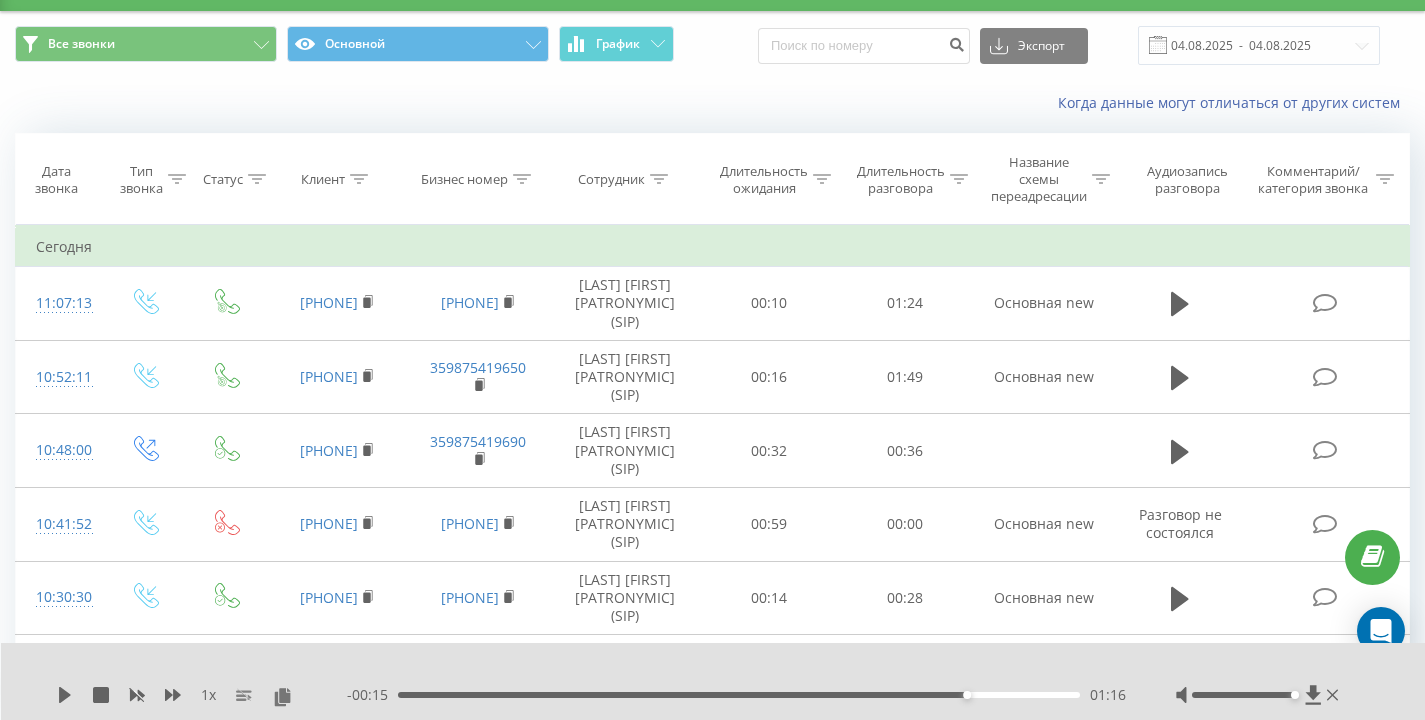 scroll, scrollTop: 0, scrollLeft: 0, axis: both 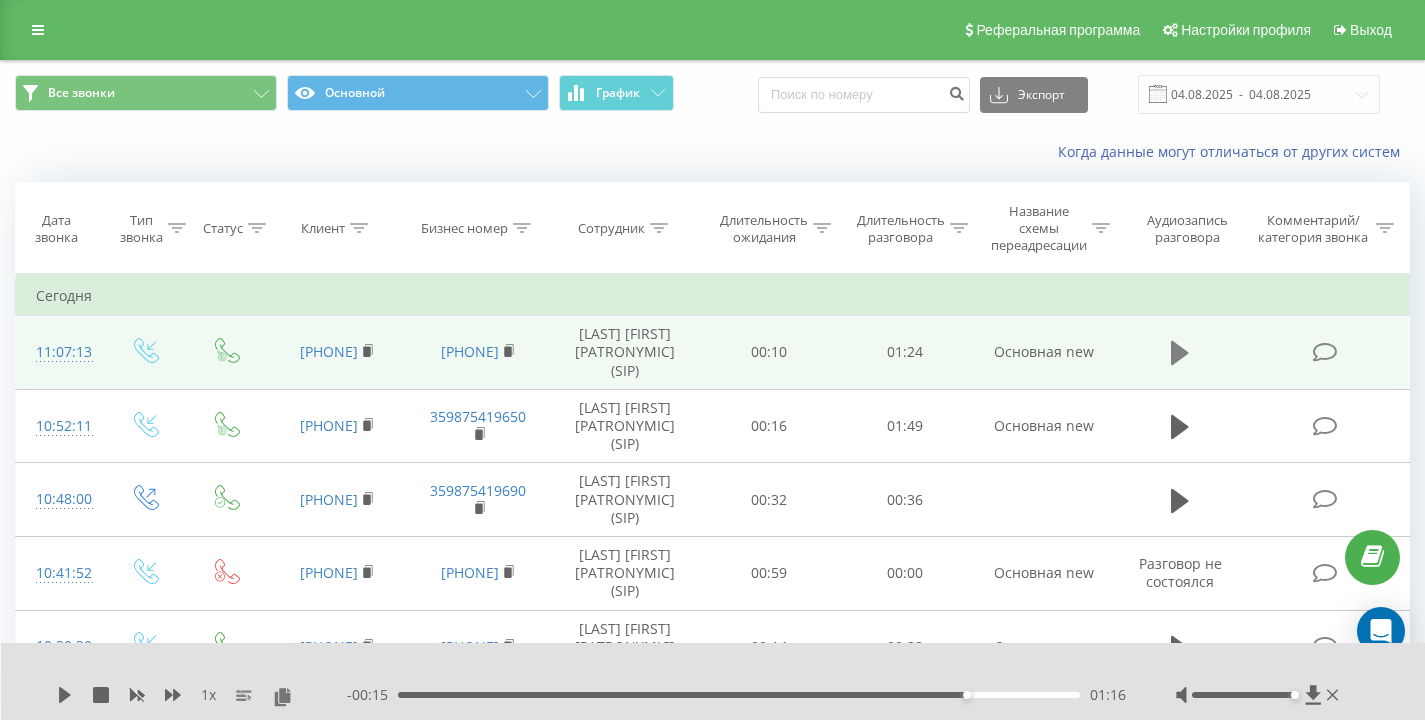 click 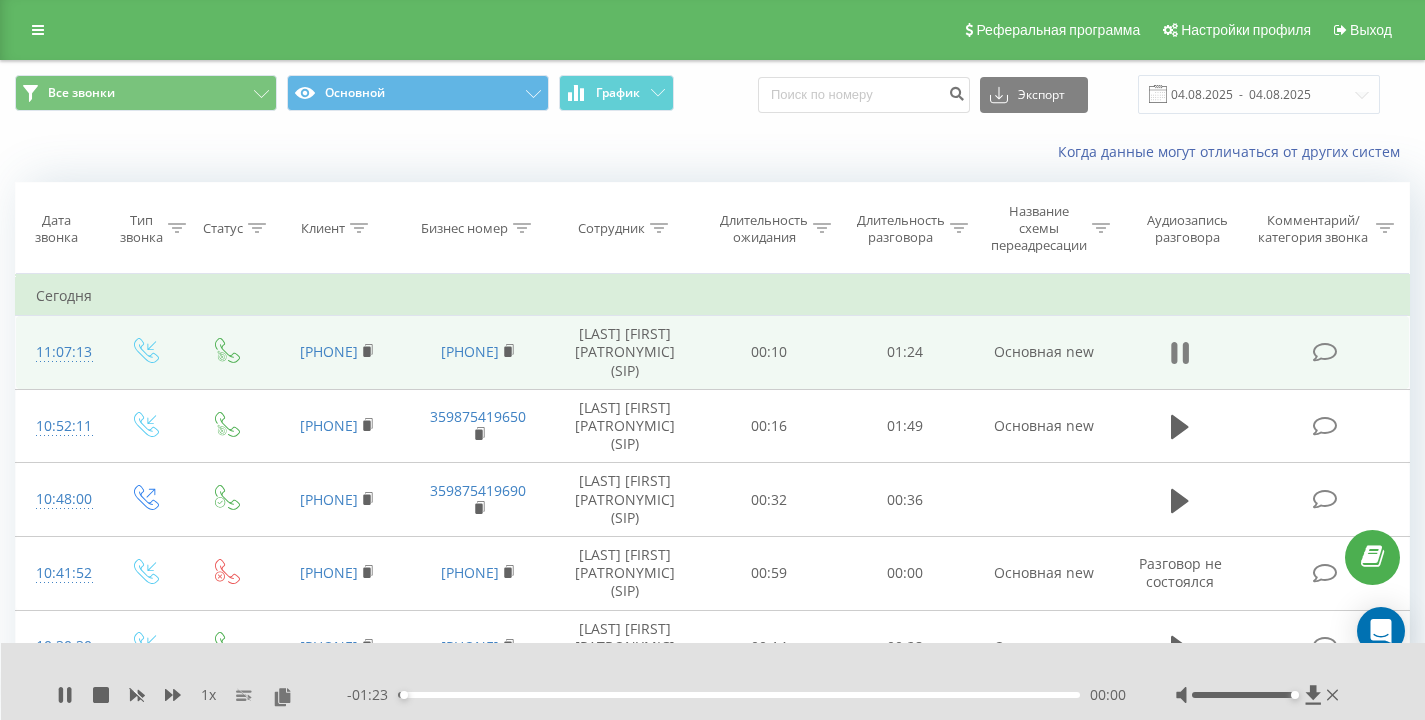 click 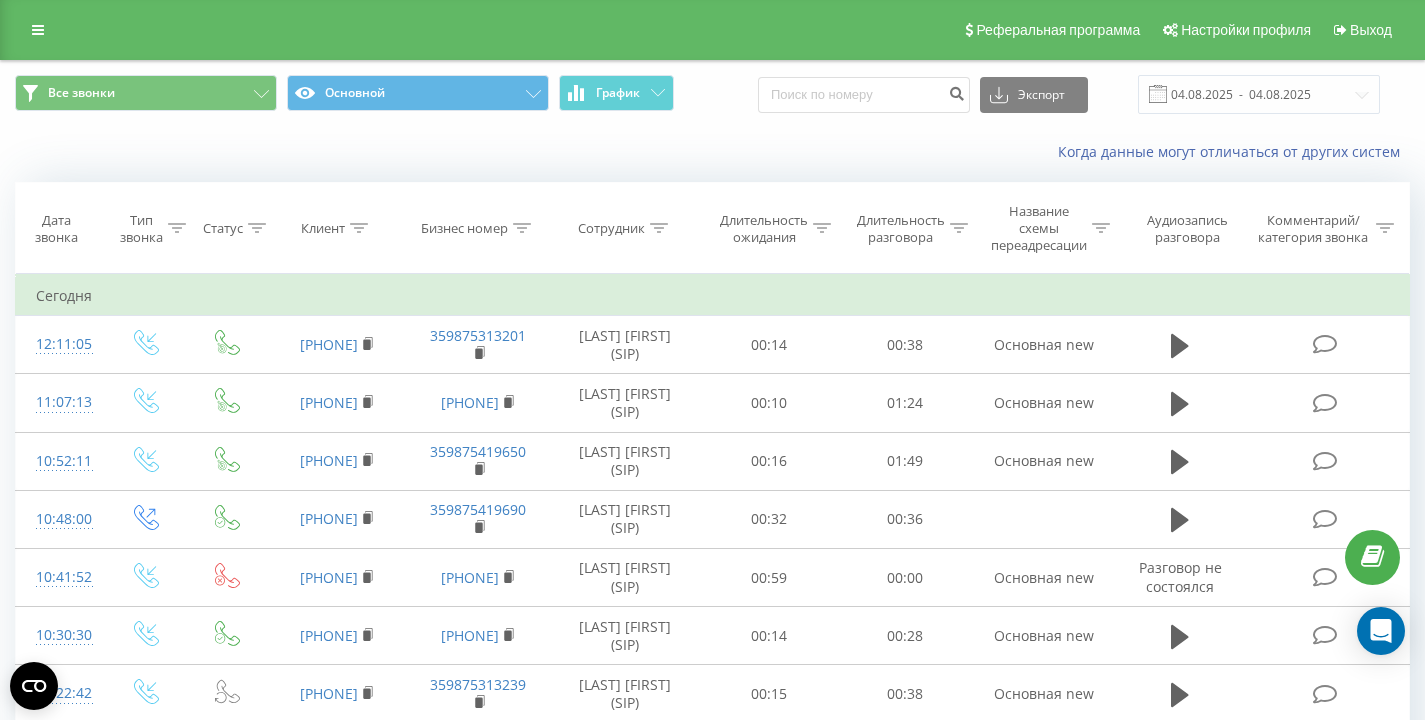 scroll, scrollTop: 0, scrollLeft: 0, axis: both 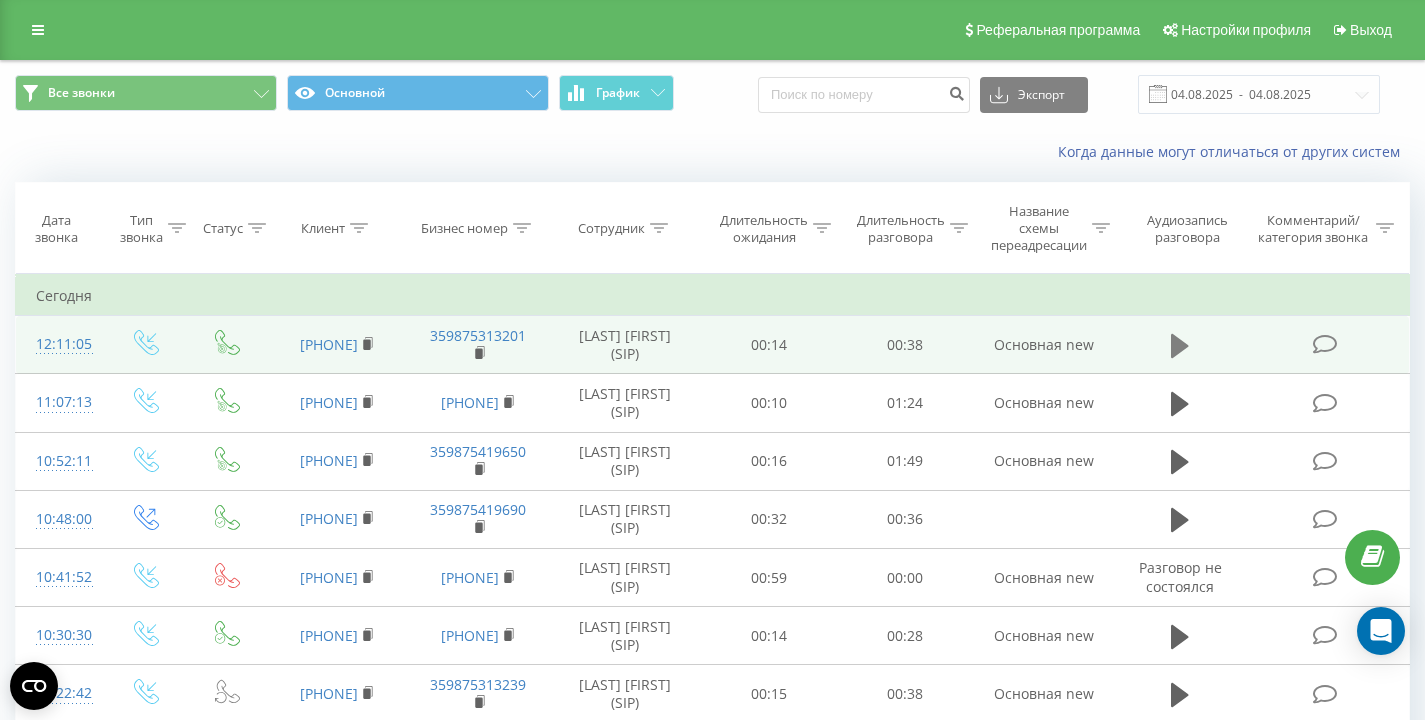 click 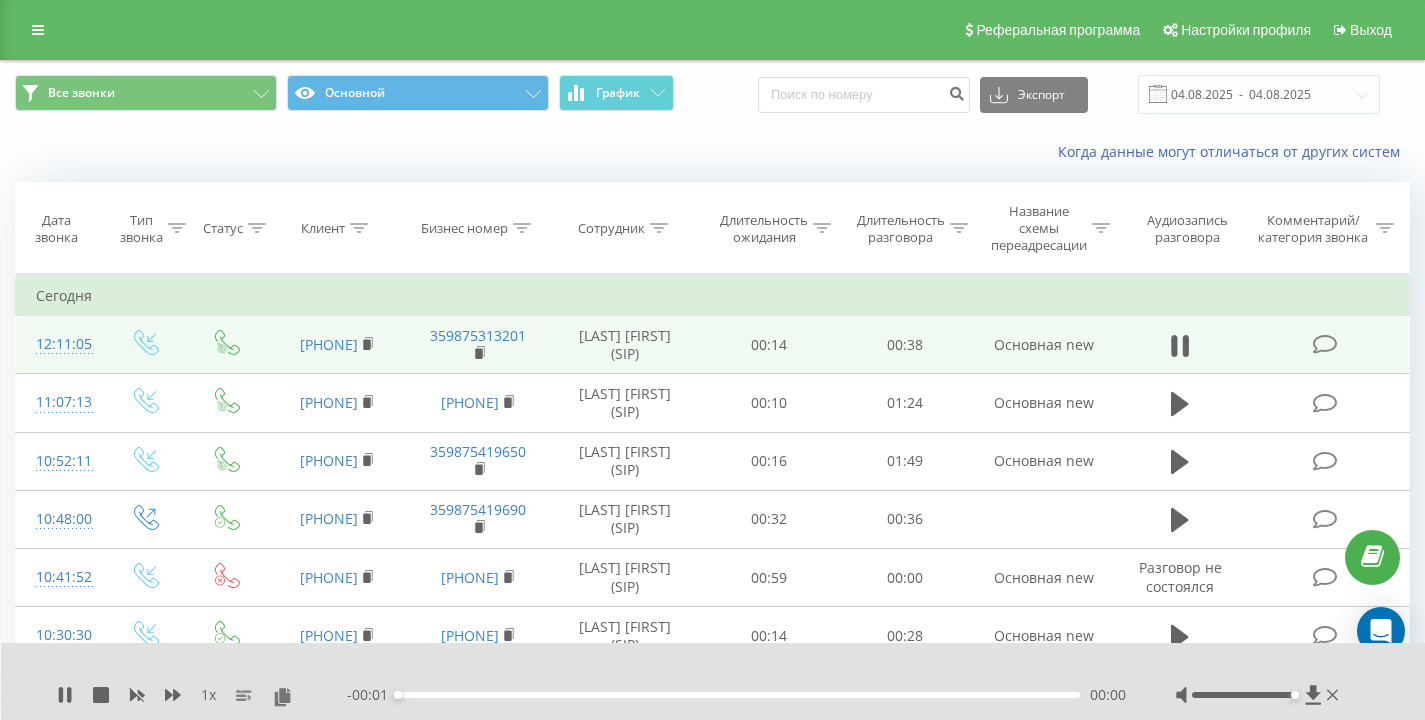 click on "Когда данные могут отличаться от других систем" at bounding box center (979, 152) 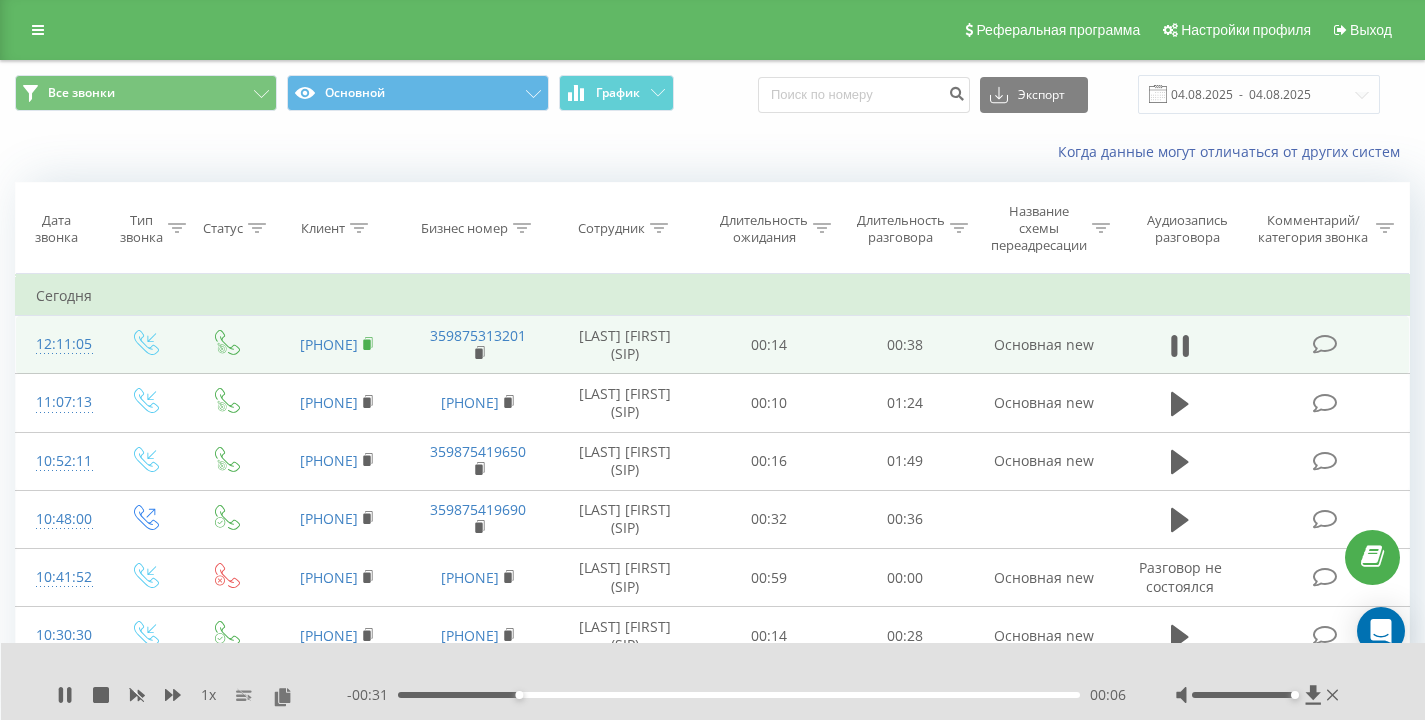 click 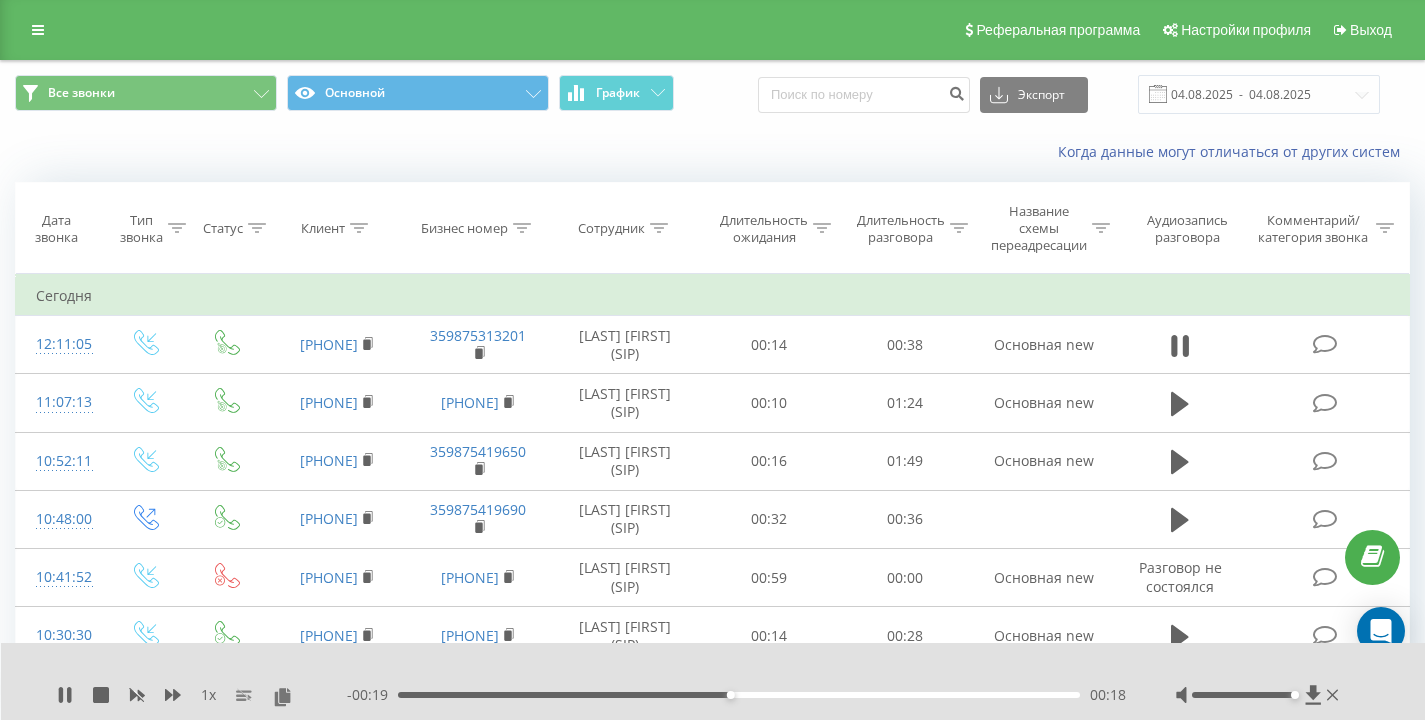 click on "Когда данные могут отличаться от других систем" at bounding box center [712, 152] 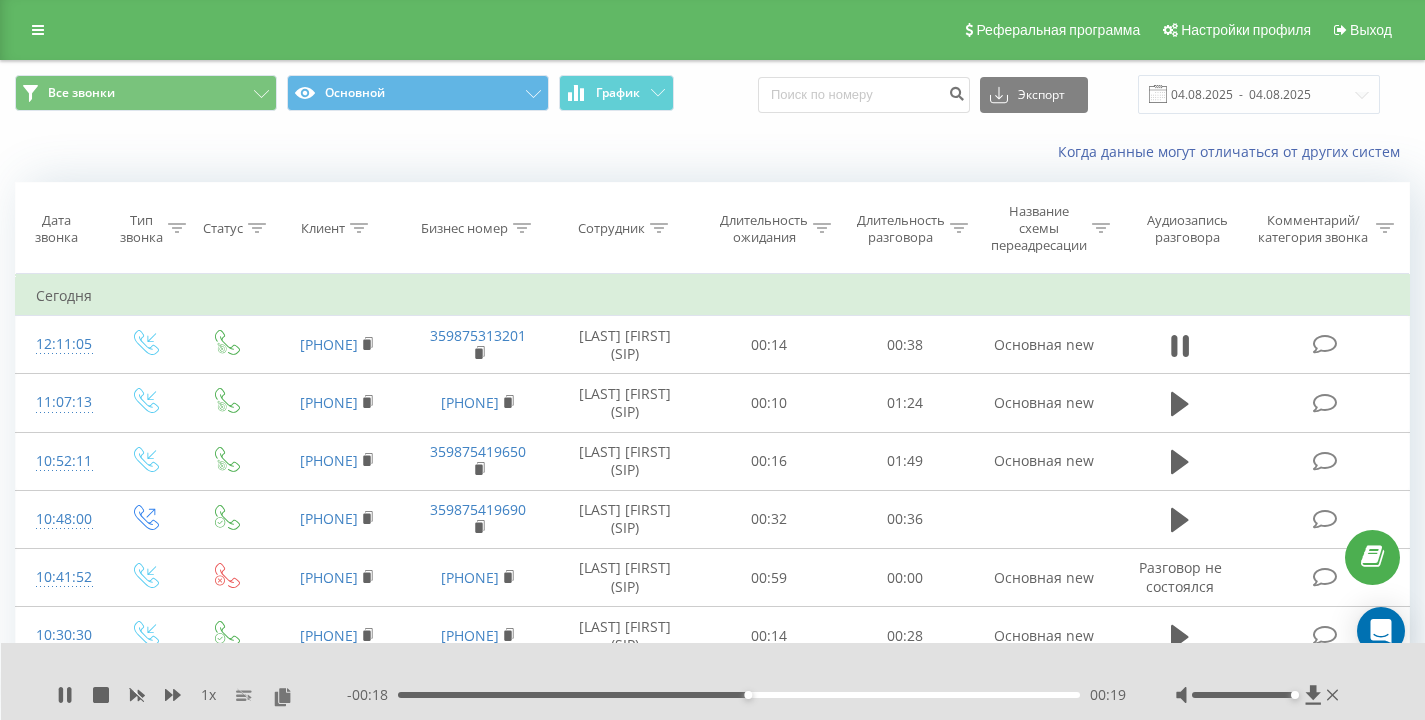 click on "Все звонки Основной График Экспорт .csv .xls .xlsx 04.08.2025  -  04.08.2025" at bounding box center [712, 94] 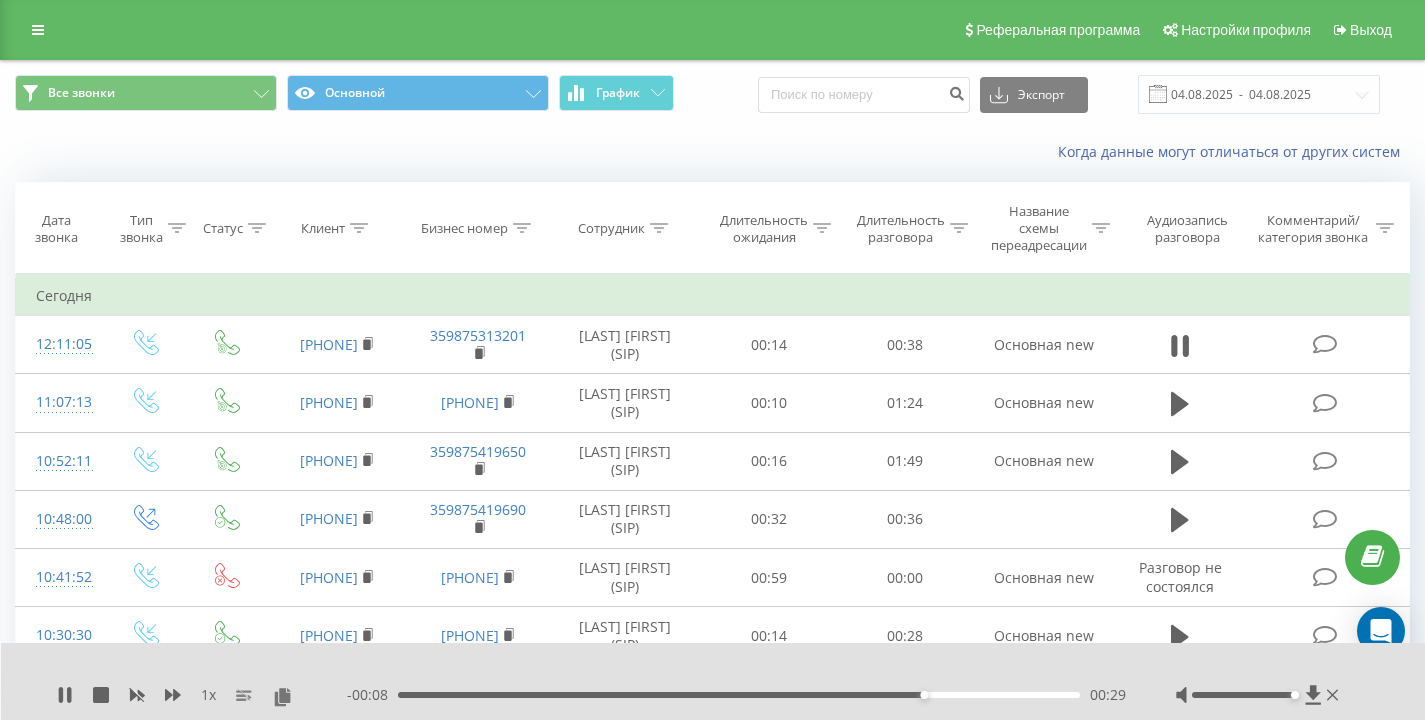 click on "Когда данные могут отличаться от других систем" at bounding box center (712, 152) 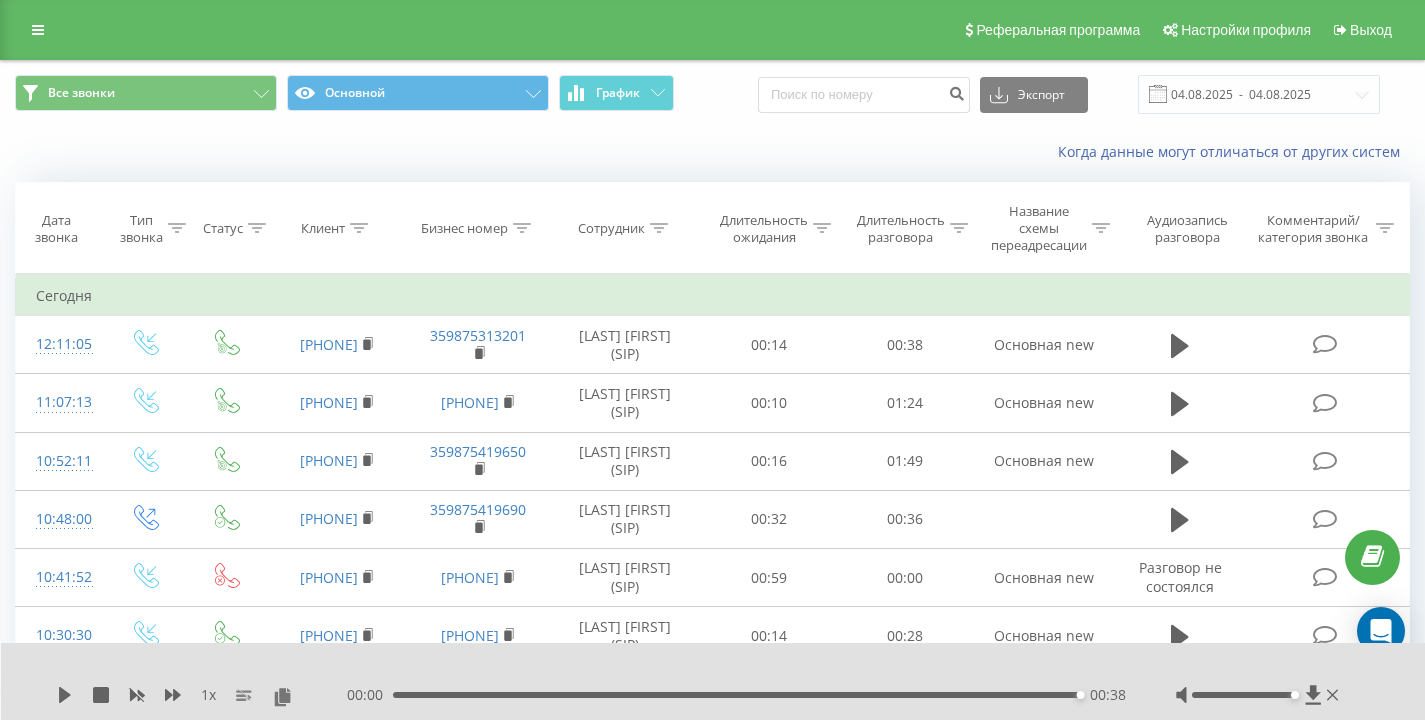 click on "Все звонки Основной График Экспорт .csv .xls .xlsx 04.08.2025  -  04.08.2025" at bounding box center (712, 94) 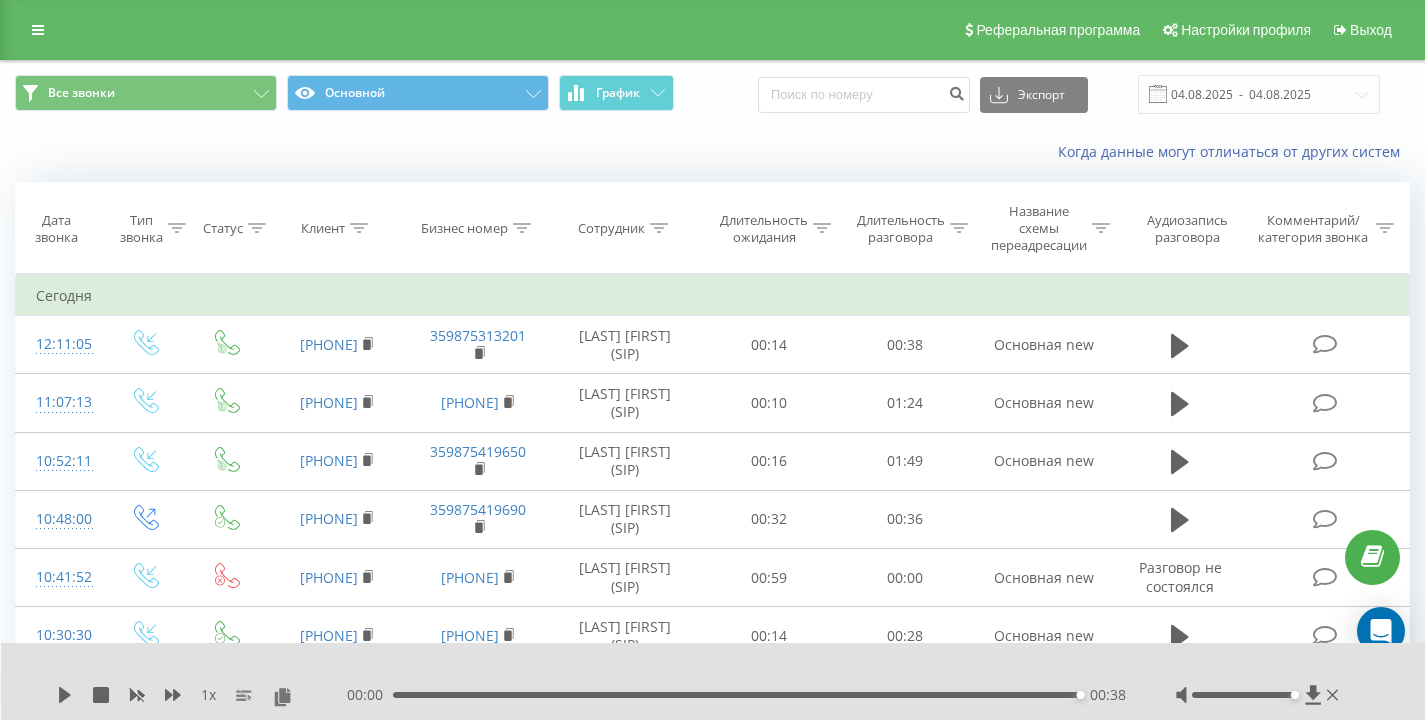 click on "Когда данные могут отличаться от других систем" at bounding box center (712, 152) 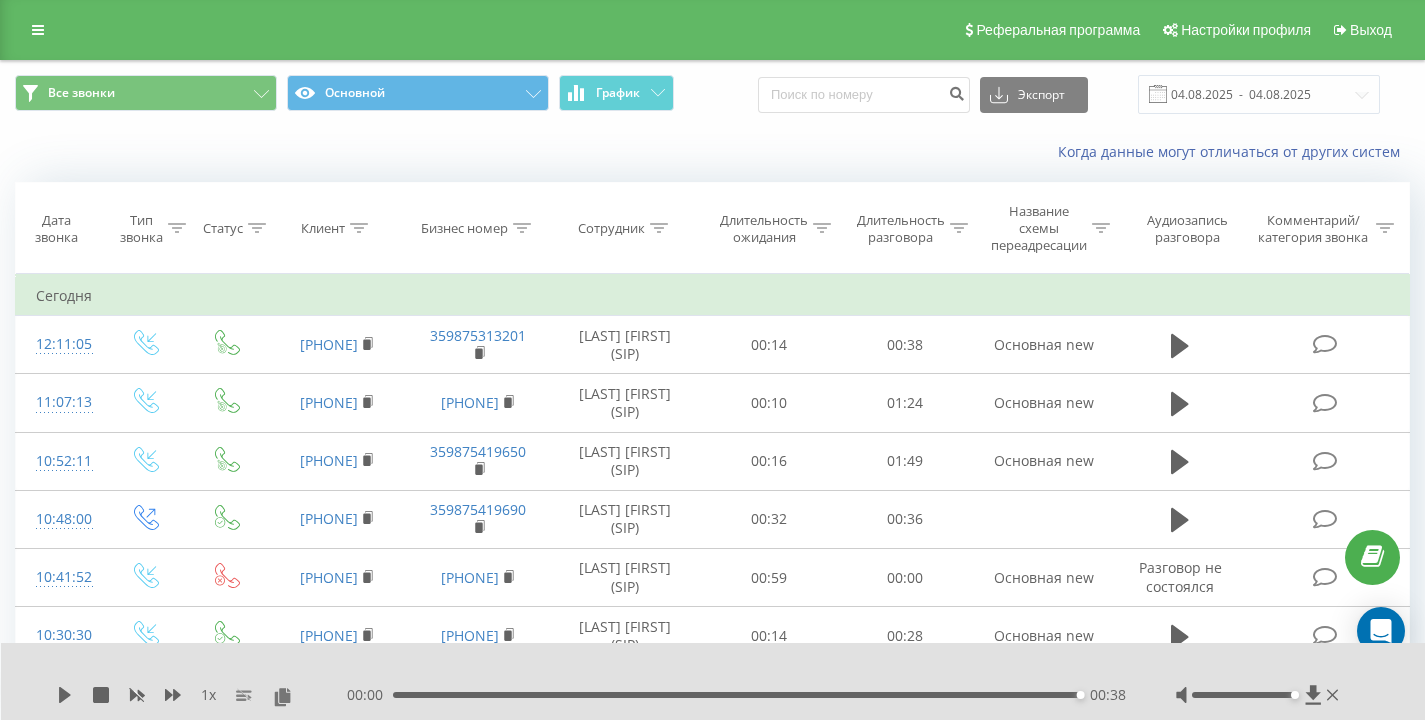 click on "Все звонки Основной График Экспорт .csv .xls .xlsx 04.08.2025  -  04.08.2025" at bounding box center (712, 94) 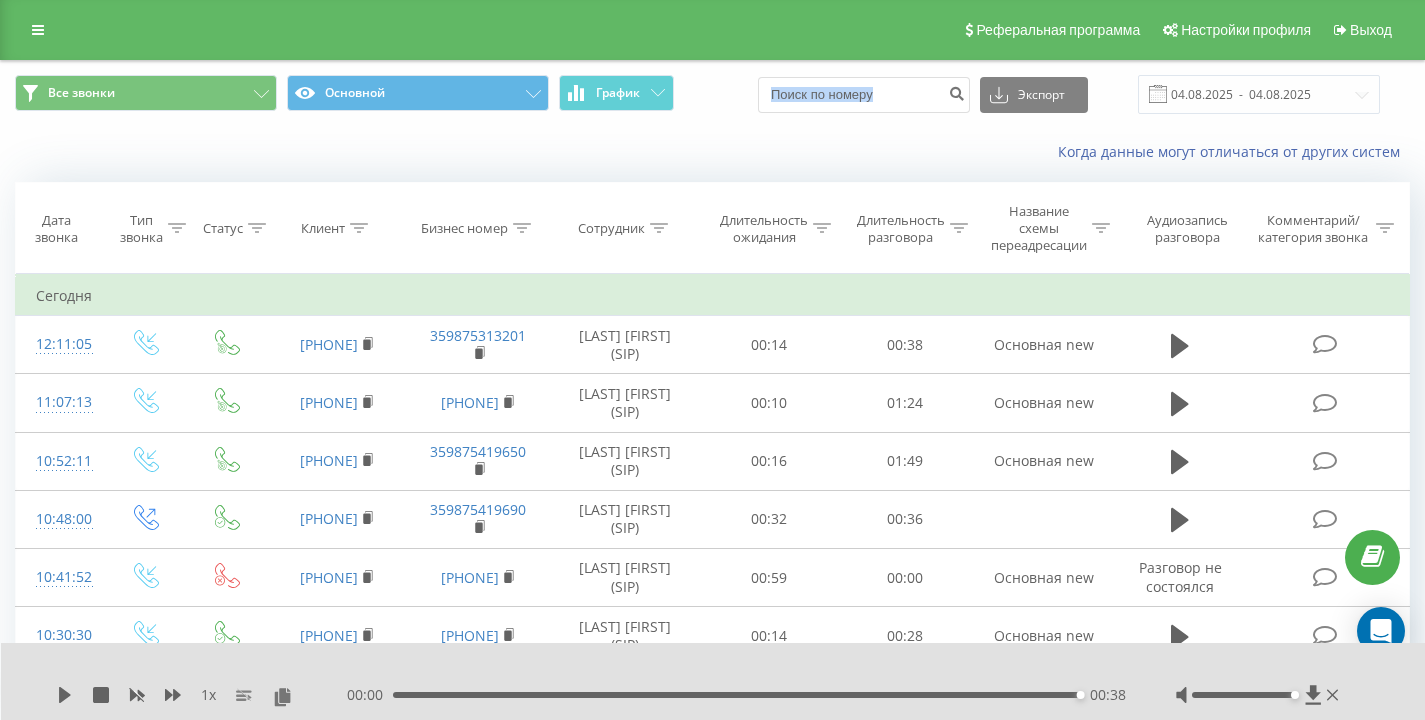click on "Все звонки Основной График Экспорт .csv .xls .xlsx 04.08.2025  -  04.08.2025" at bounding box center (712, 94) 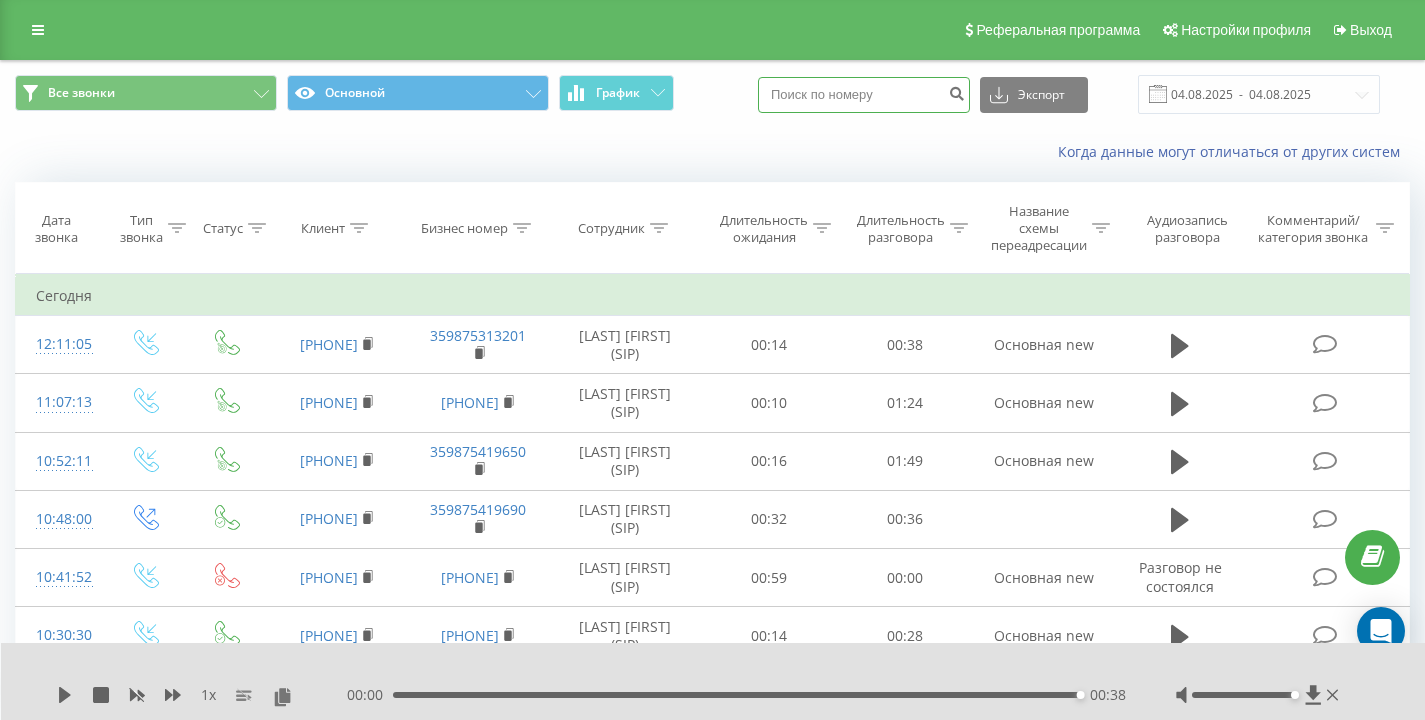 click at bounding box center (864, 95) 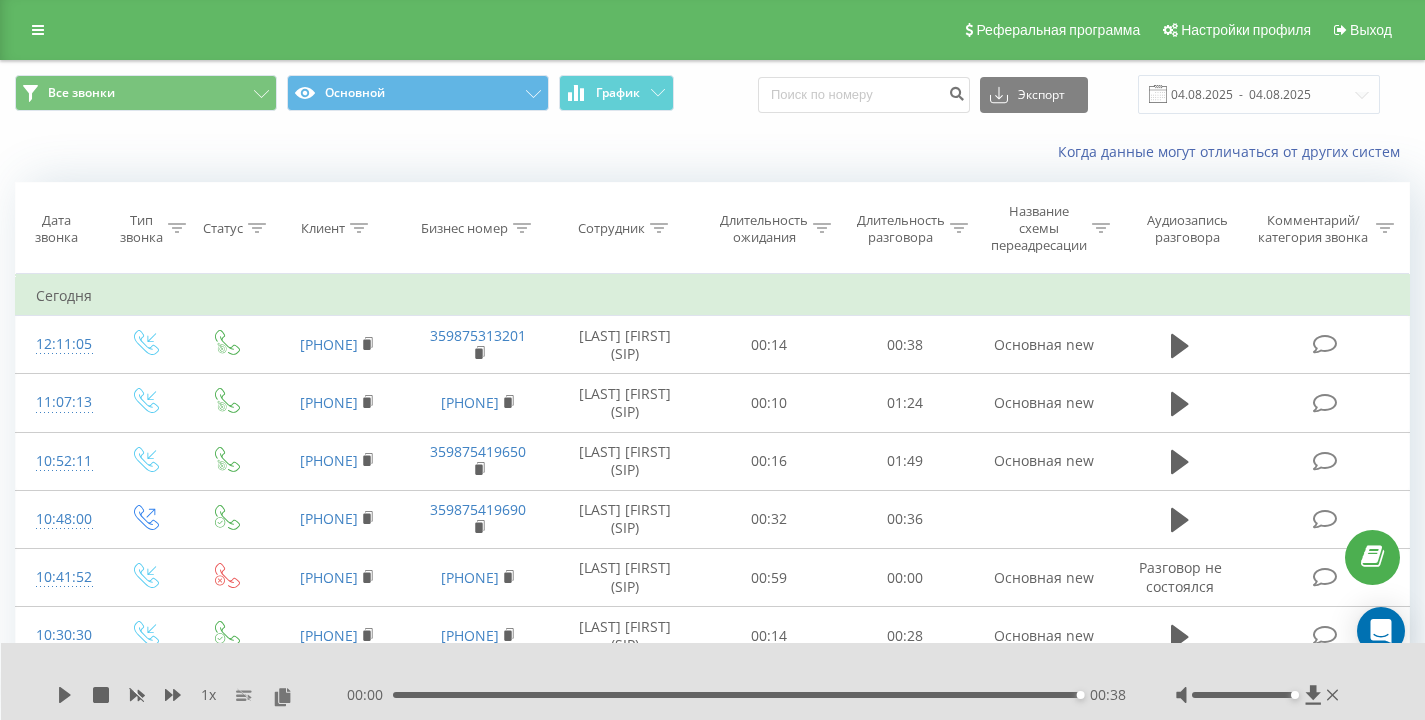 click on "Все звонки Основной График Экспорт .csv .xls .xlsx 04.08.2025  -  04.08.2025" at bounding box center (712, 94) 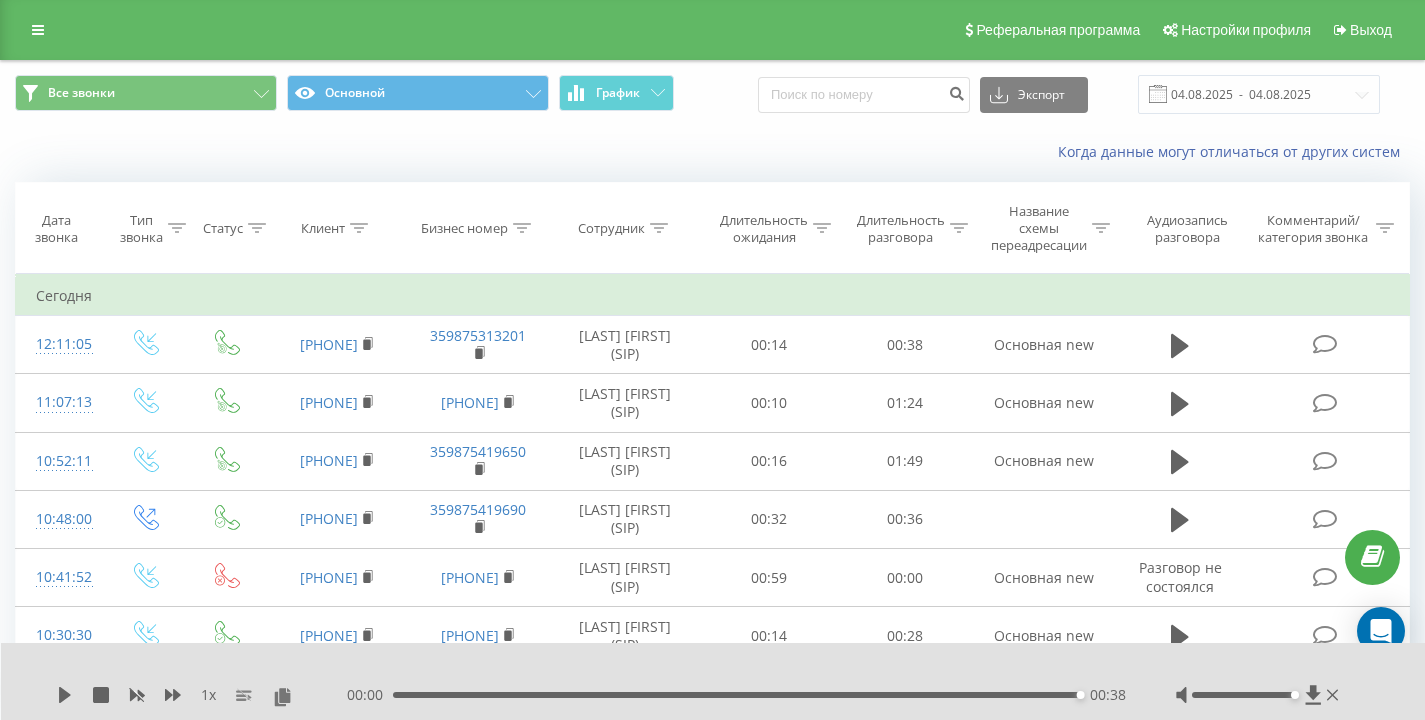 click on "Когда данные могут отличаться от других систем" at bounding box center (979, 152) 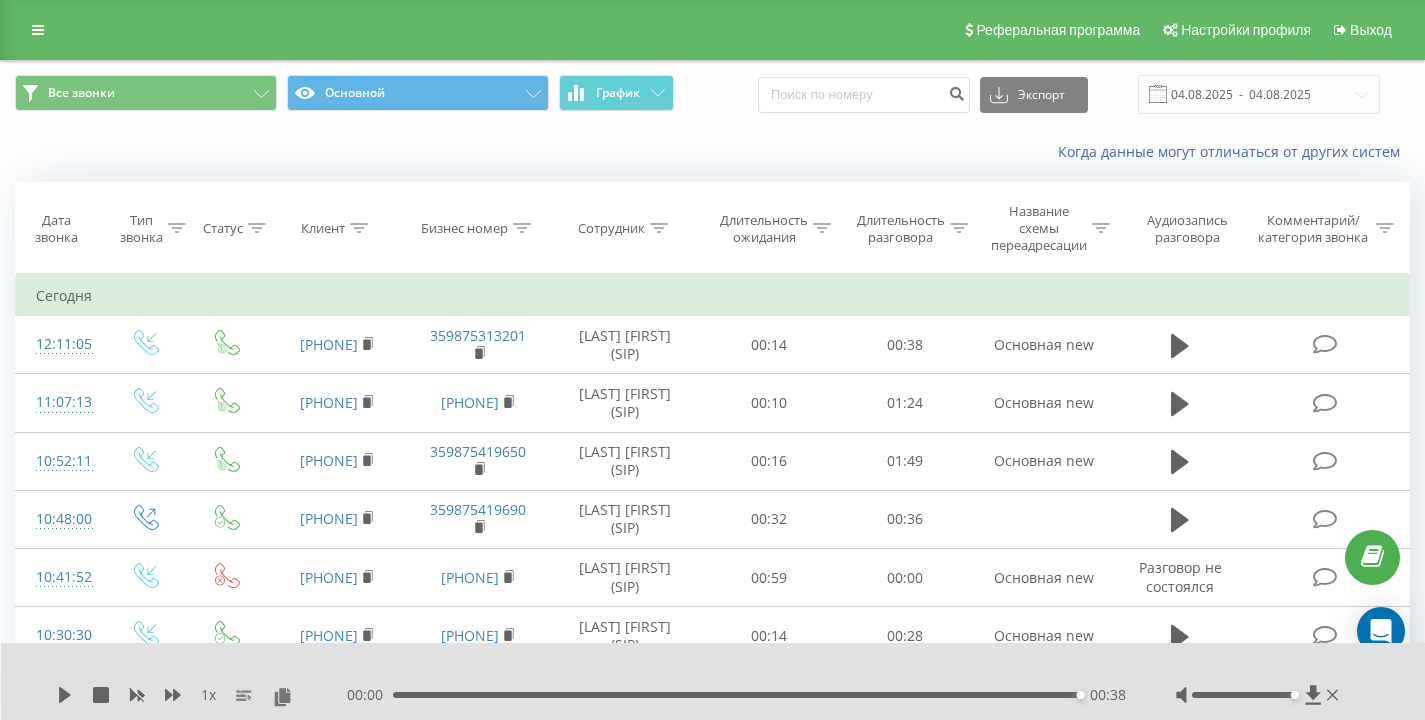 click on "Все звонки Основной График Экспорт .csv .xls .xlsx 04.08.2025  -  04.08.2025" at bounding box center [712, 94] 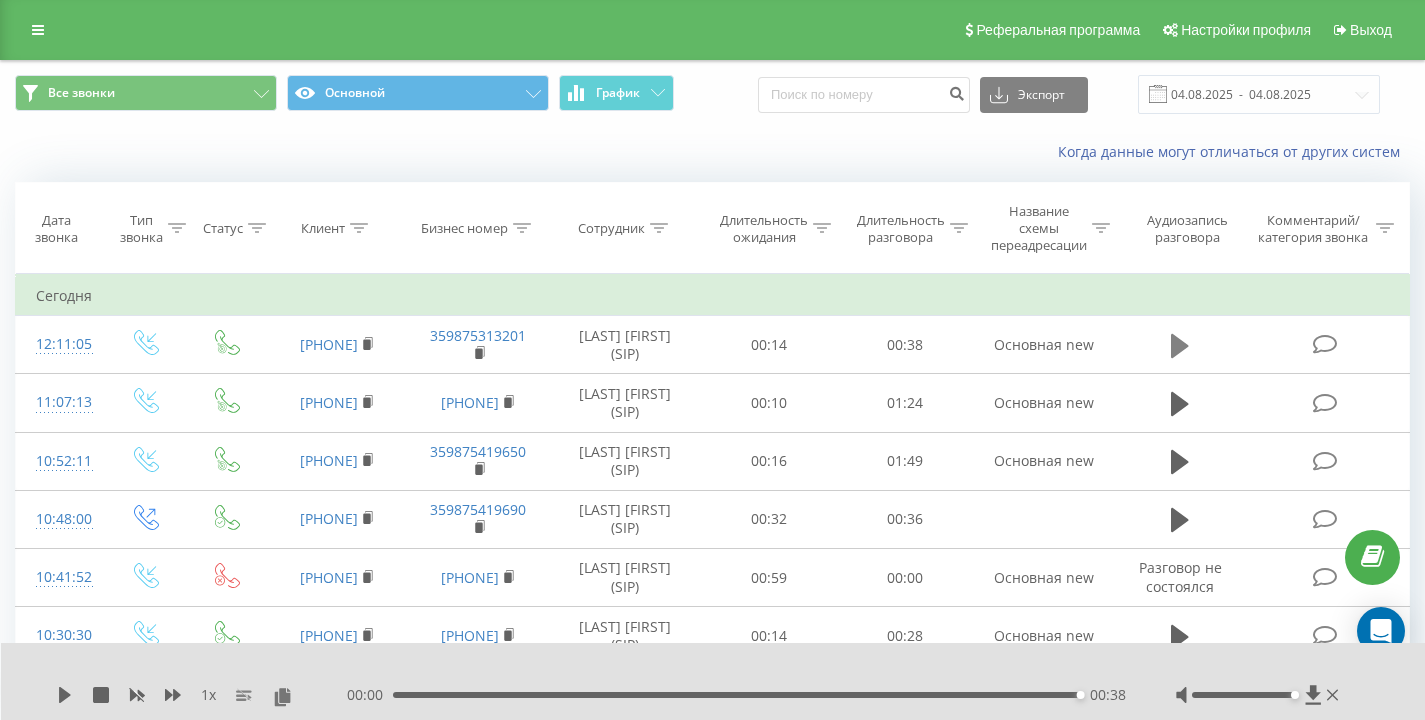click 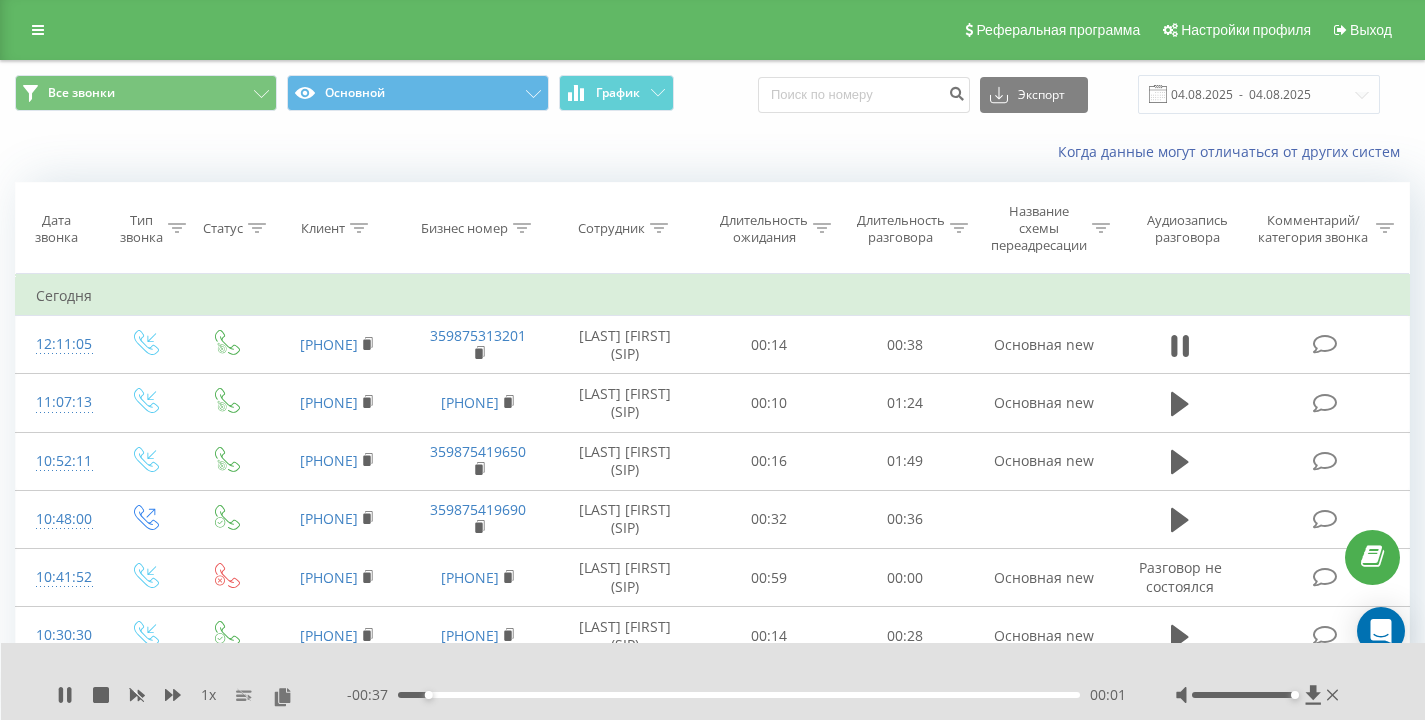 click on "Когда данные могут отличаться от других систем" at bounding box center (712, 152) 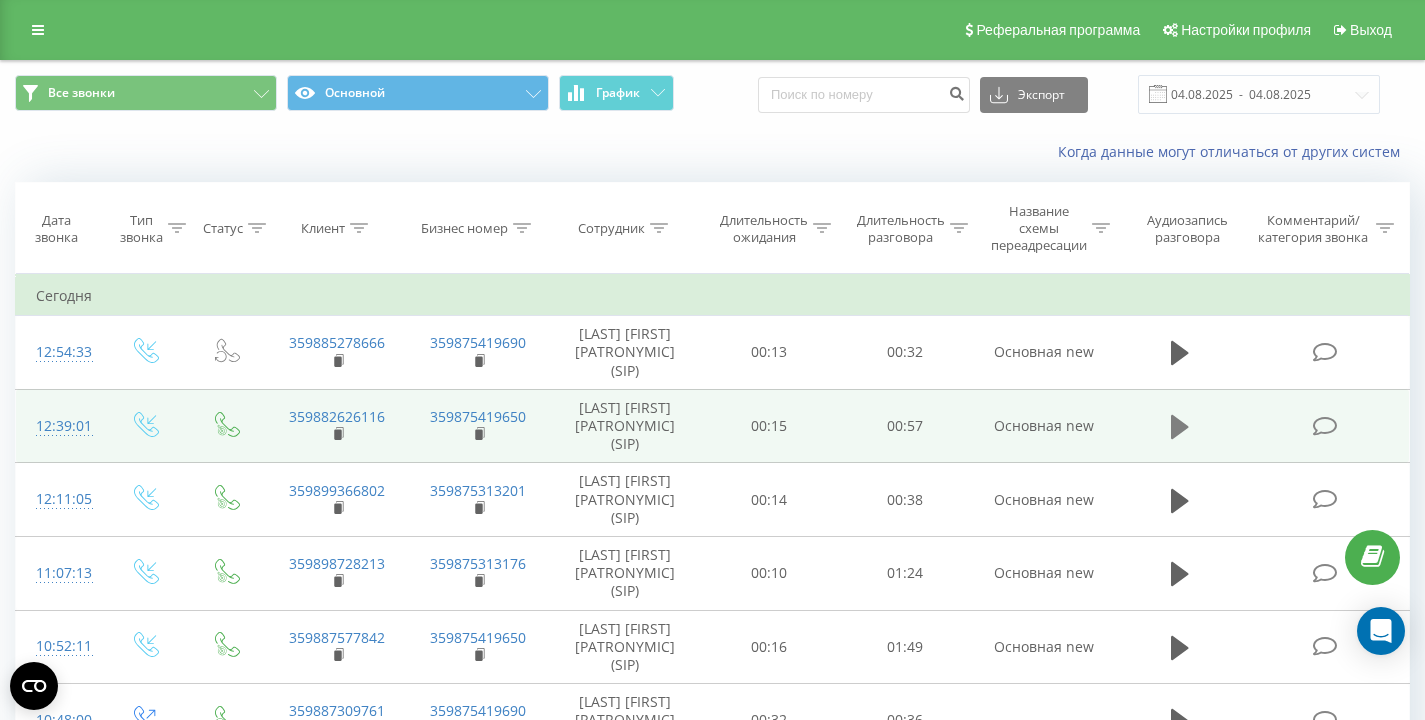 scroll, scrollTop: 0, scrollLeft: 0, axis: both 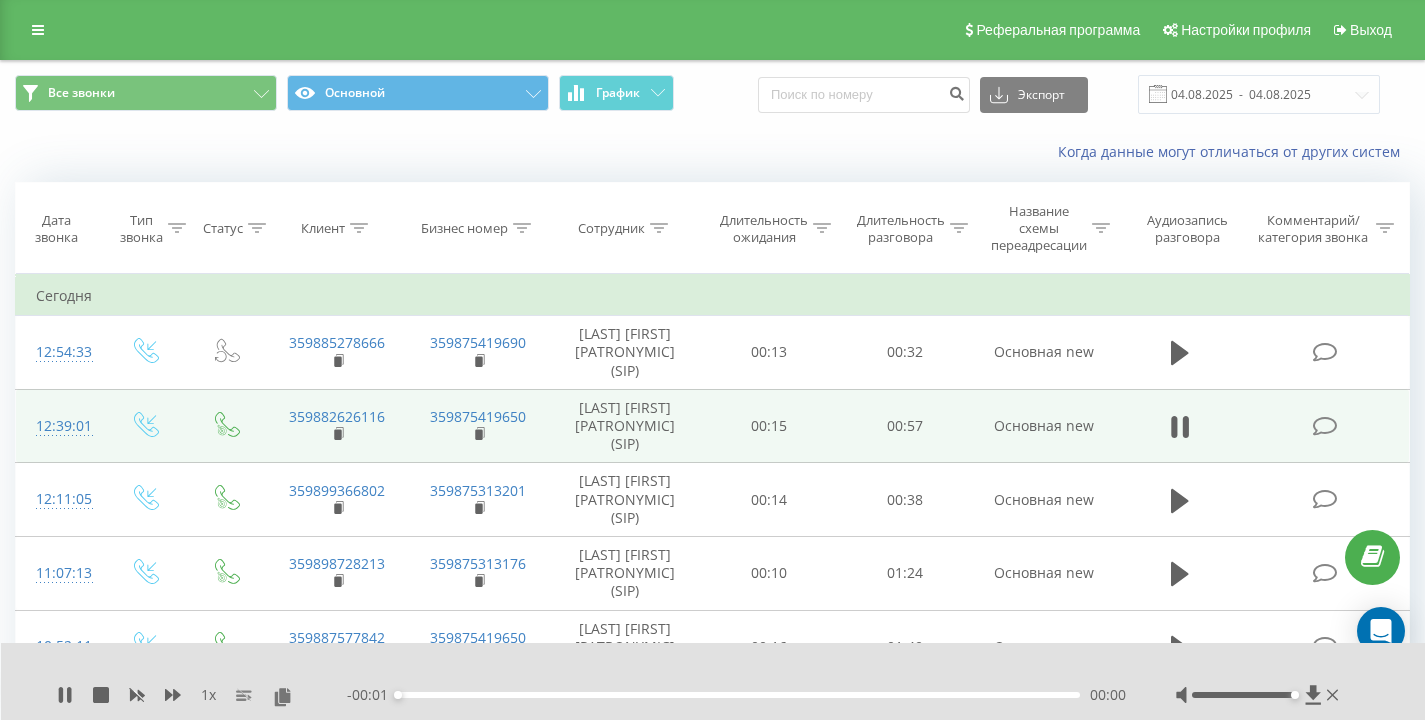 click on "Когда данные могут отличаться от других систем" at bounding box center (979, 152) 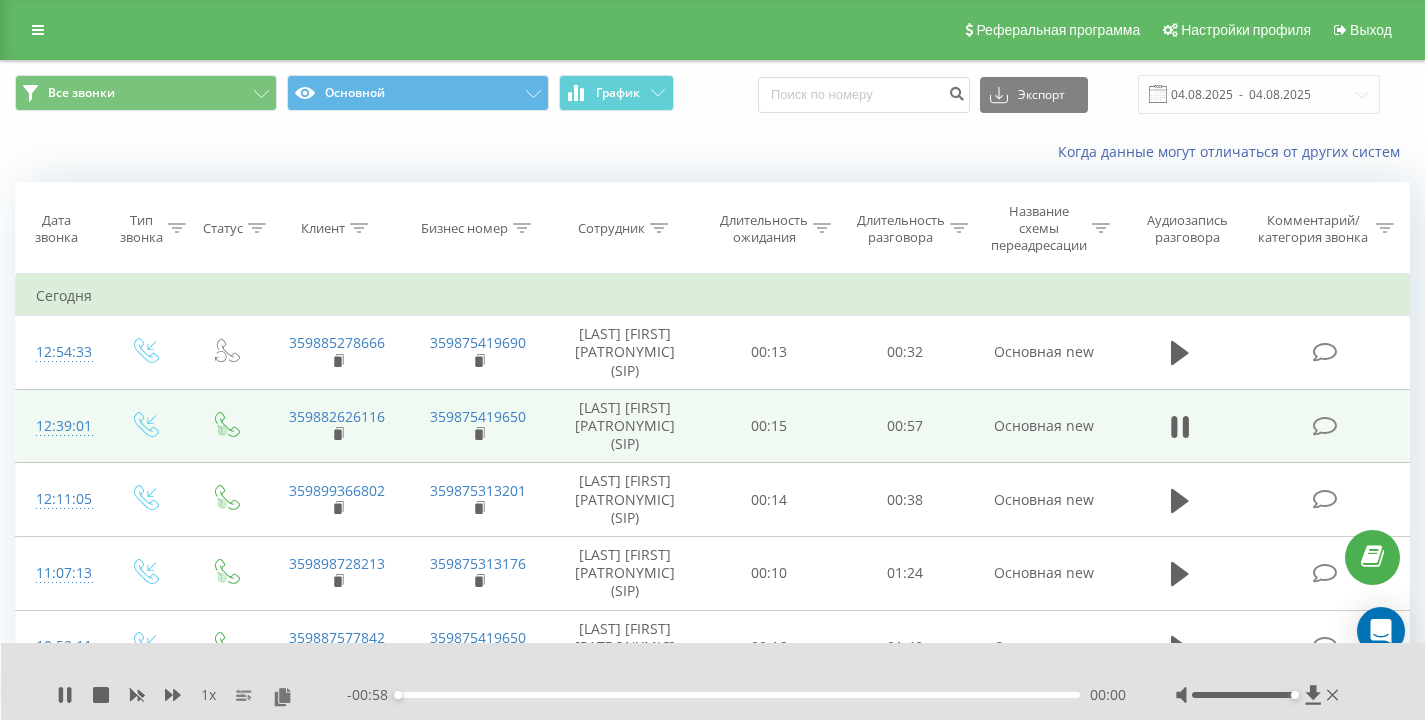 click on "Когда данные могут отличаться от других систем" at bounding box center [979, 152] 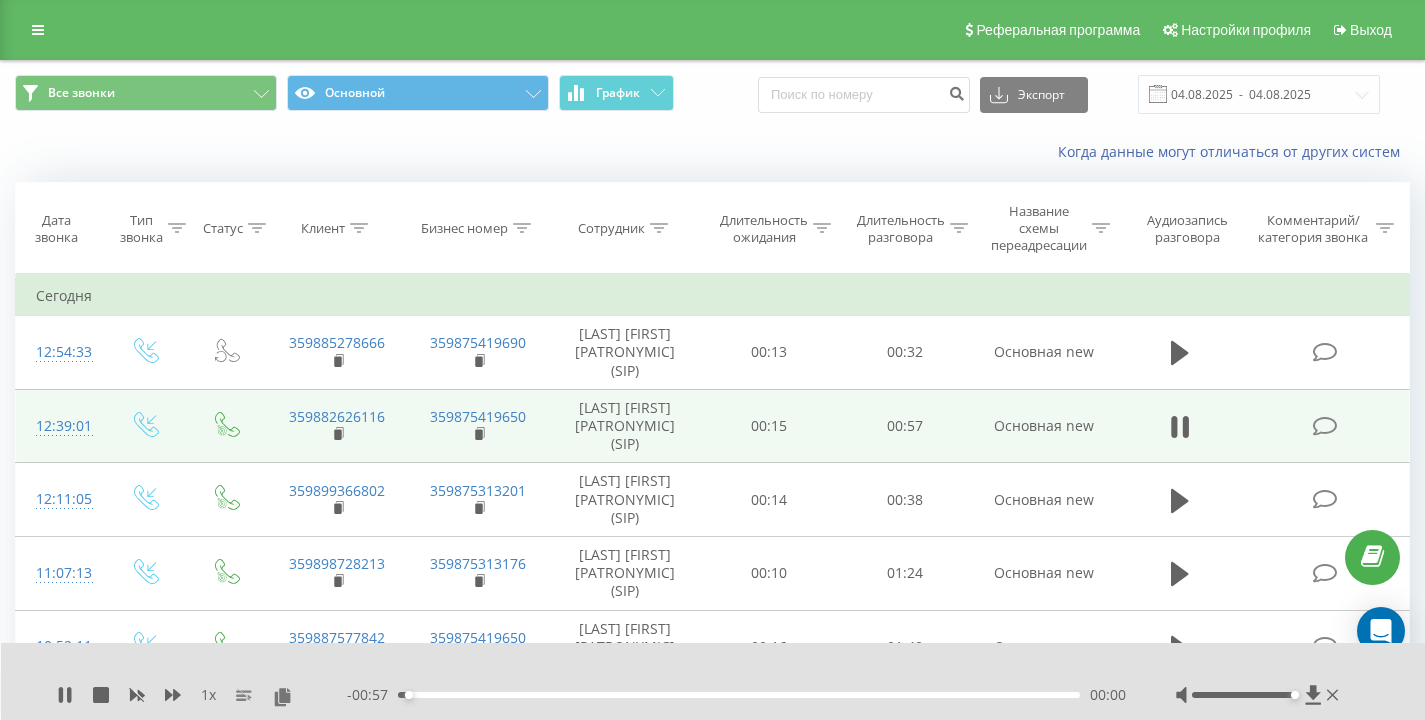 click on "Когда данные могут отличаться от других систем" at bounding box center [979, 152] 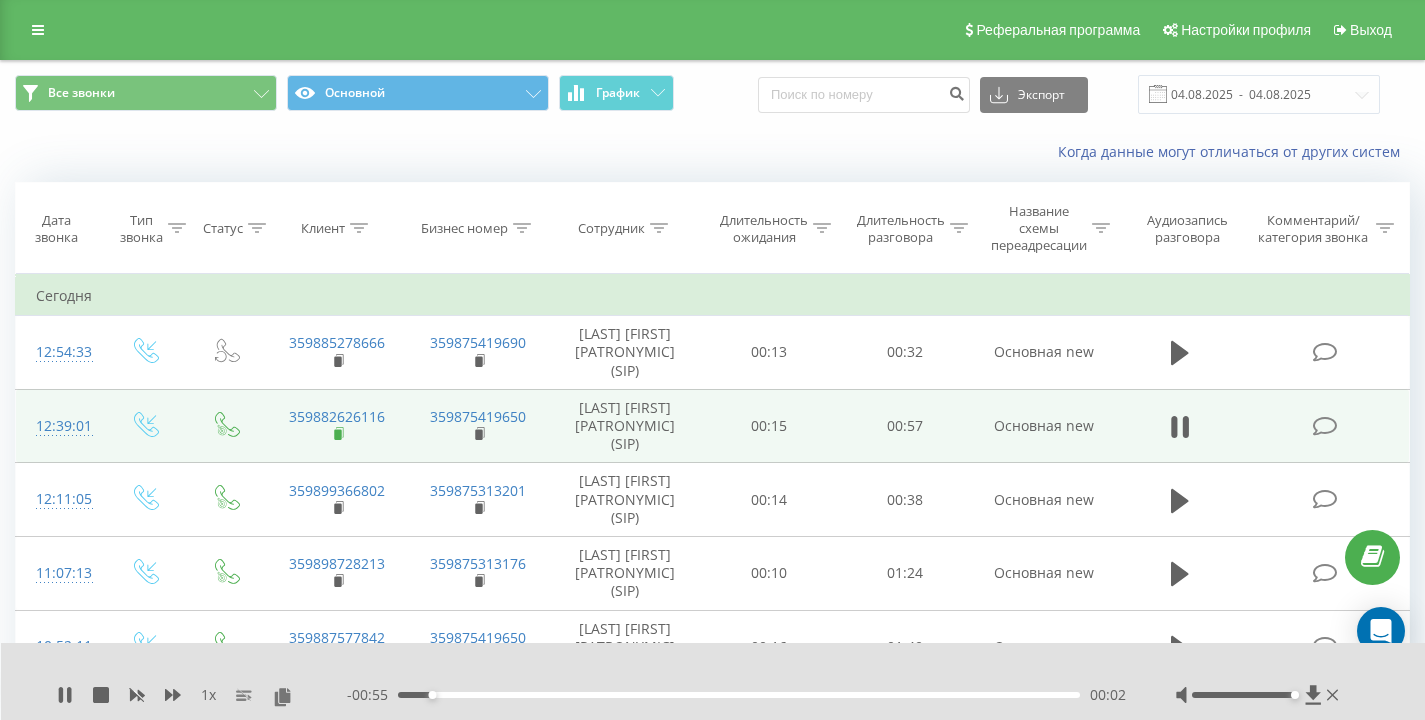 click 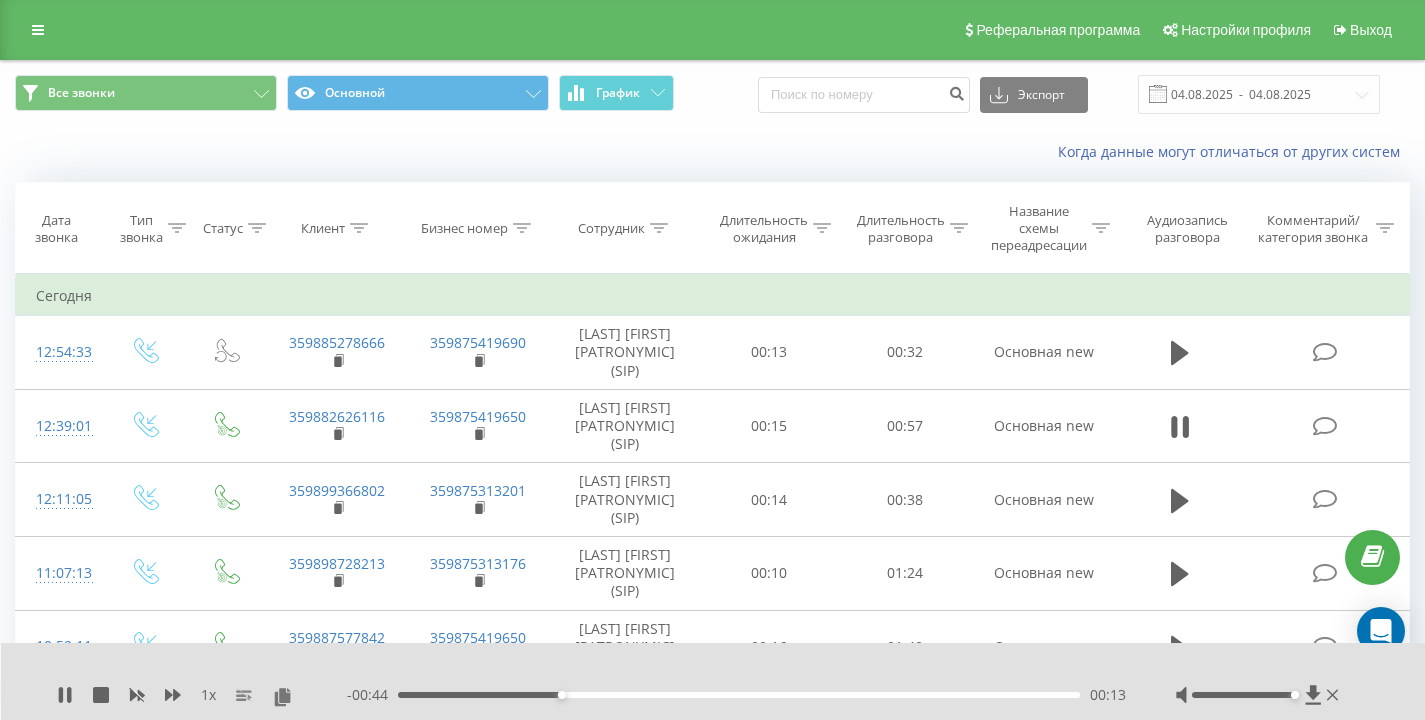 click on "Когда данные могут отличаться от других систем" at bounding box center [712, 152] 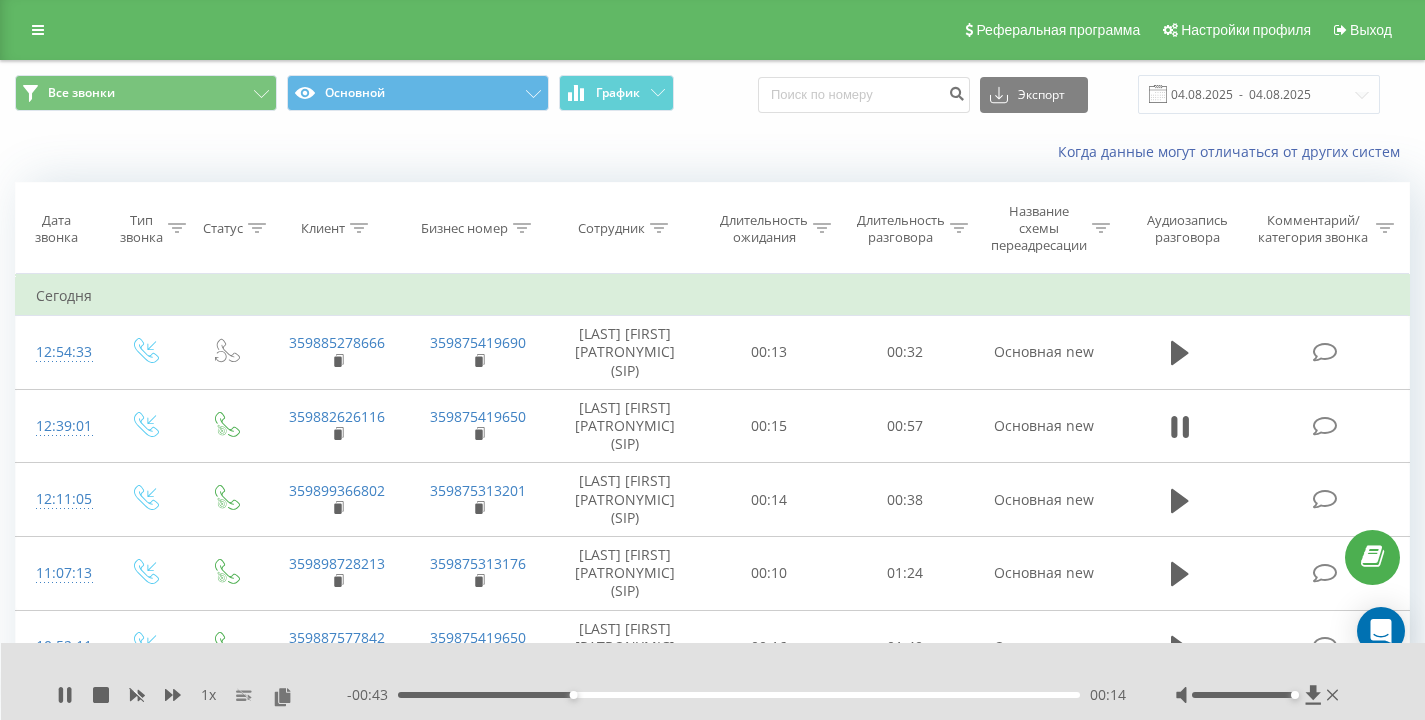 click on "Когда данные могут отличаться от других систем" at bounding box center (712, 152) 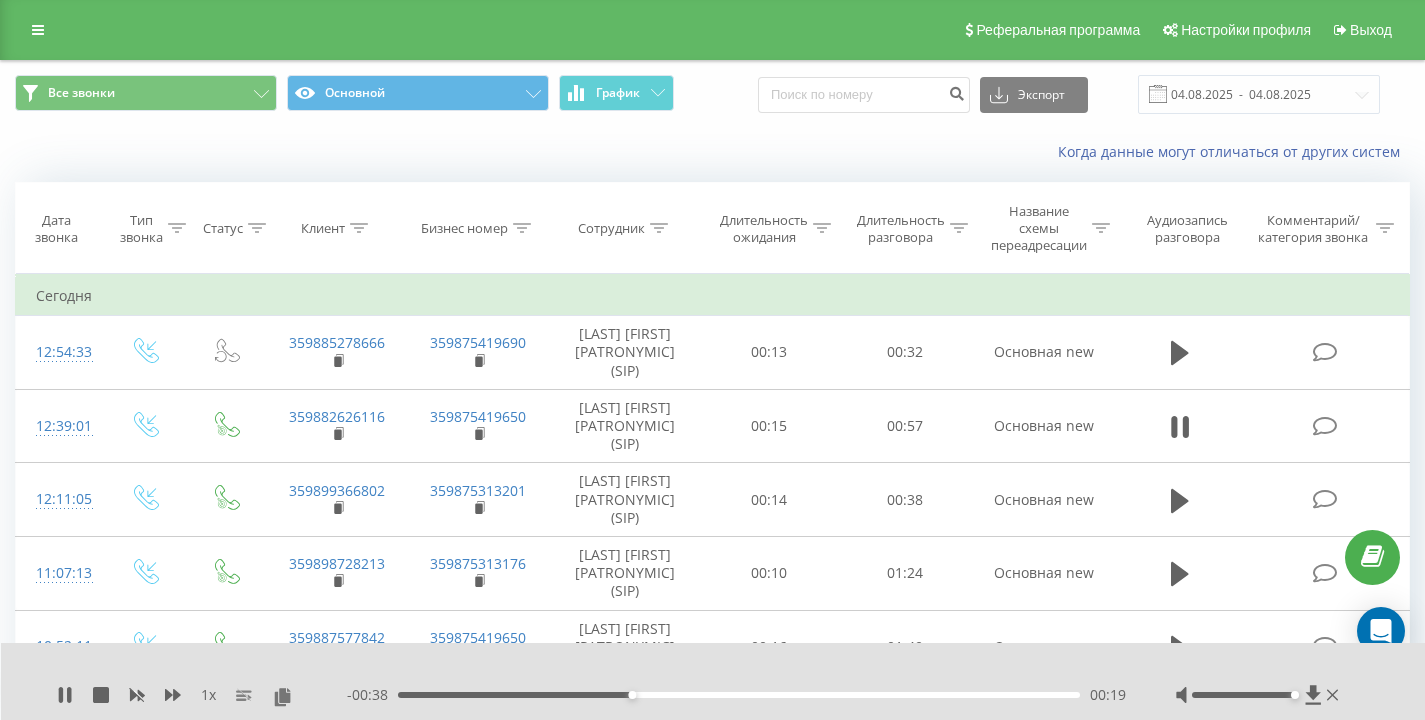 click on "Все звонки Основной График Экспорт .csv .xls .xlsx 04.08.2025  -  04.08.2025" at bounding box center (712, 94) 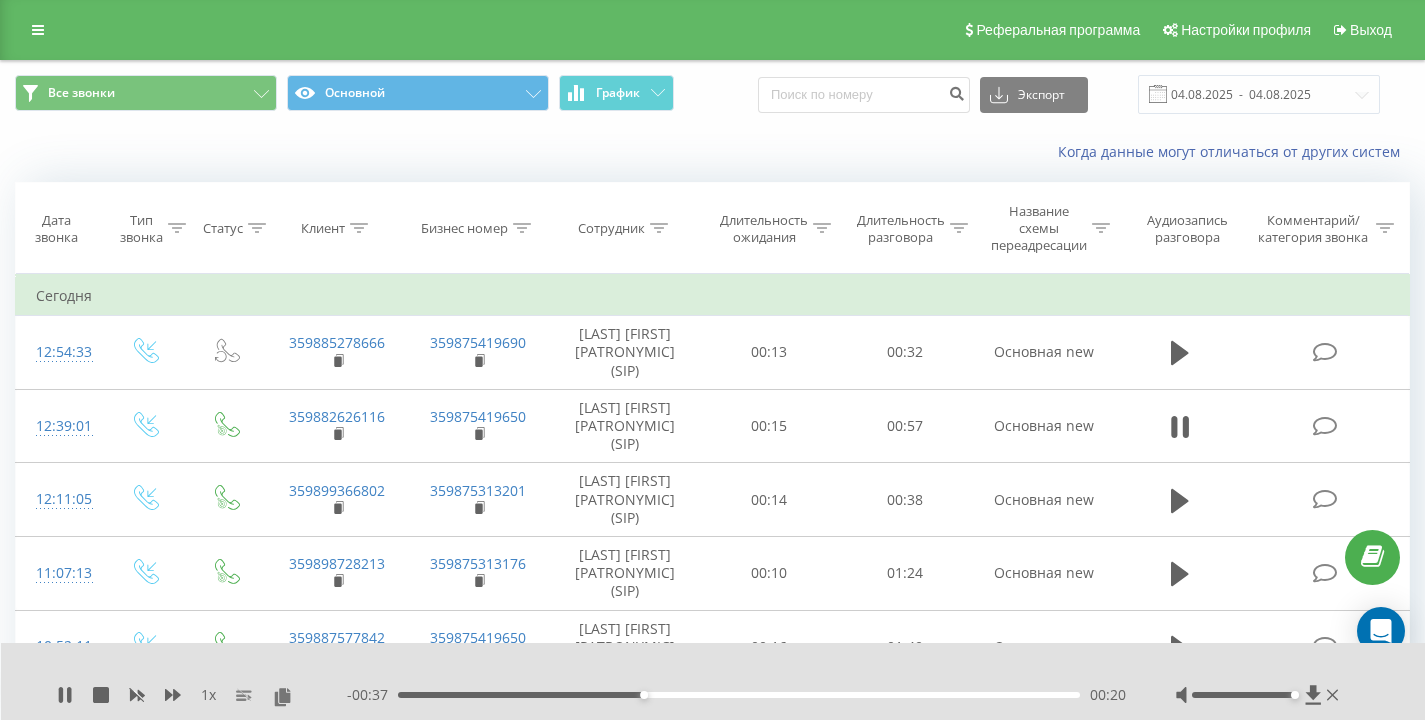 click on "Все звонки Основной График Экспорт .csv .xls .xlsx 04.08.2025  -  04.08.2025" at bounding box center (712, 94) 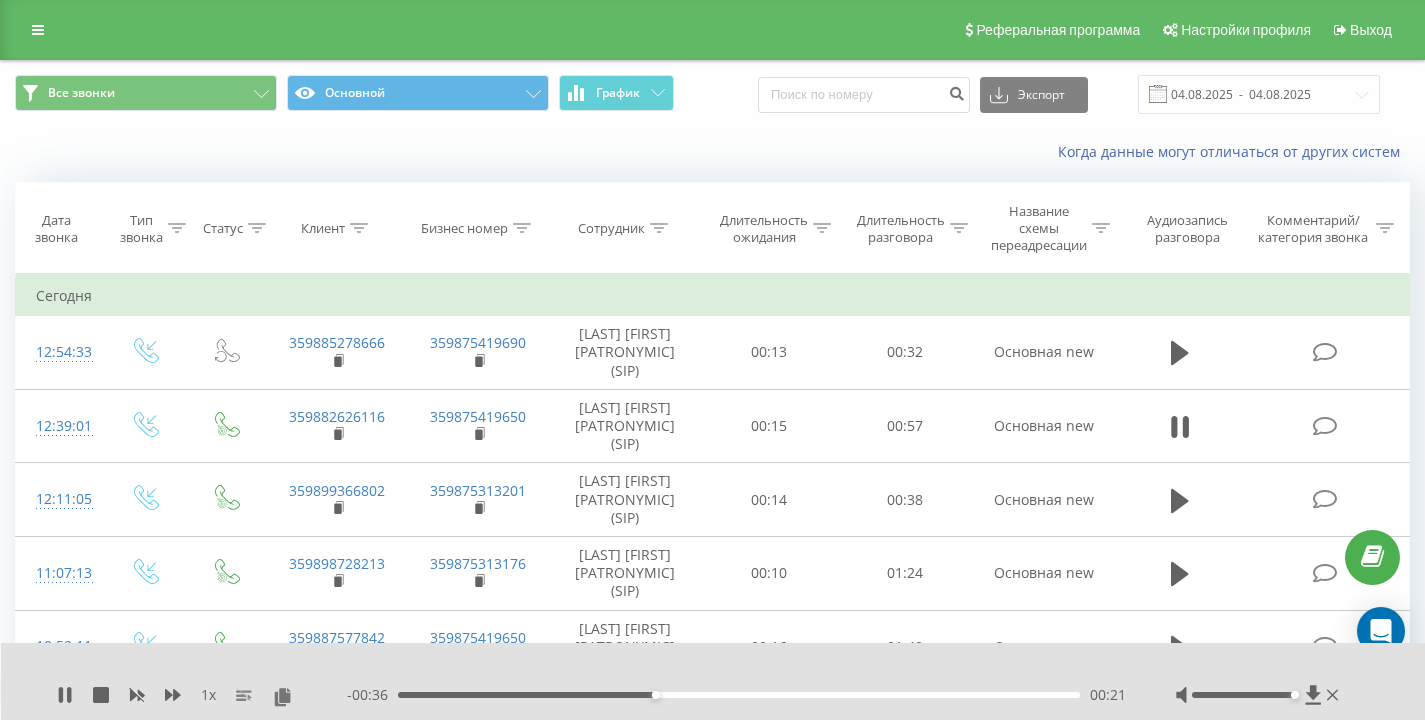 click on "Все звонки Основной График Экспорт .csv .xls .xlsx 04.08.2025  -  04.08.2025" at bounding box center (712, 94) 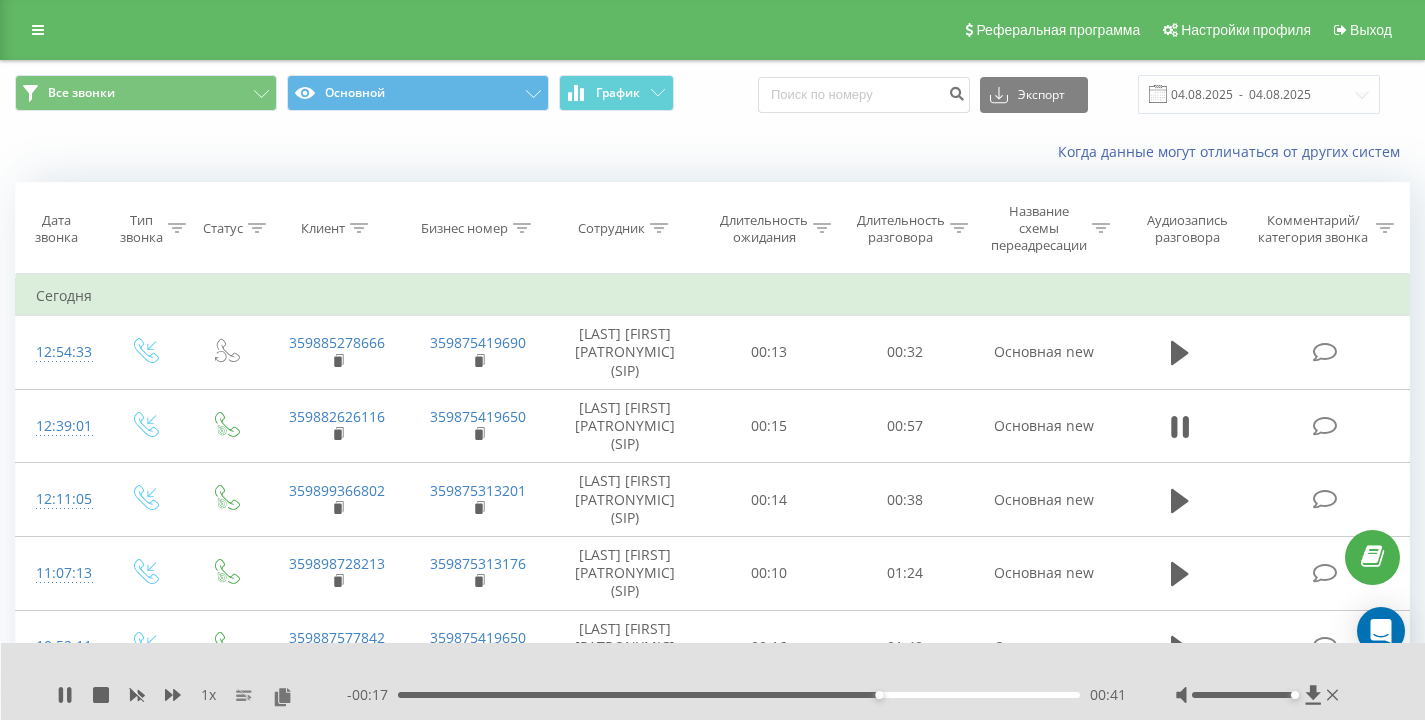 click on "Когда данные могут отличаться от других систем" at bounding box center (712, 152) 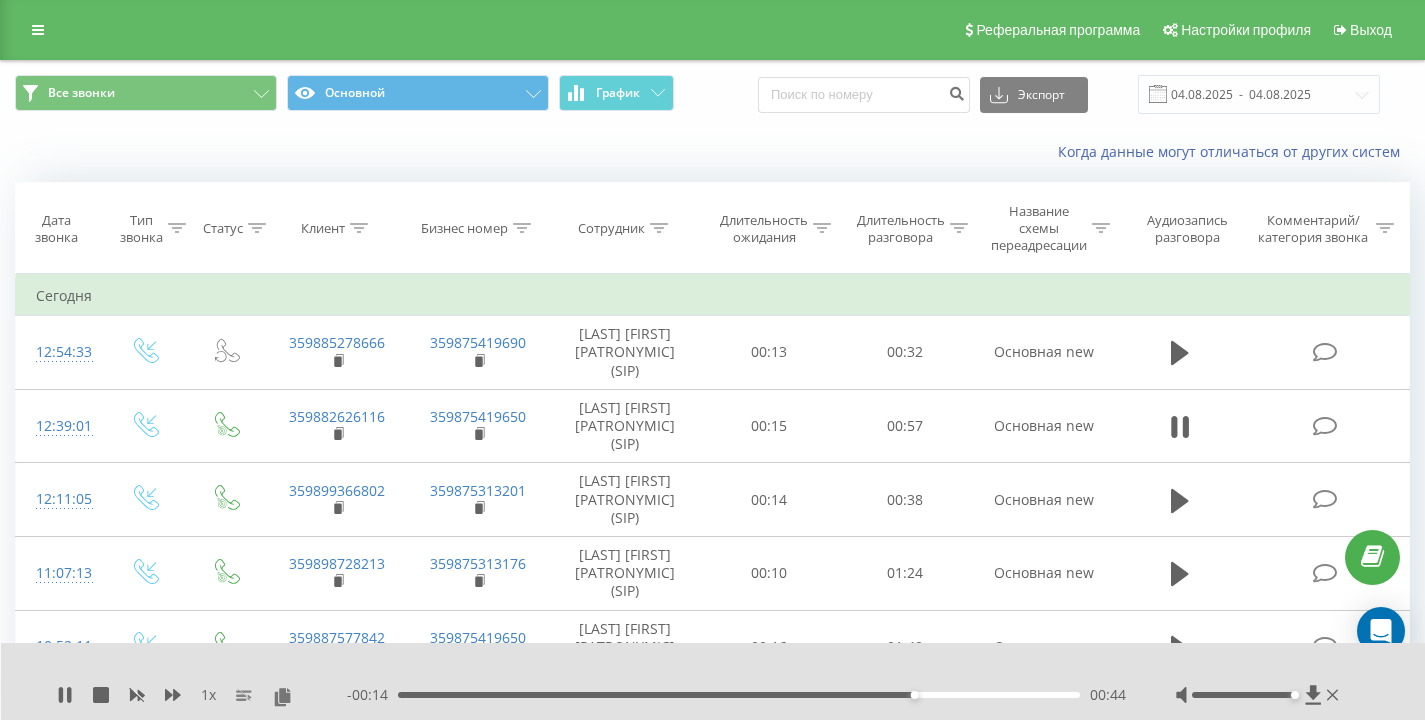 click on "Когда данные могут отличаться от других систем" at bounding box center [712, 152] 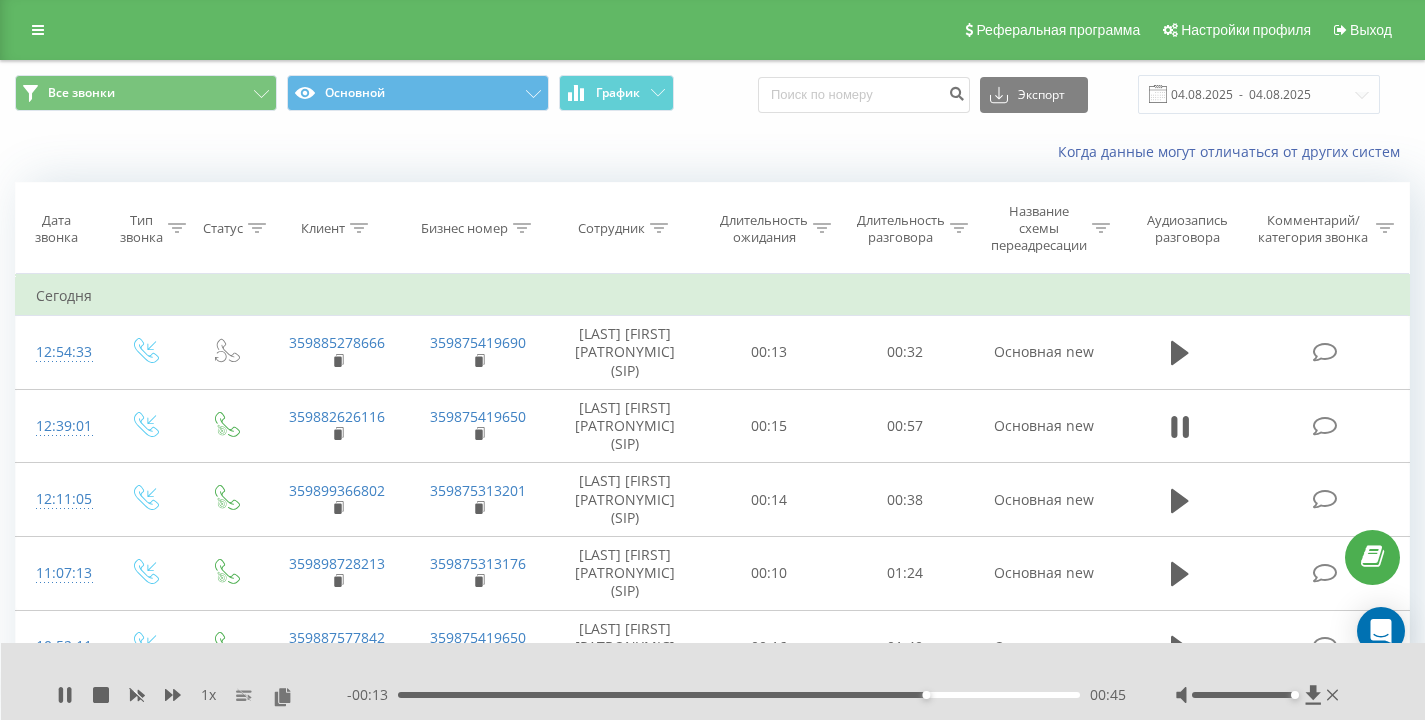 click on "Когда данные могут отличаться от других систем" at bounding box center (712, 152) 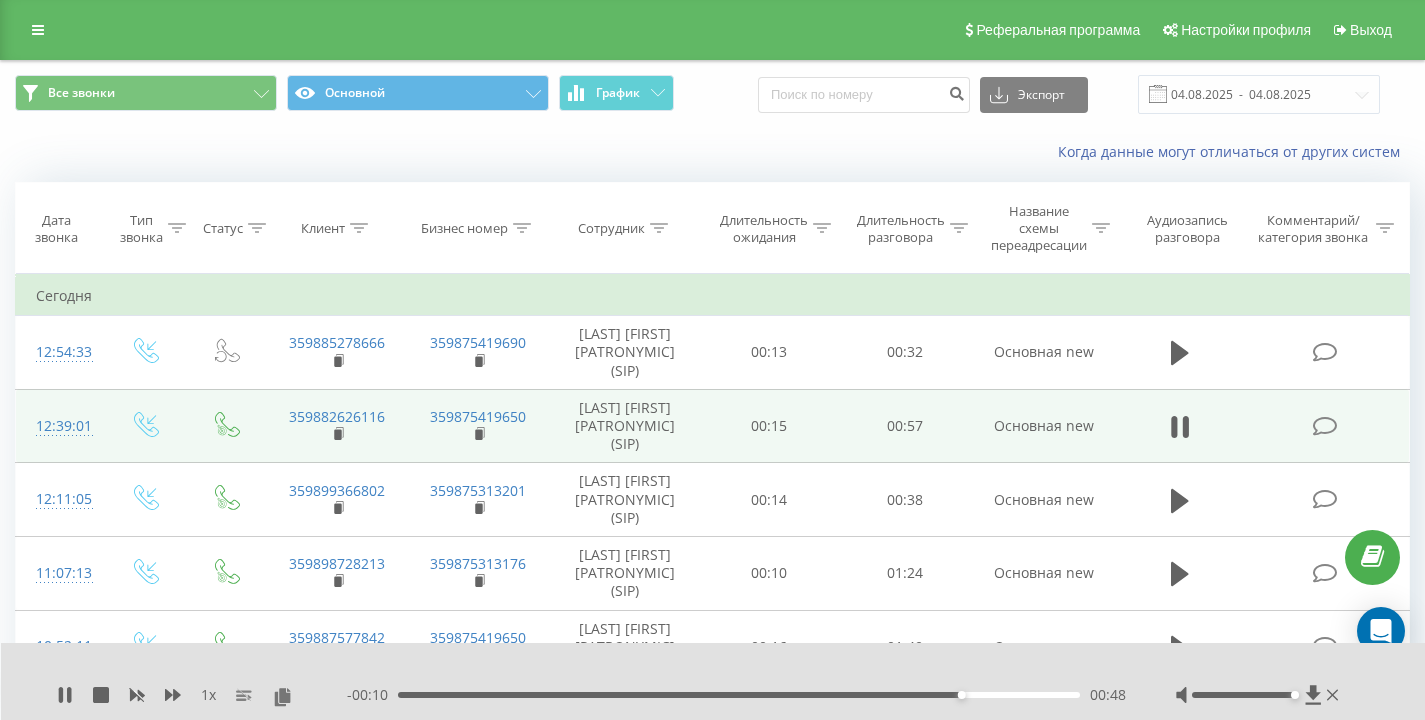 click on "Сегодня  12:54:33         359885278666 359875419690  Семерунний Дмитрий Андреевич (SIP) 00:13 00:32 Основная new  12:39:01         359882626116 359875419650  Семерунний Дмитрий Андреевич (SIP) 00:15 00:57 Основная new  12:11:05         359899366802 359875313201  Семерунний Дмитрий Андреевич (SIP) 00:14 00:38 Основная new  11:07:13         359898728213 359875313176  Семерунний Дмитрий Андреевич (SIP) 00:10 01:24 Основная new  10:52:11         359887577842 359875419650  Семерунний Дмитрий Андреевич (SIP) 00:16 01:49 Основная new  10:48:00         359887309761 359875419690  Семерунний Дмитрий Андреевич (SIP) 00:32 00:36  10:41:52         359887309761 359875313189  Семерунний Дмитрий Андреевич (SIP) 00:59 00:00 Основная new Разговор не состоялся  10:30:30" at bounding box center (713, 979) 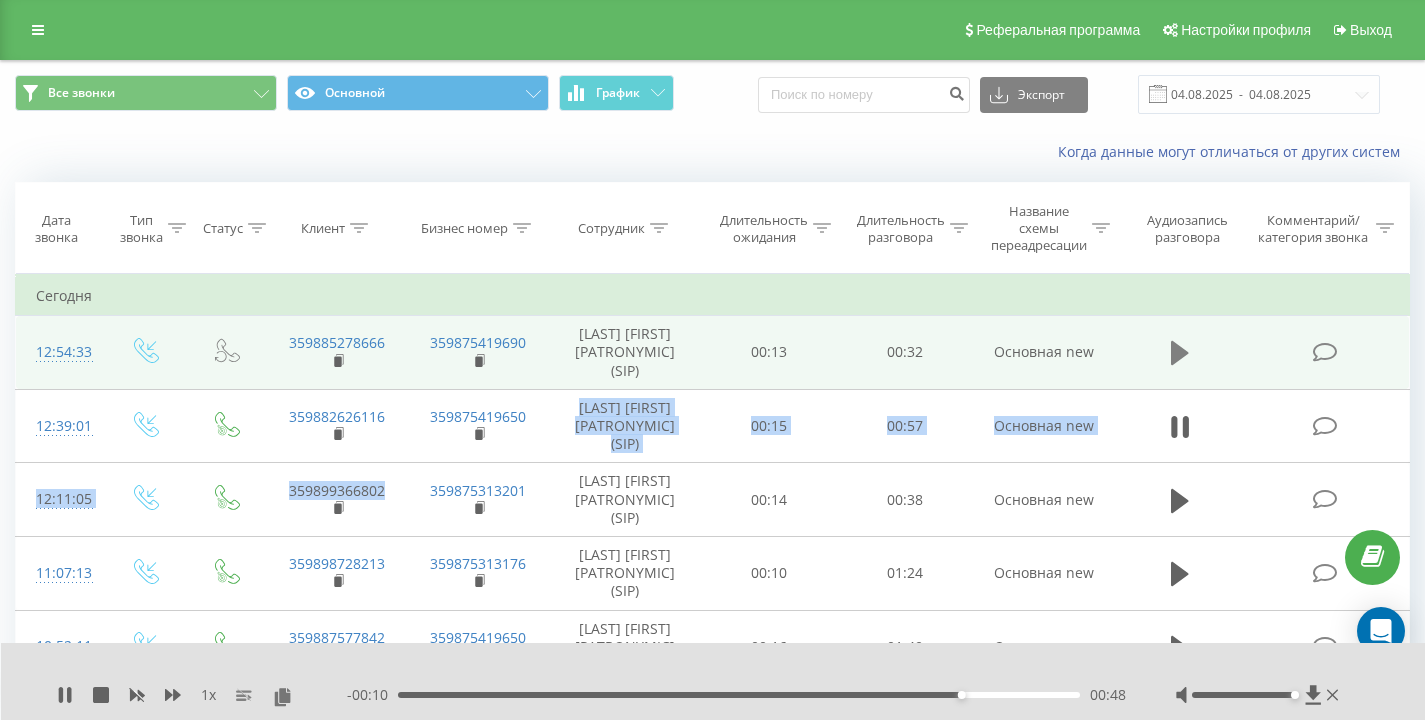 click 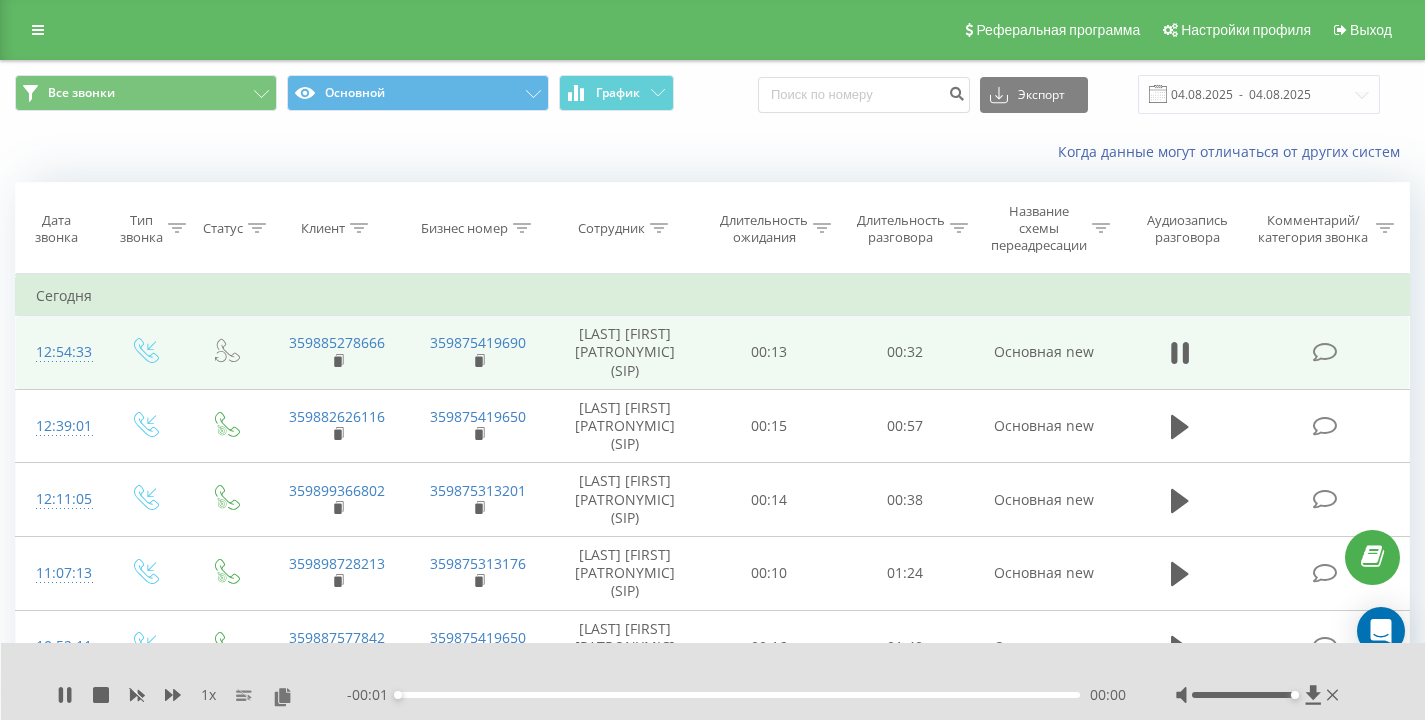 click on "Когда данные могут отличаться от других систем" at bounding box center (979, 152) 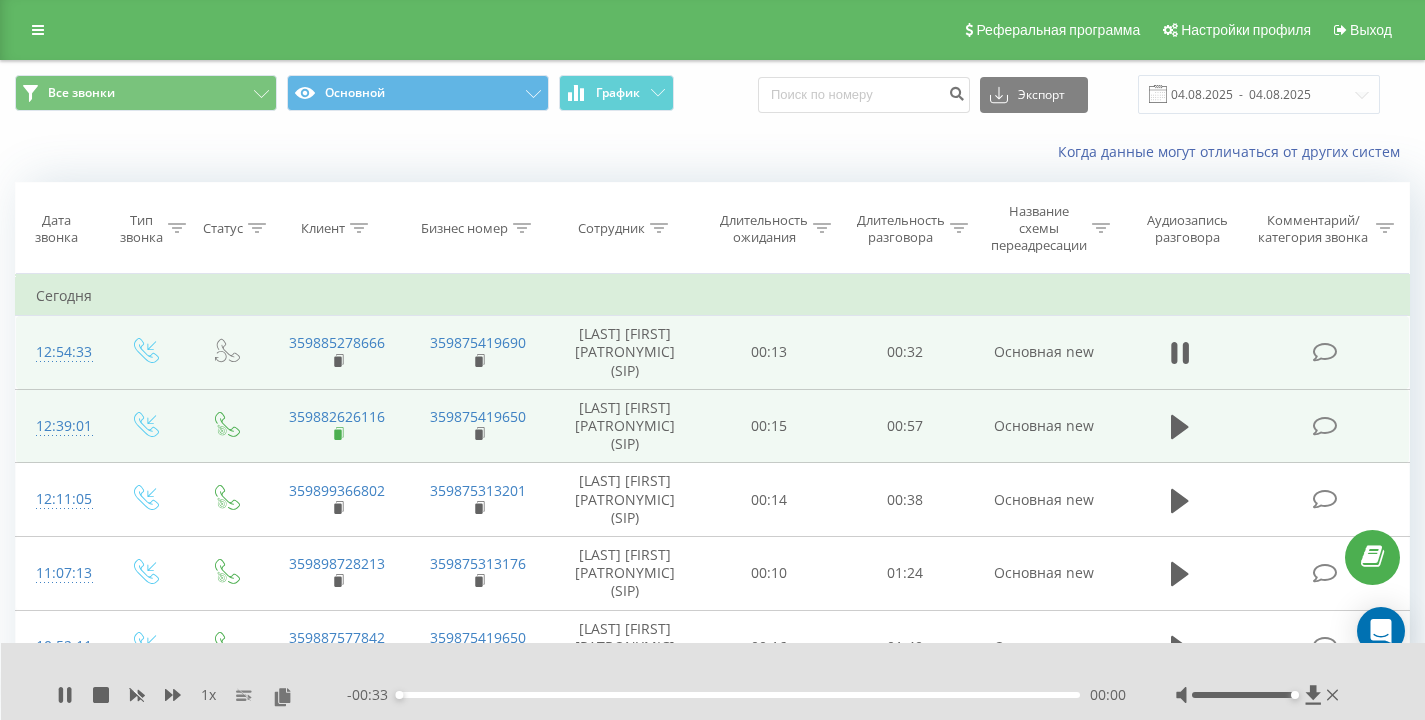 click 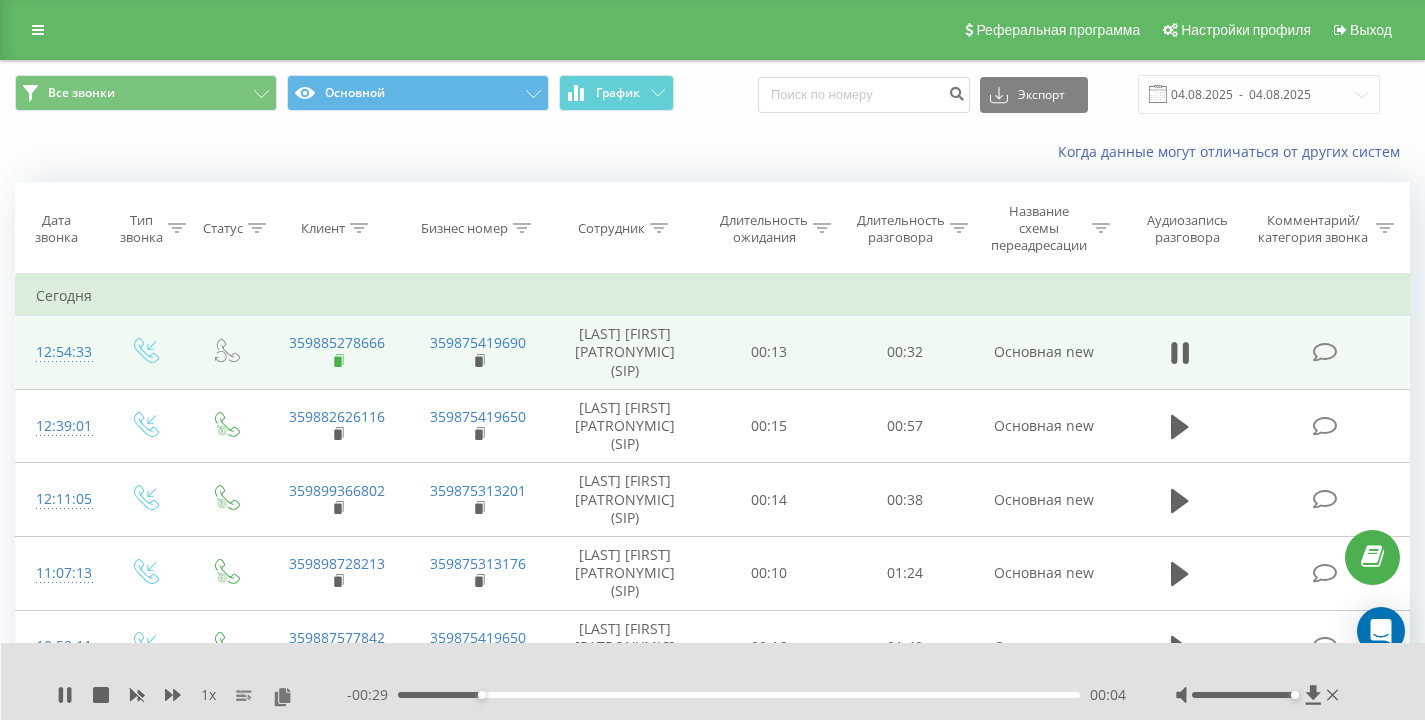 click 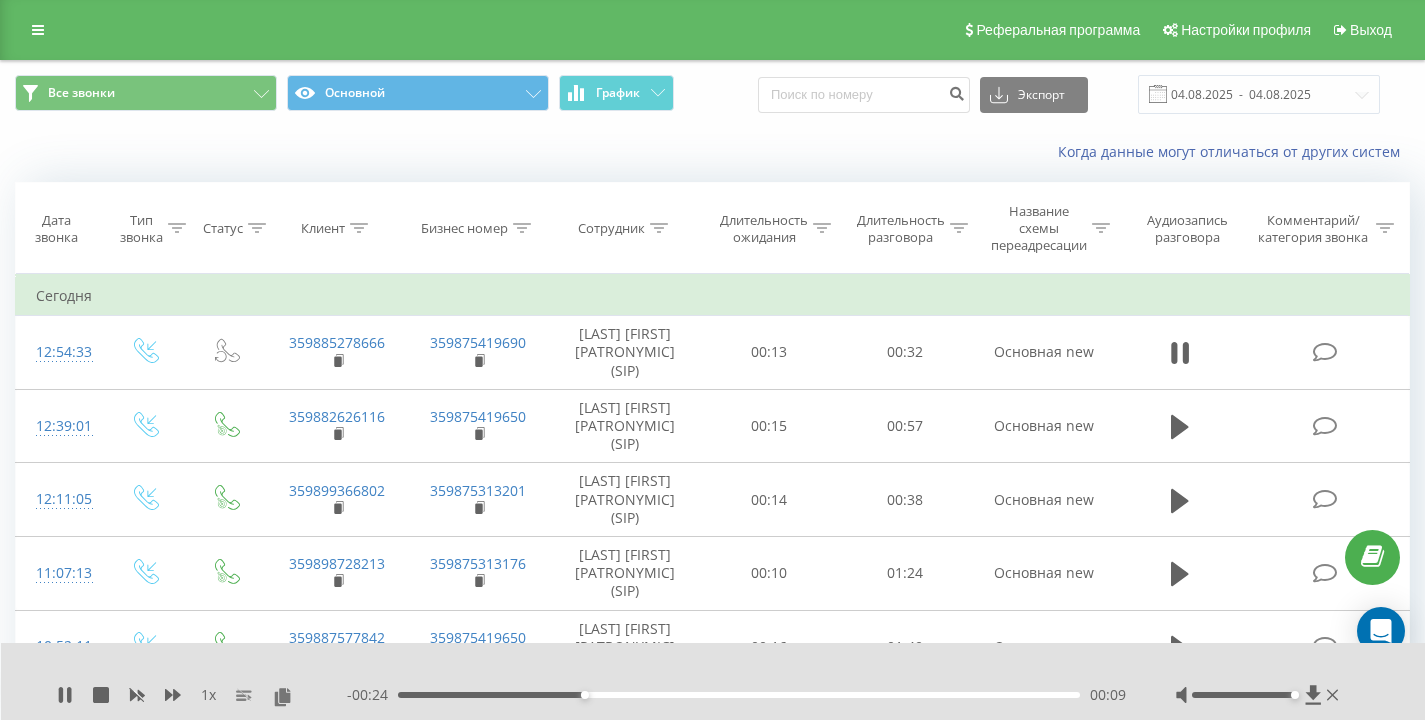 click on "Когда данные могут отличаться от других систем" at bounding box center (712, 152) 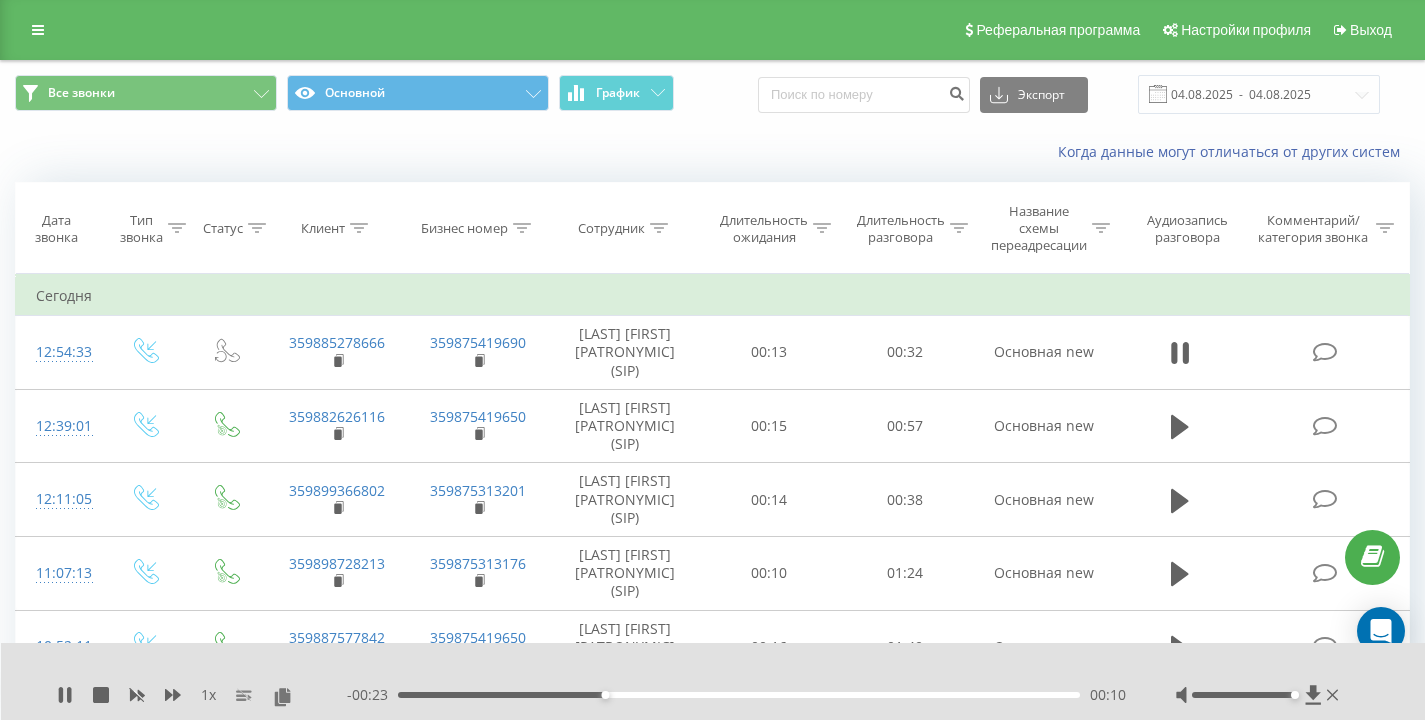 click on "Когда данные могут отличаться от других систем" at bounding box center (712, 152) 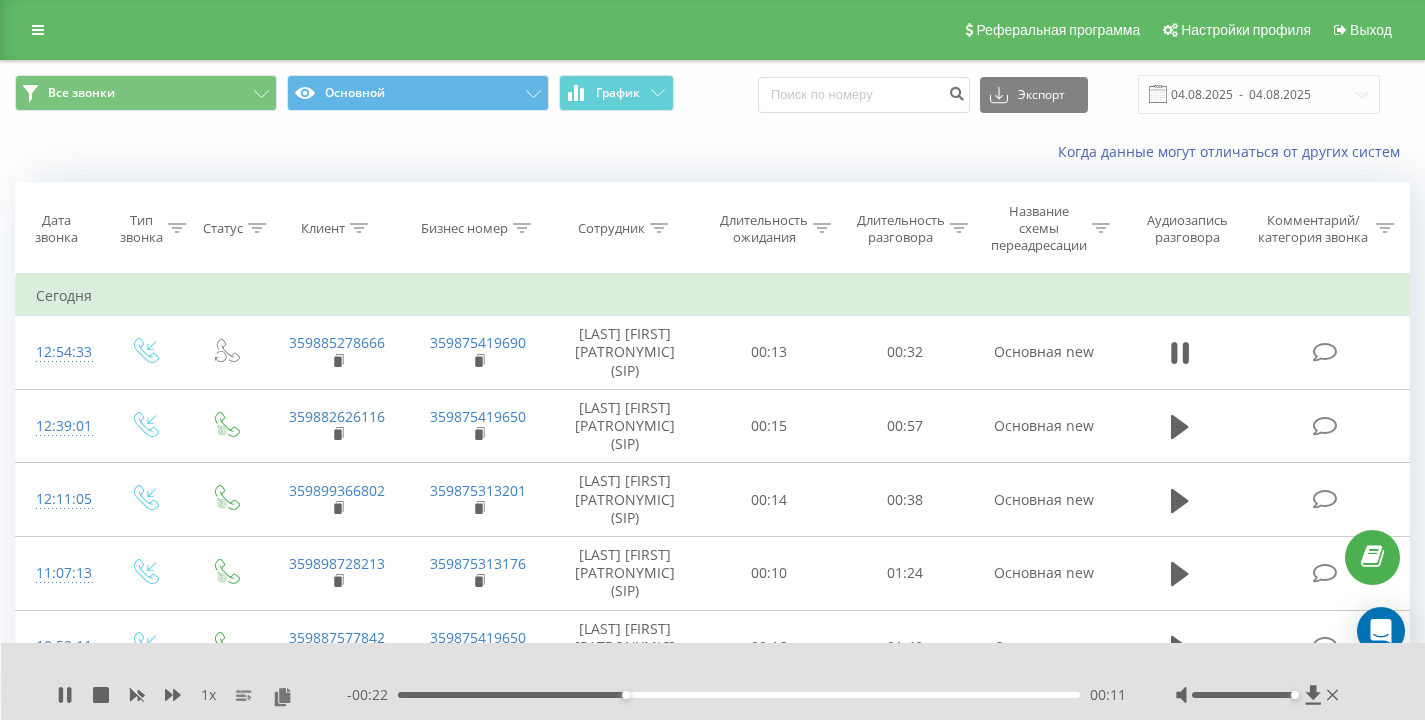click on "Когда данные могут отличаться от других систем" at bounding box center (712, 152) 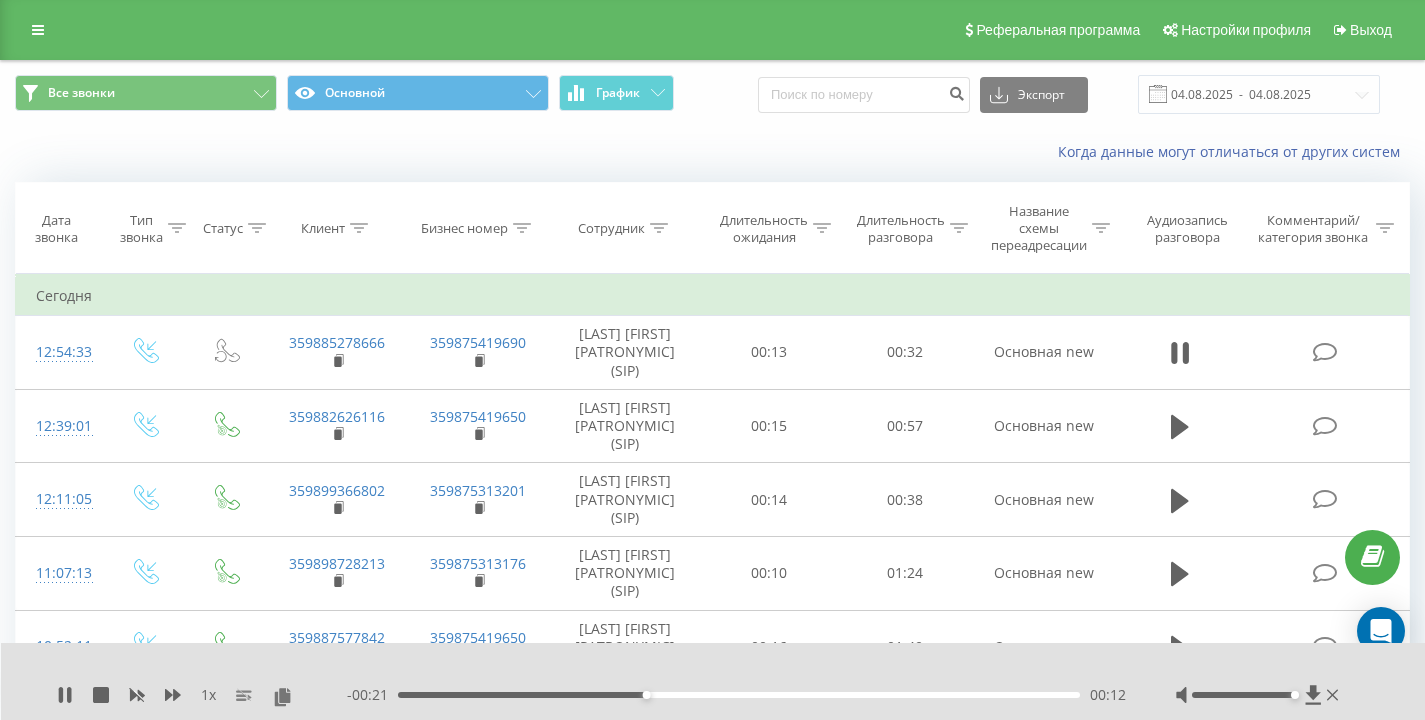 click on "Когда данные могут отличаться от других систем" at bounding box center (712, 152) 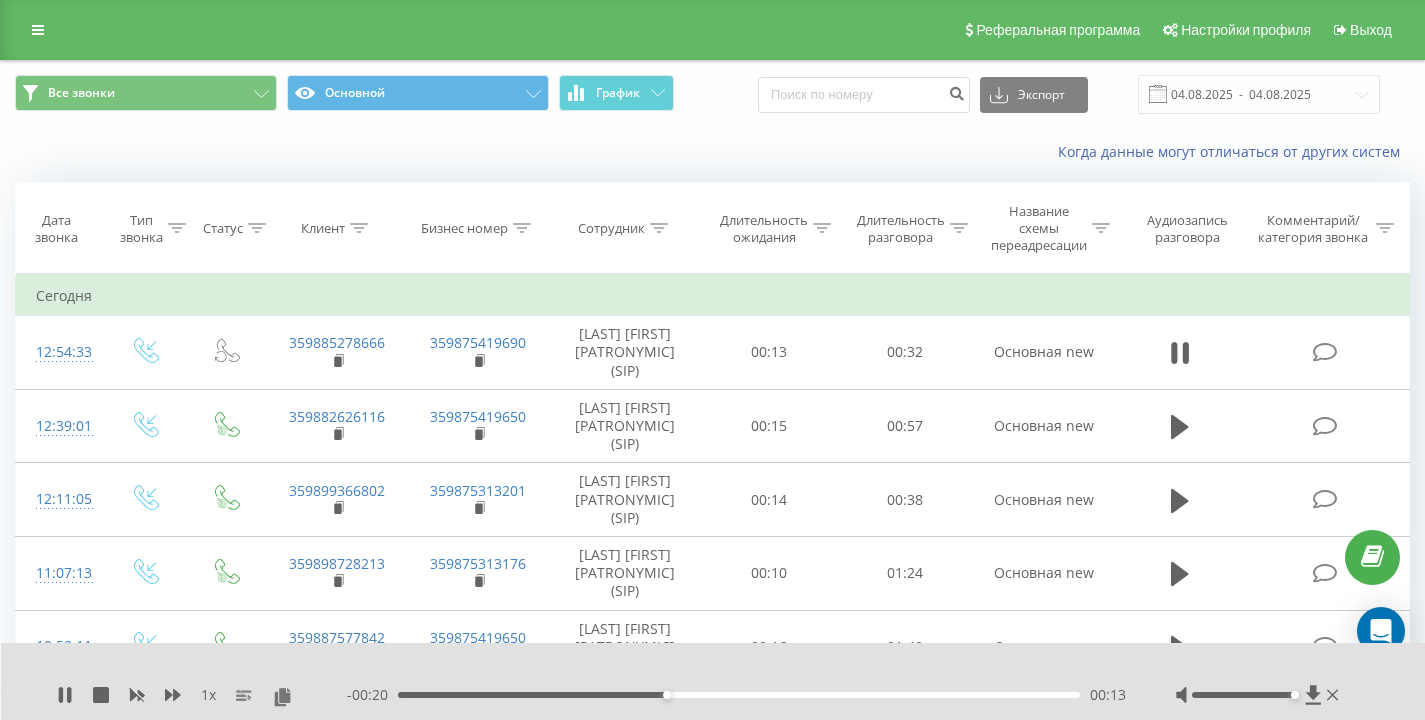 click on "Когда данные могут отличаться от других систем" at bounding box center [712, 152] 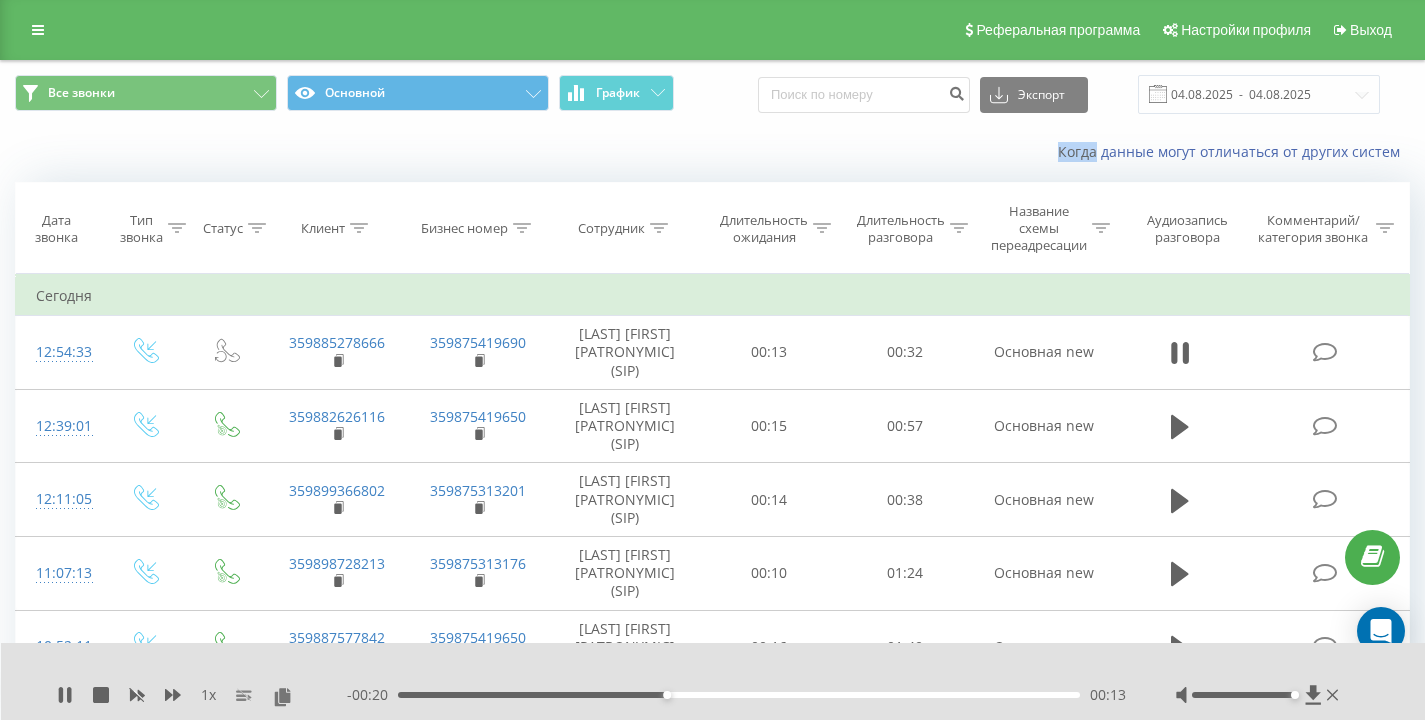 click on "Когда данные могут отличаться от других систем" at bounding box center (712, 152) 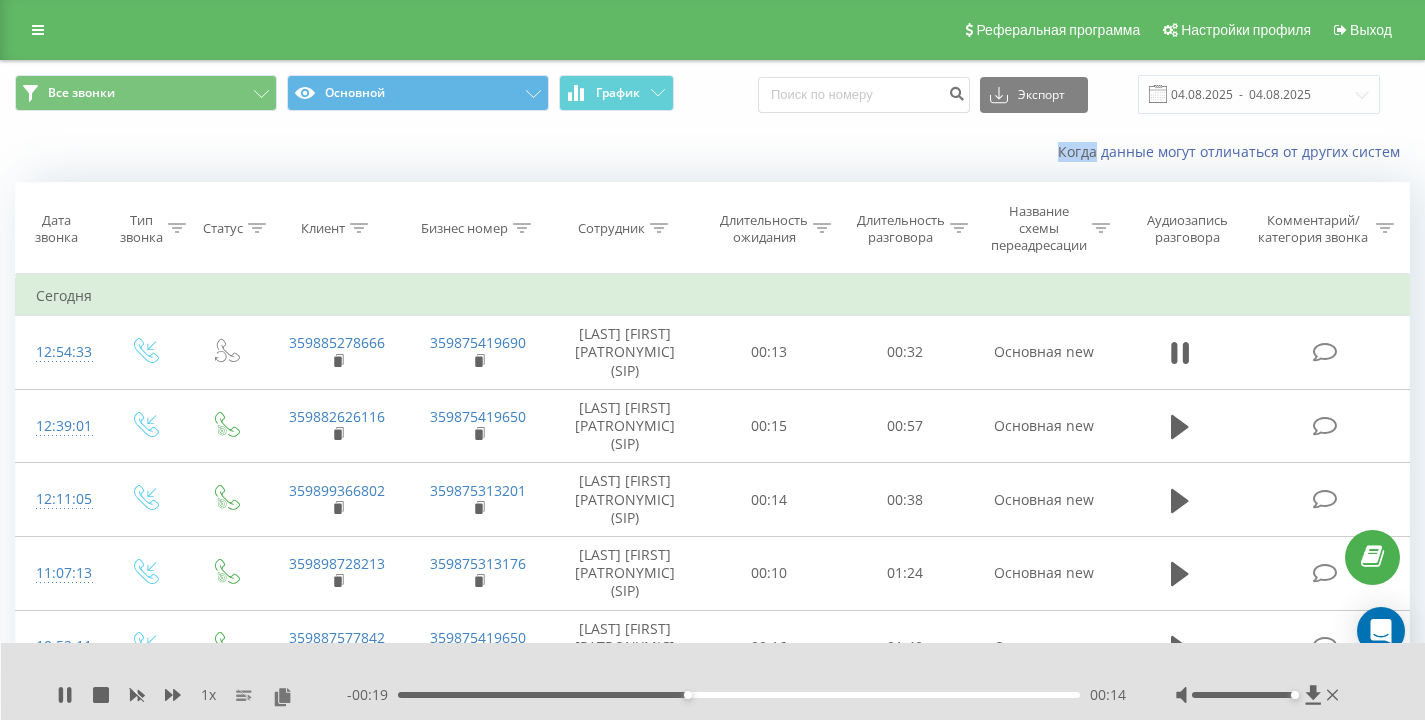 click on "Когда данные могут отличаться от других систем" at bounding box center (712, 152) 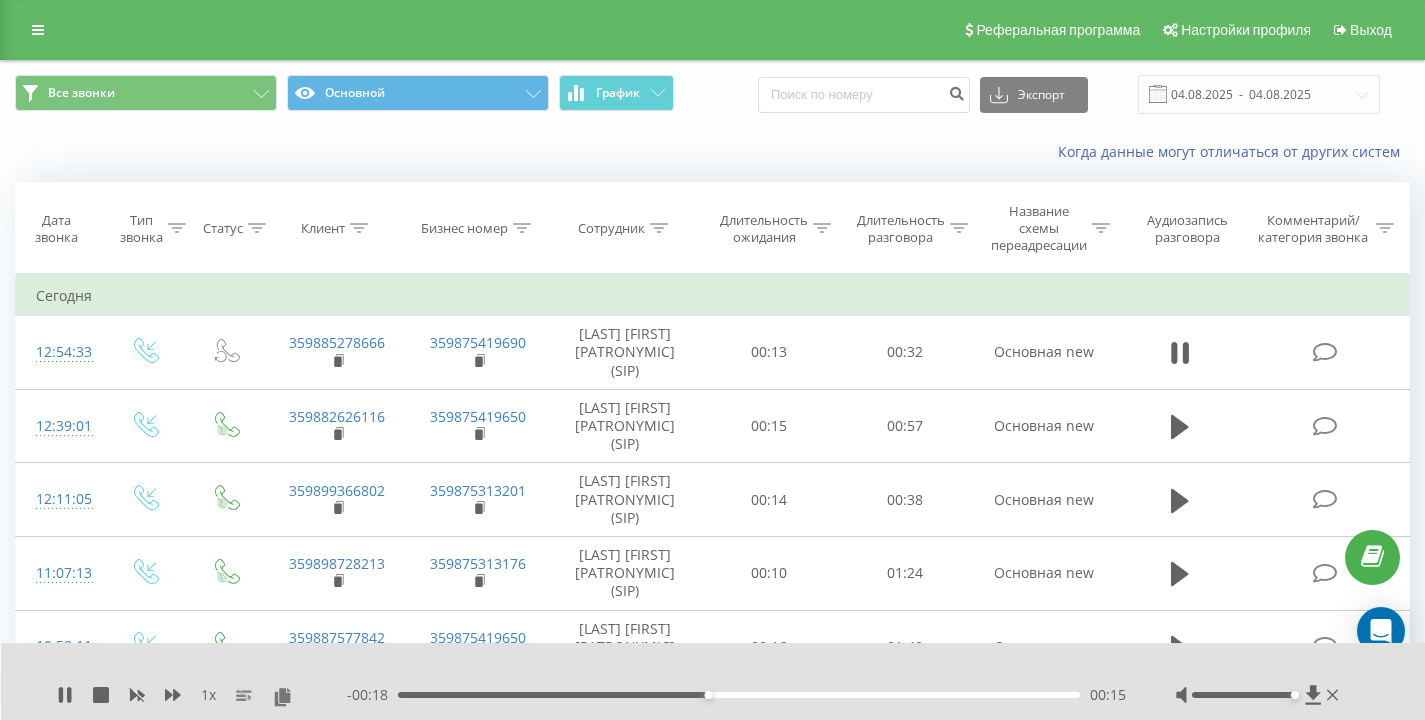 click on "Когда данные могут отличаться от других систем" at bounding box center (712, 152) 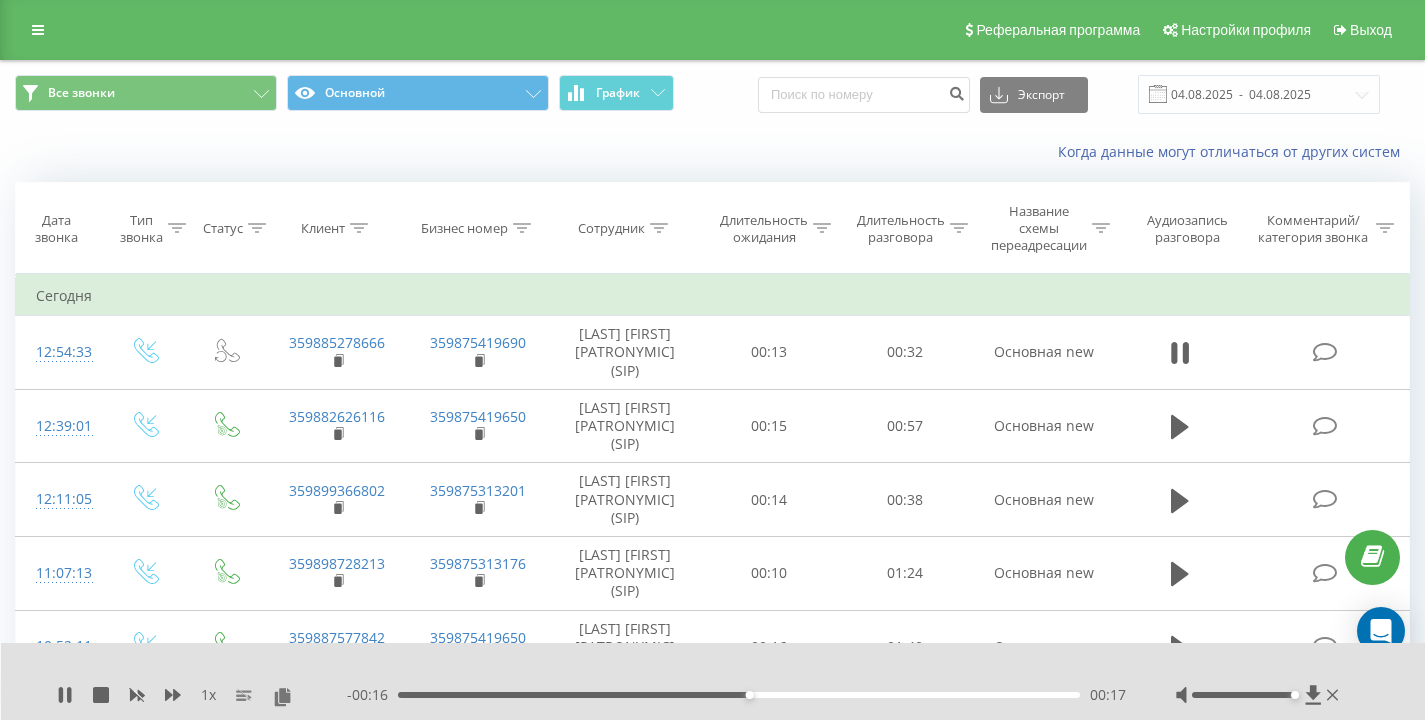 click on "Все звонки Основной График Экспорт .csv .xls .xlsx 04.08.2025  -  04.08.2025" at bounding box center [712, 94] 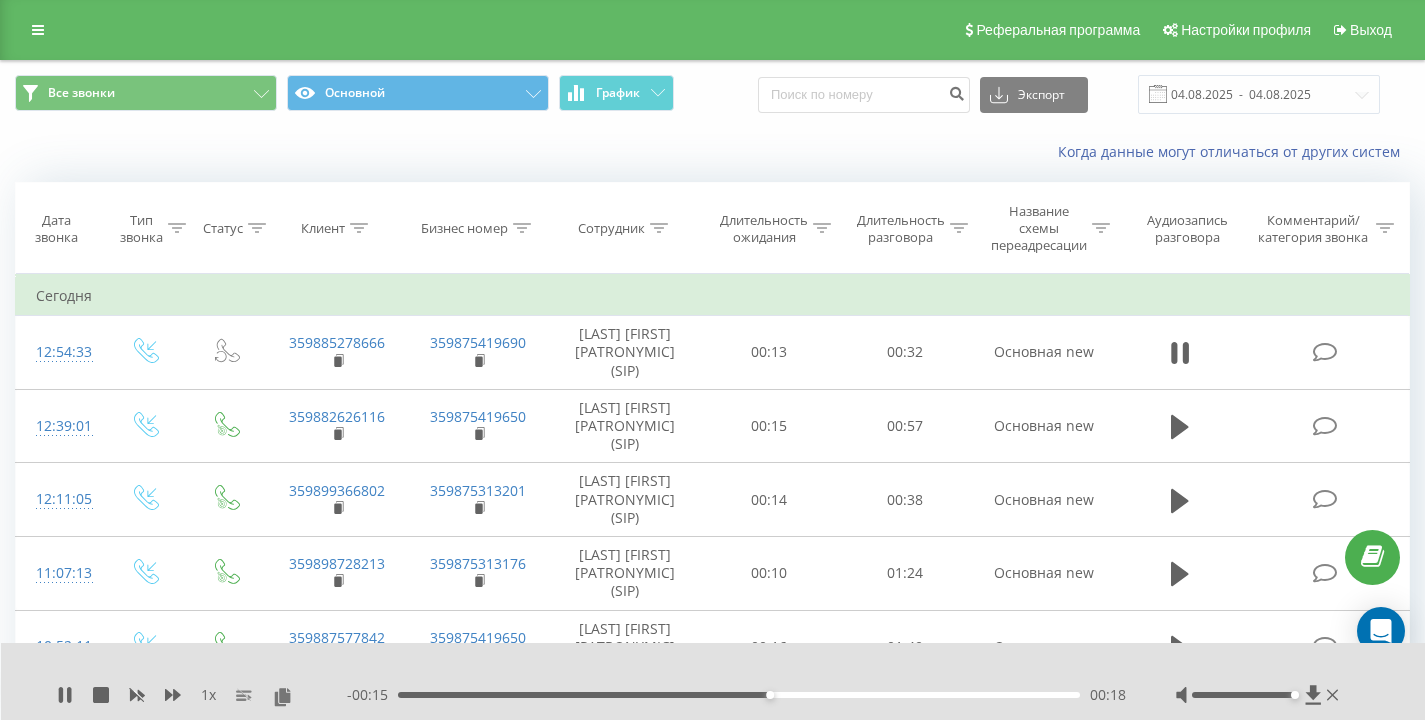 click on "Все звонки Основной График Экспорт .csv .xls .xlsx 04.08.2025  -  04.08.2025" at bounding box center [712, 94] 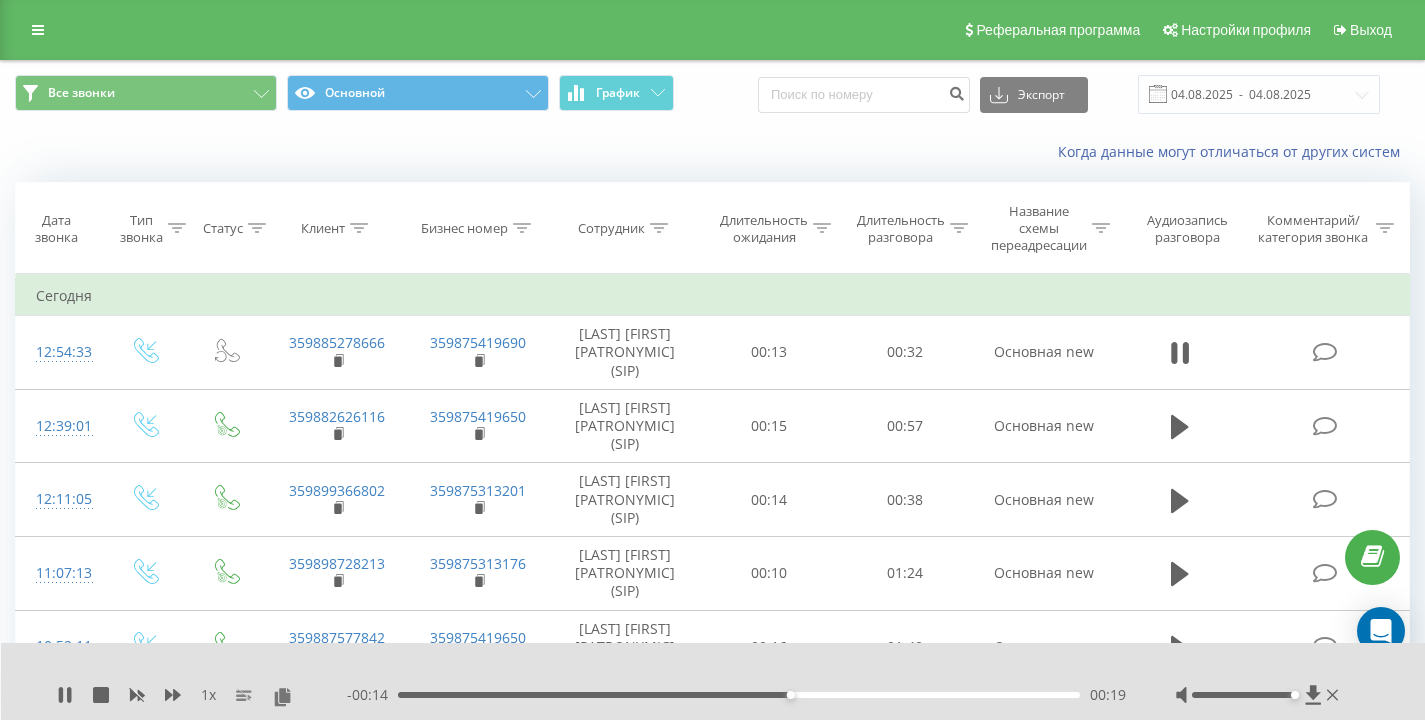 click on "Все звонки Основной График Экспорт .csv .xls .xlsx 04.08.2025  -  04.08.2025" at bounding box center (712, 94) 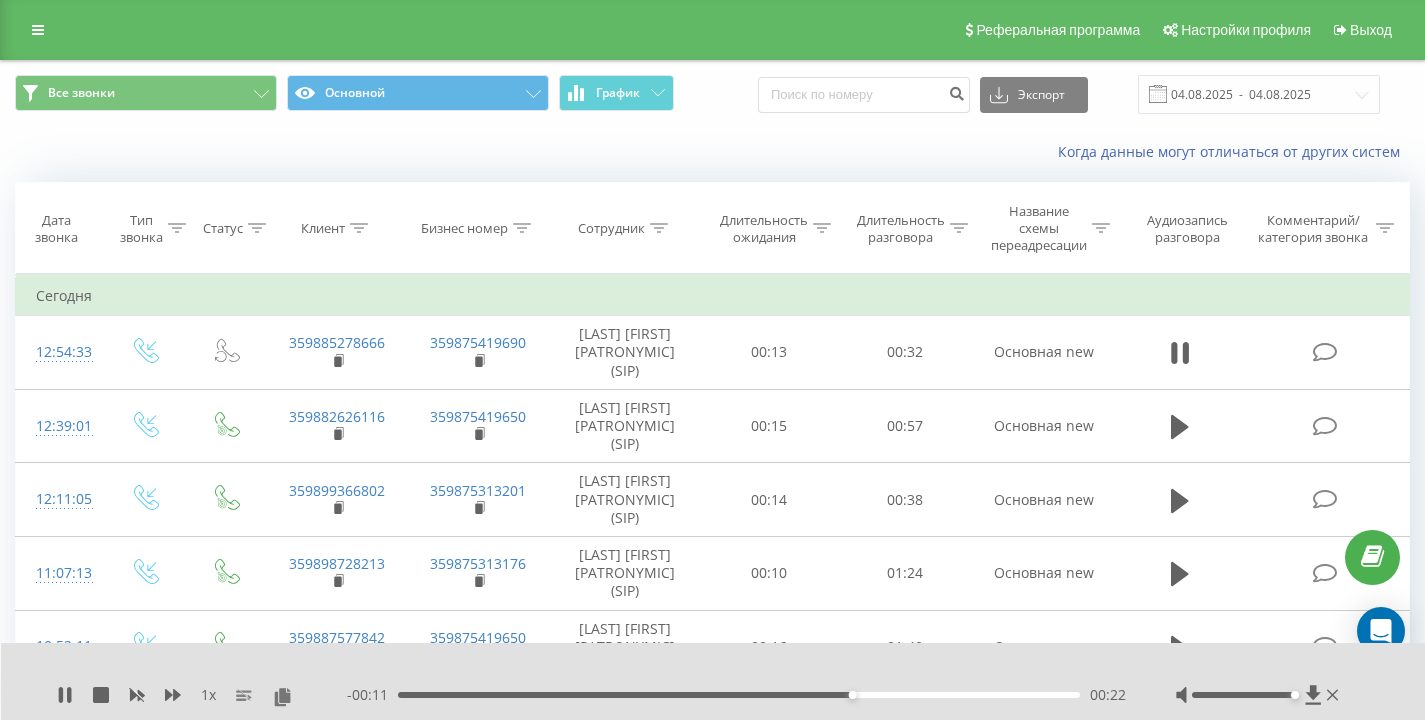 click on "Все звонки Основной График Экспорт .csv .xls .xlsx 04.08.2025  -  04.08.2025" at bounding box center [712, 94] 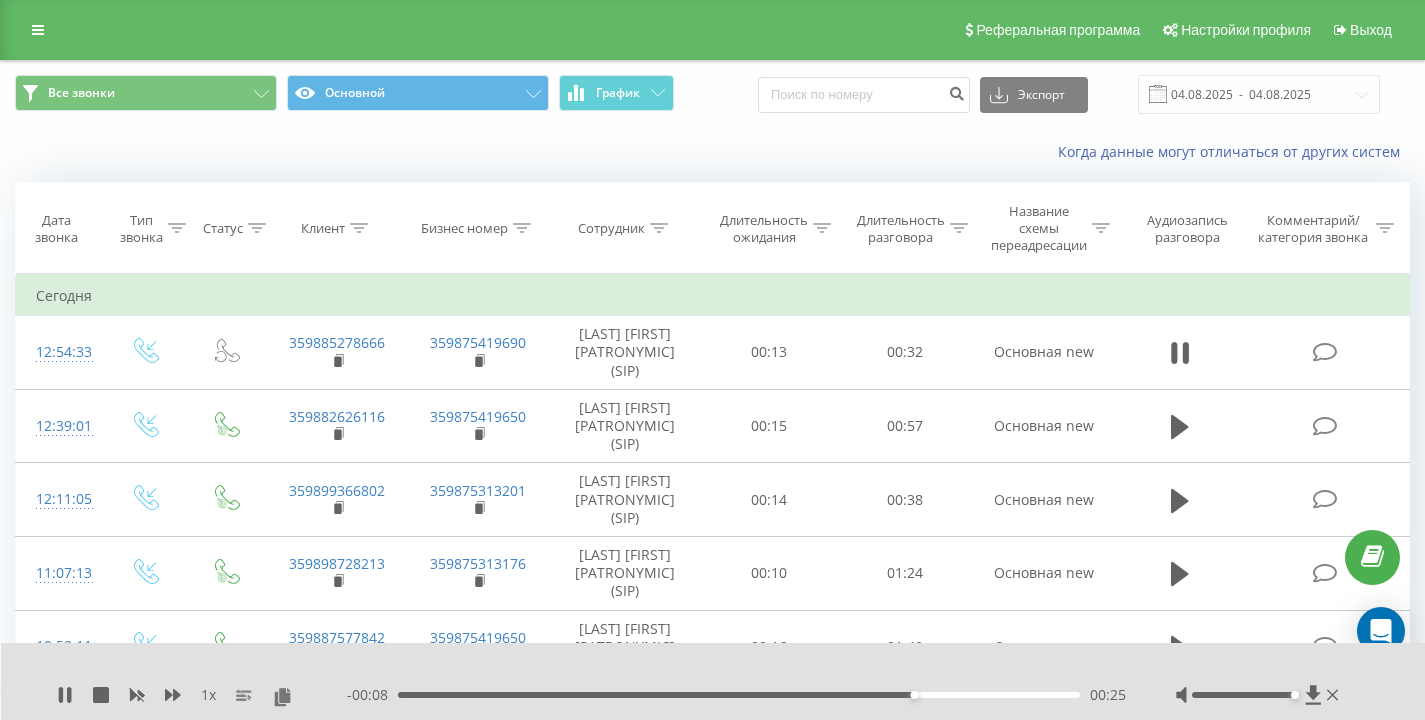 click on "Все звонки Основной График Экспорт .csv .xls .xlsx 04.08.2025  -  04.08.2025" at bounding box center (712, 94) 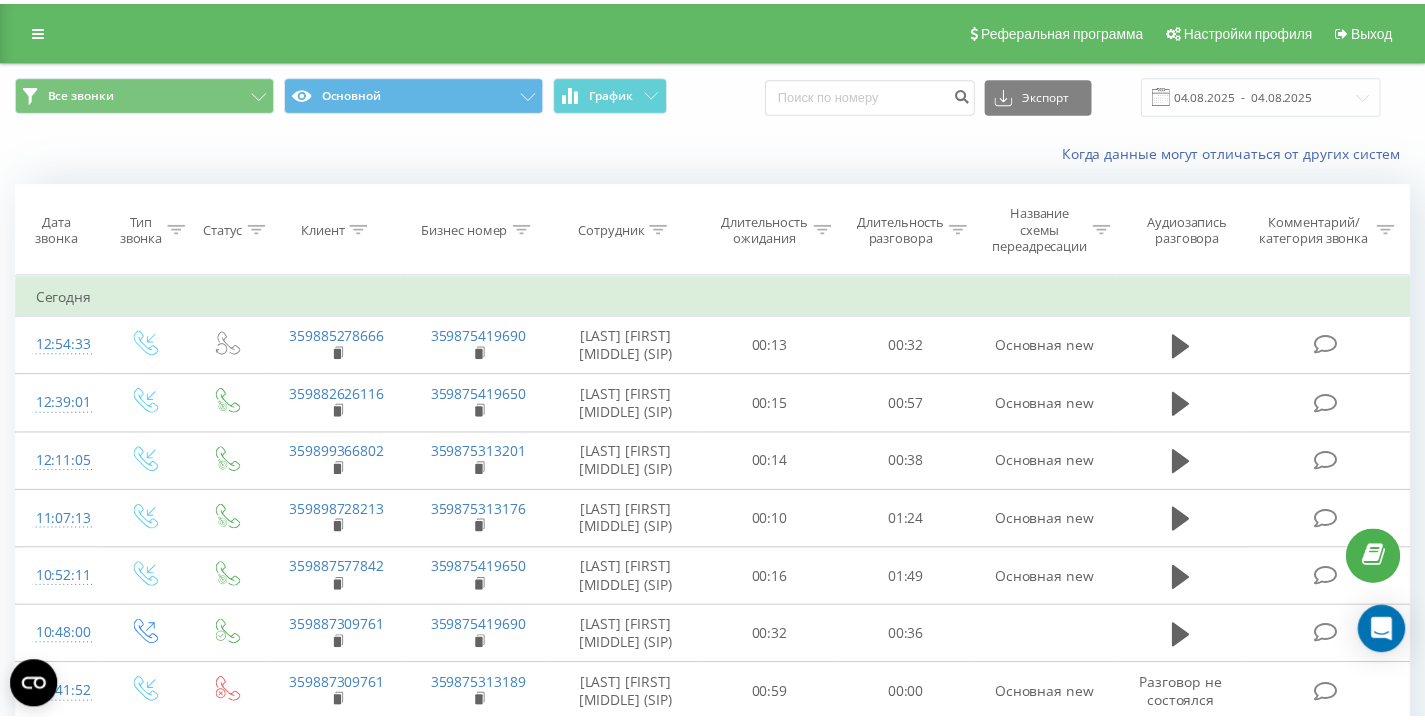 scroll, scrollTop: 0, scrollLeft: 0, axis: both 